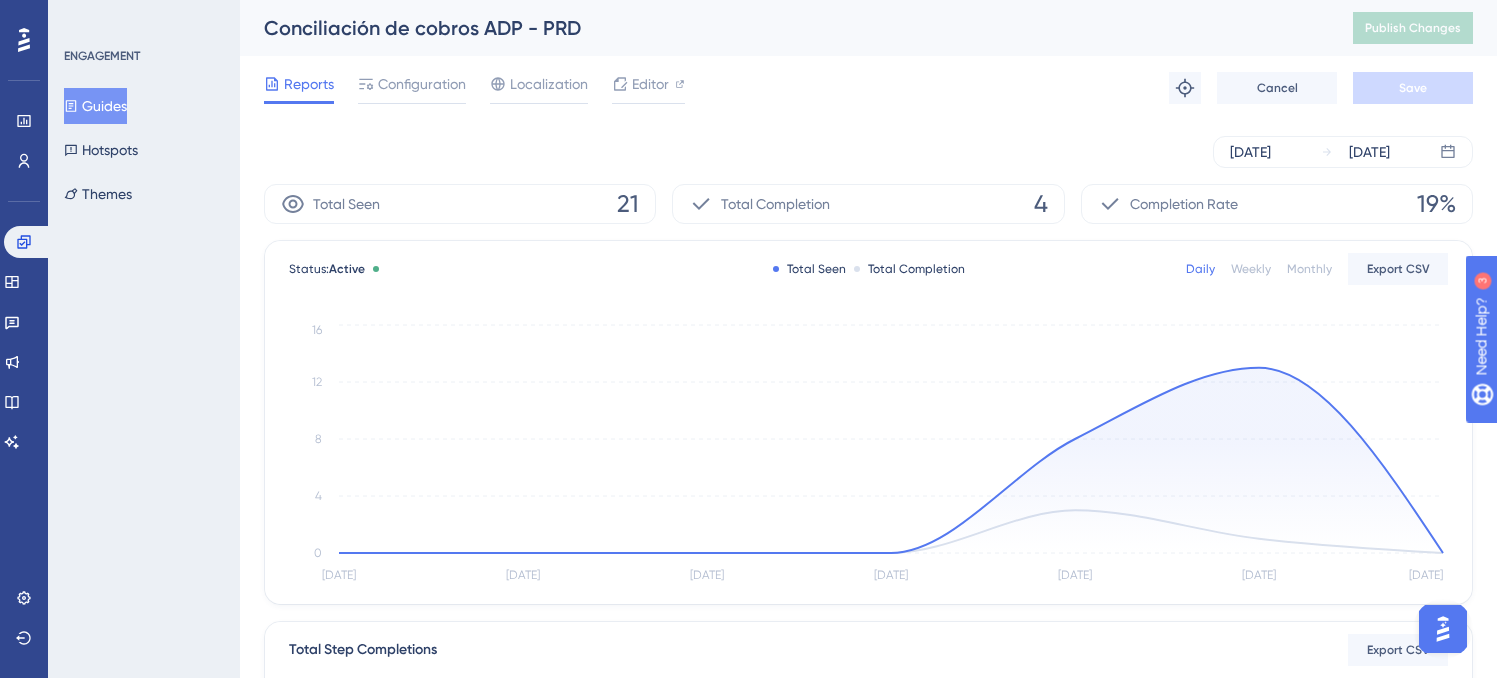 scroll, scrollTop: 0, scrollLeft: 0, axis: both 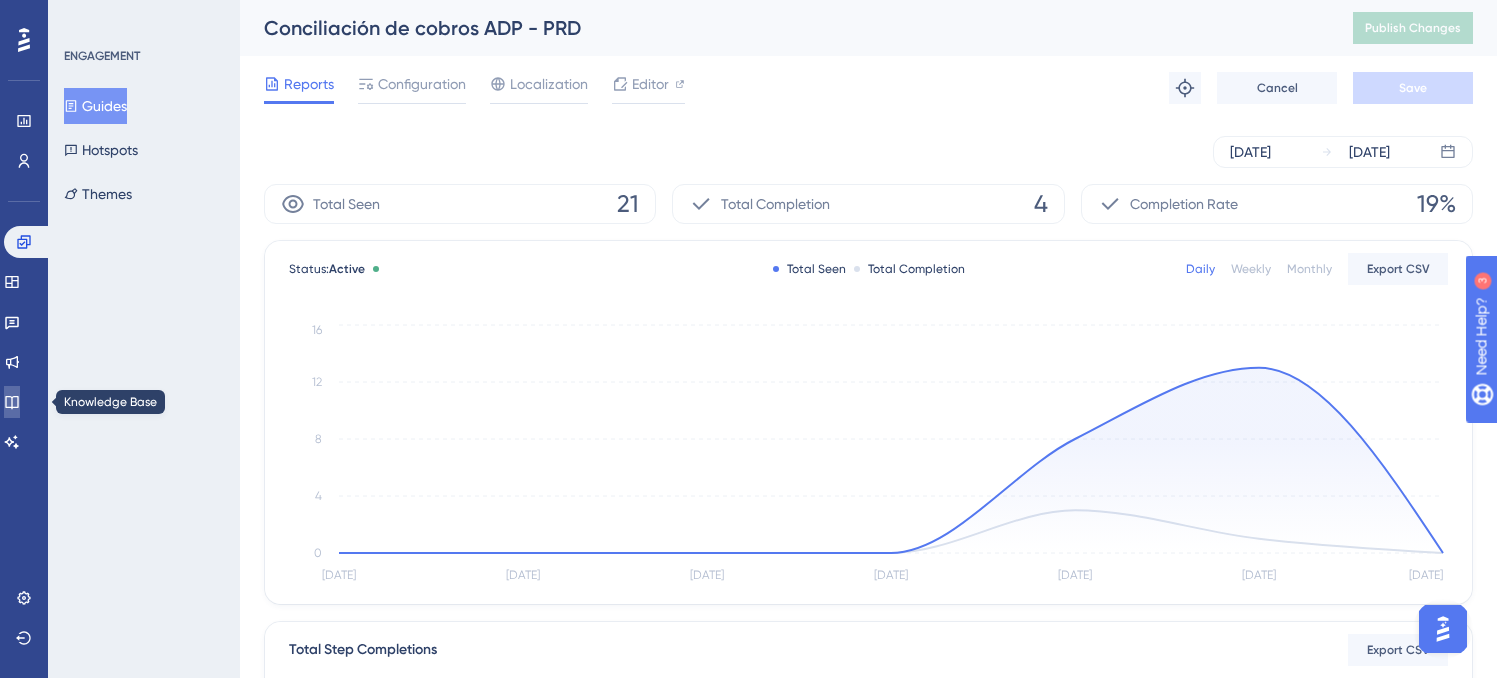 click 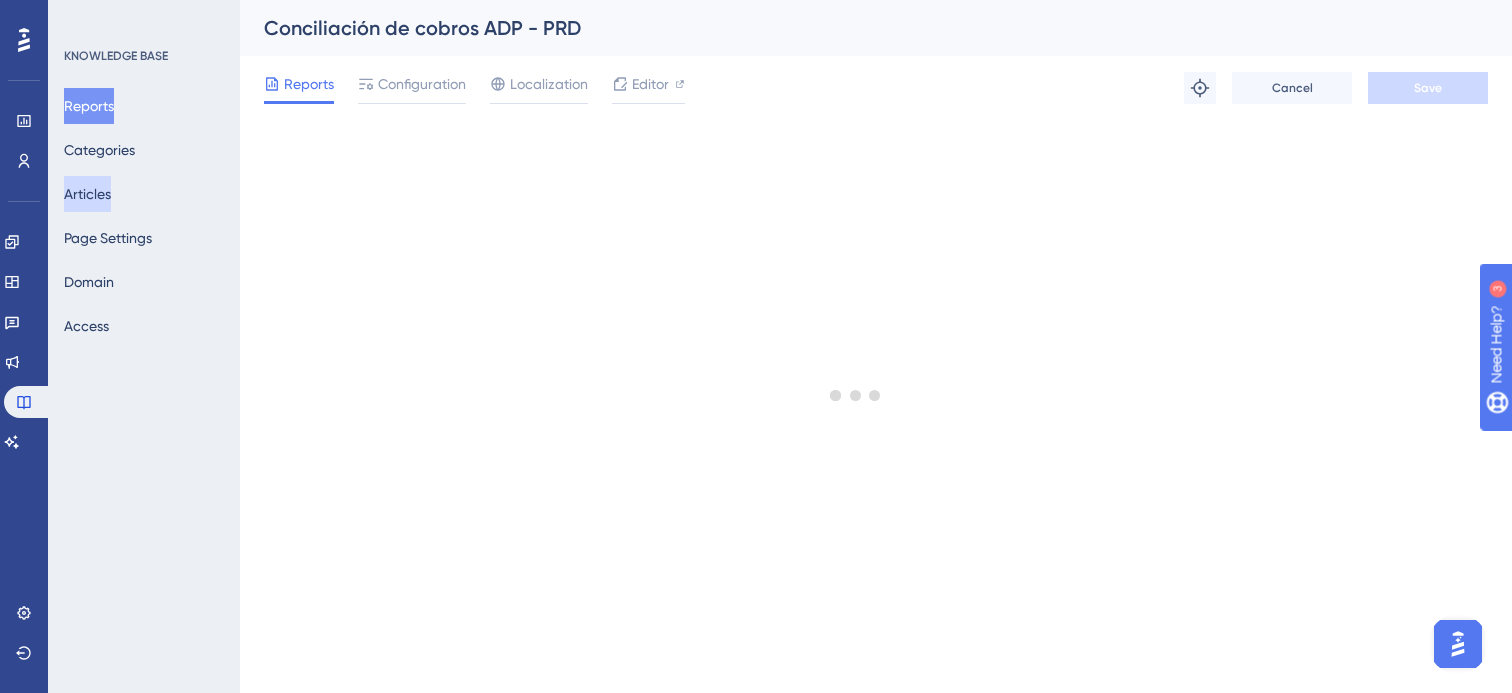 click on "Articles" at bounding box center (87, 194) 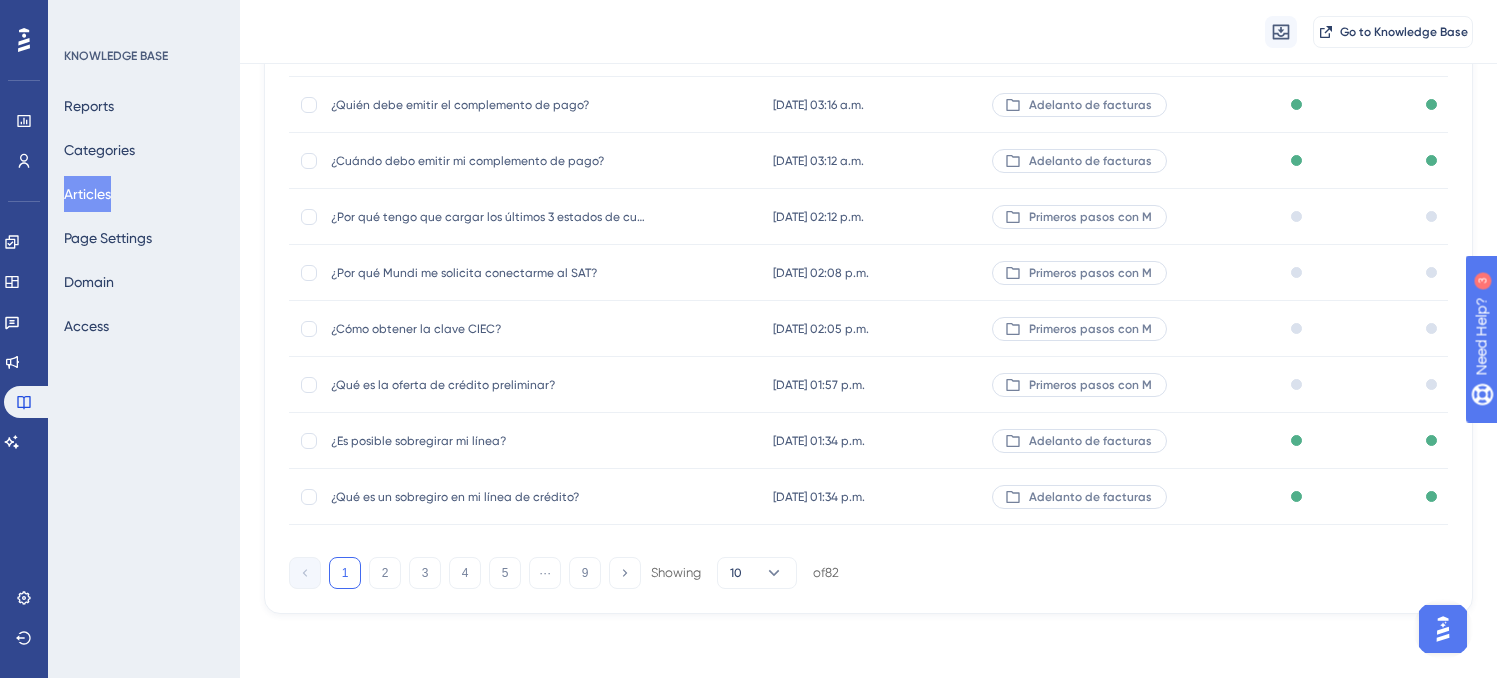 scroll, scrollTop: 349, scrollLeft: 0, axis: vertical 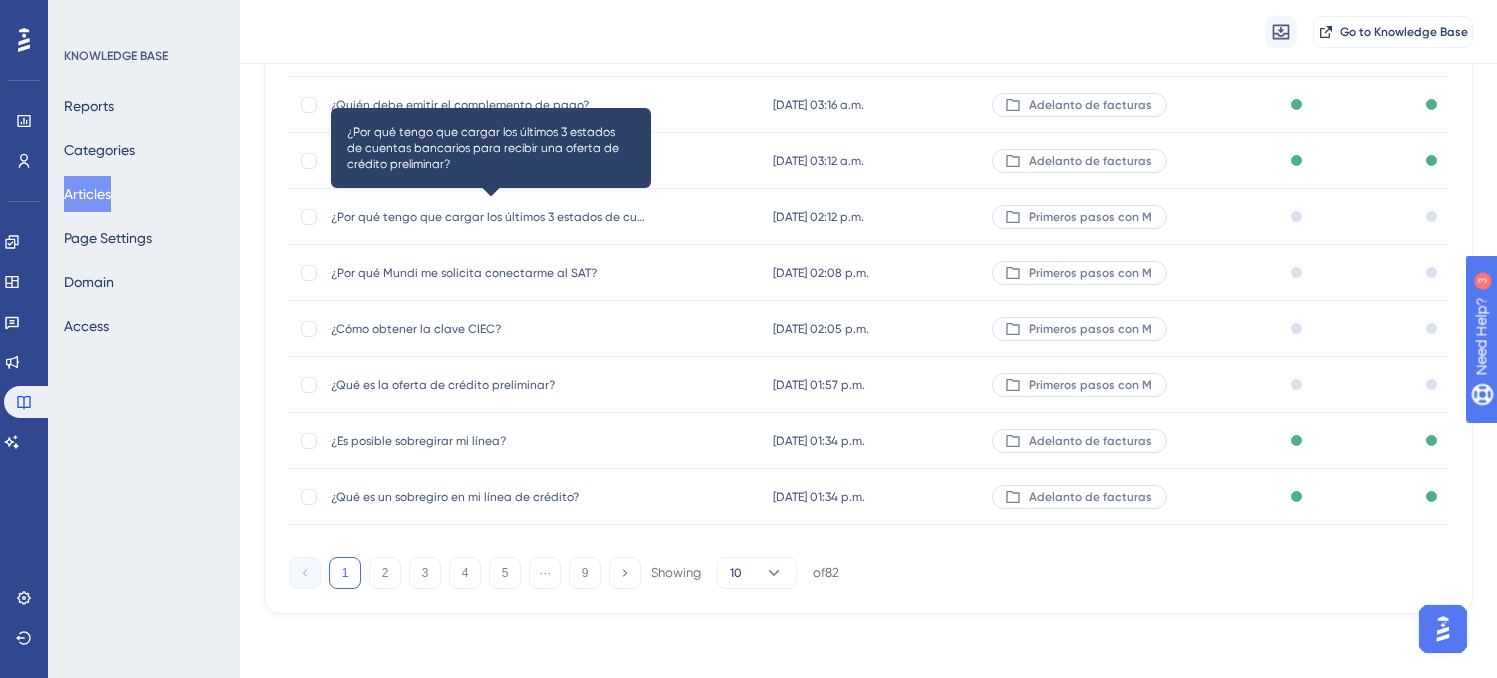 click on "¿Por qué tengo que cargar los últimos 3 estados de cuentas bancarios para recibir una oferta de crédito preliminar?" at bounding box center (491, 217) 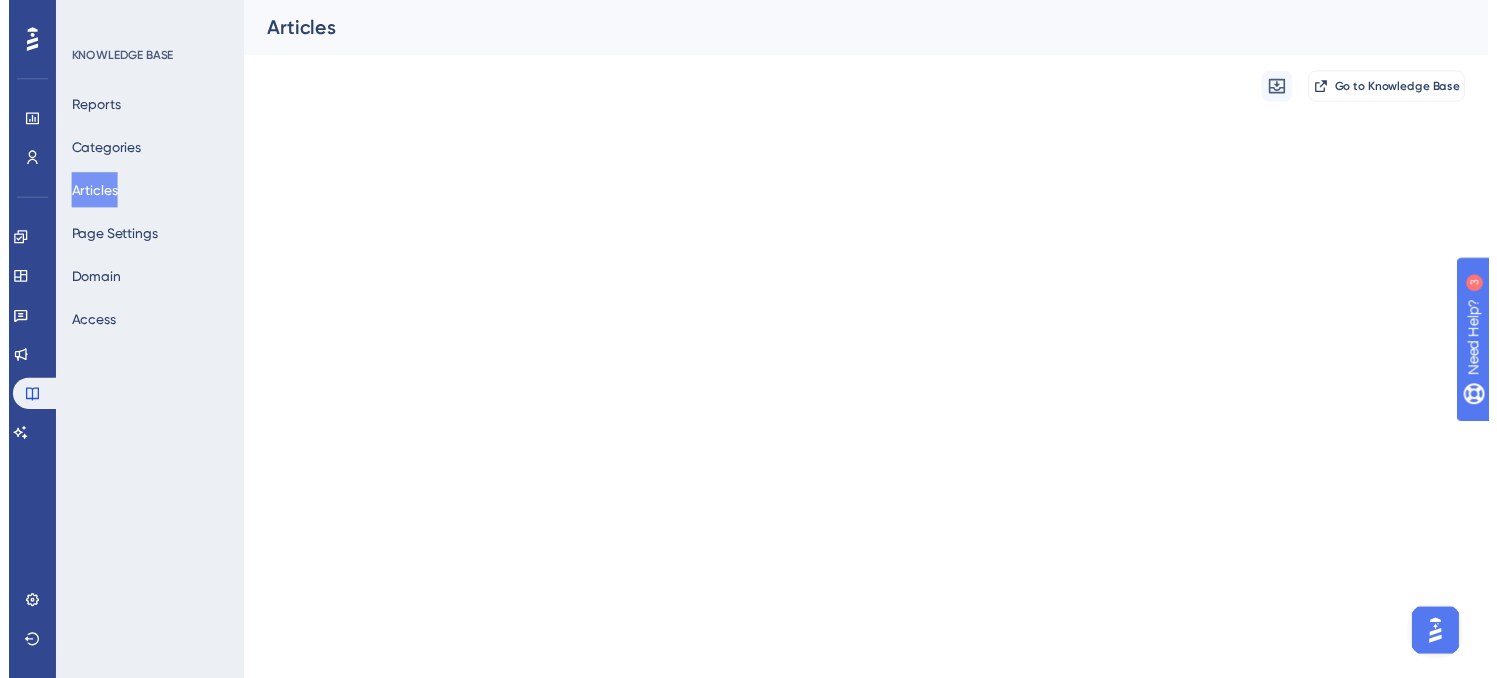scroll, scrollTop: 193, scrollLeft: 0, axis: vertical 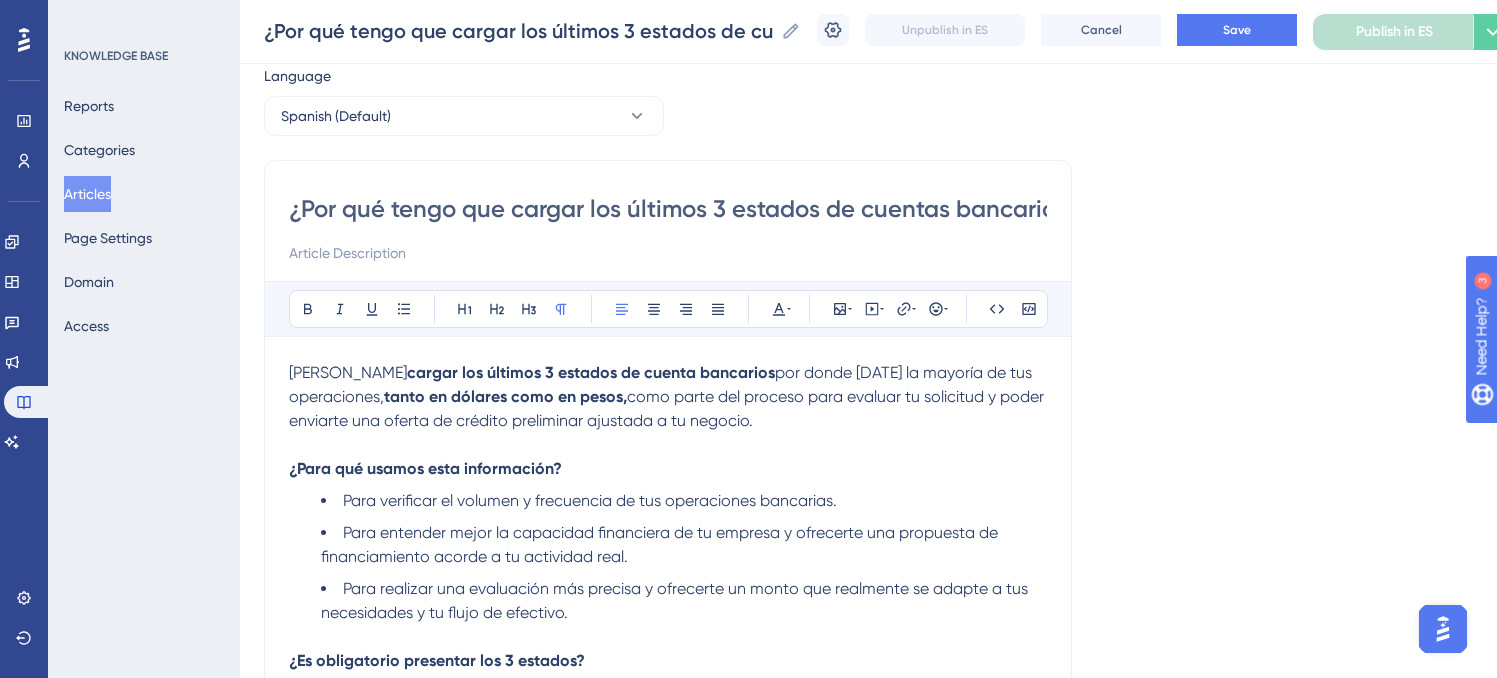 click on "¿Por qué tengo que cargar los últimos 3 estados de cuentas bancarios para recibir una oferta de crédito preliminar? Bold Italic Underline Bullet Point Heading 1 Heading 2 Heading 3 Normal Align Left Align Center Align Right Align Justify Text Color Insert Image Embed Video Hyperlink Emojis Code Code Block [PERSON_NAME]  cargar los últimos 3 estados de cuenta bancarios  por donde [DATE] la mayoría de tus operaciones,  tanto en dólares como en pesos,  como parte del proceso para evaluar tu solicitud y poder enviarte una oferta de crédito preliminar ajustada a tu negocio. ¿Para qué usamos esta información? Para verificar el volumen y frecuencia de tus operaciones bancarias. Para entender mejor la capacidad financiera de tu empresa y ofrecerte una propuesta de financiamiento acorde a tu actividad real. Para realizar una evaluación más precisa y ofrecerte un monto que realmente se adapte a tus necesidades y tu flujo de efectivo. ¿Es obligatorio presentar los 3 estados?    el formato permitido es PDF" at bounding box center (668, 513) 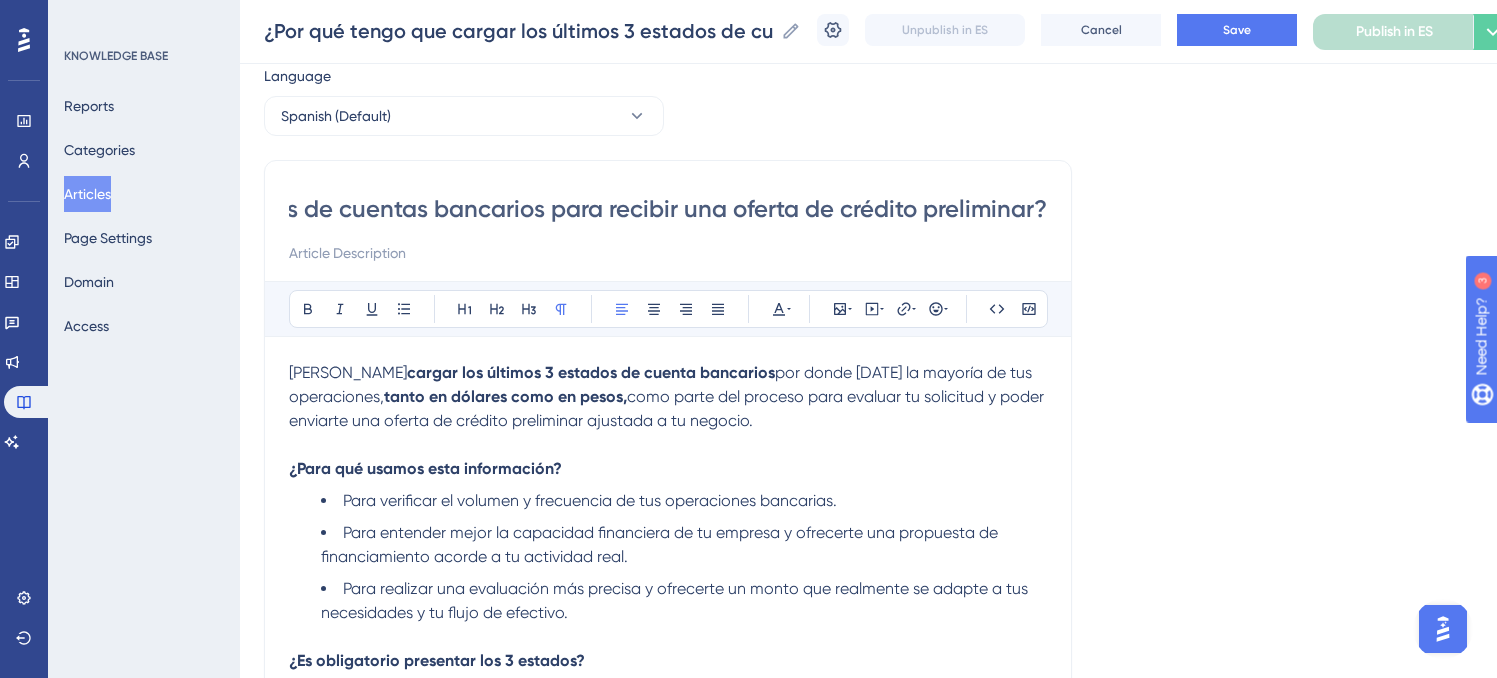 drag, startPoint x: 292, startPoint y: 213, endPoint x: 1164, endPoint y: 207, distance: 872.0206 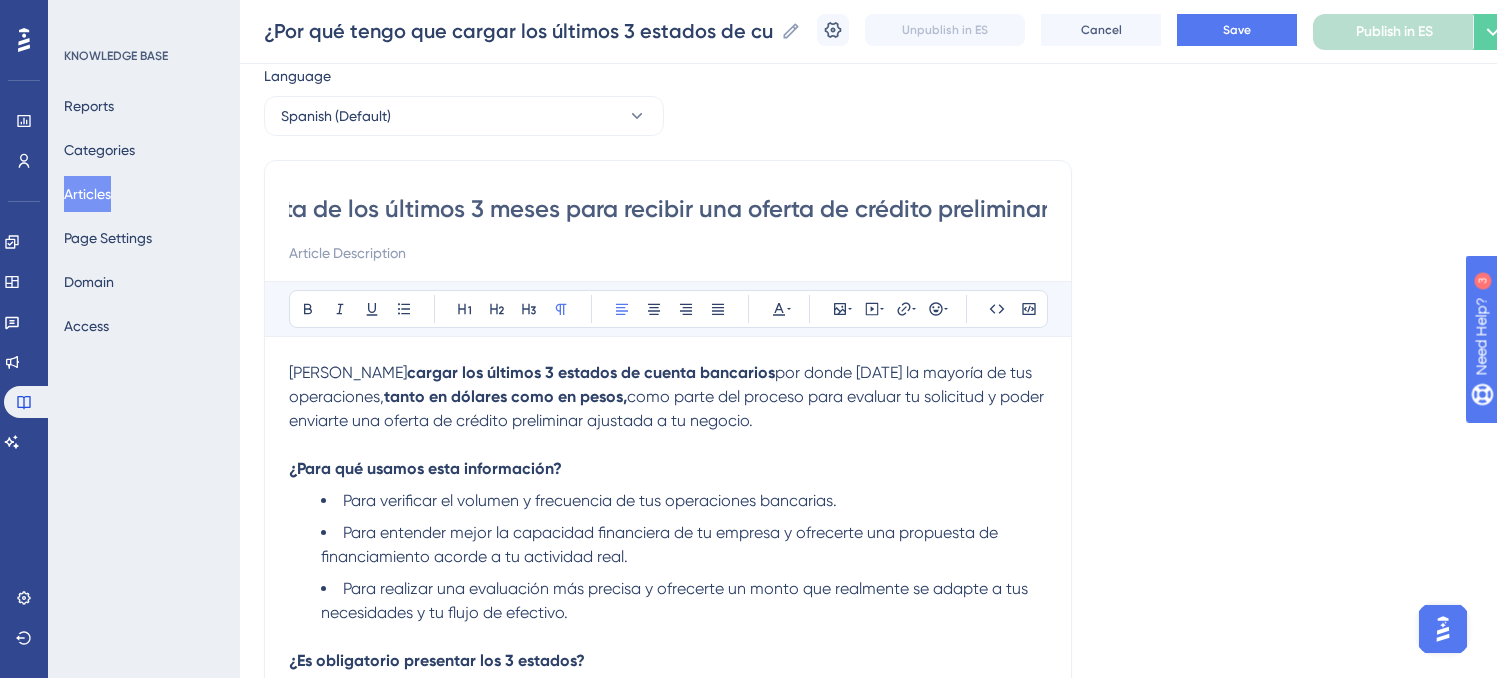 scroll, scrollTop: 0, scrollLeft: 546, axis: horizontal 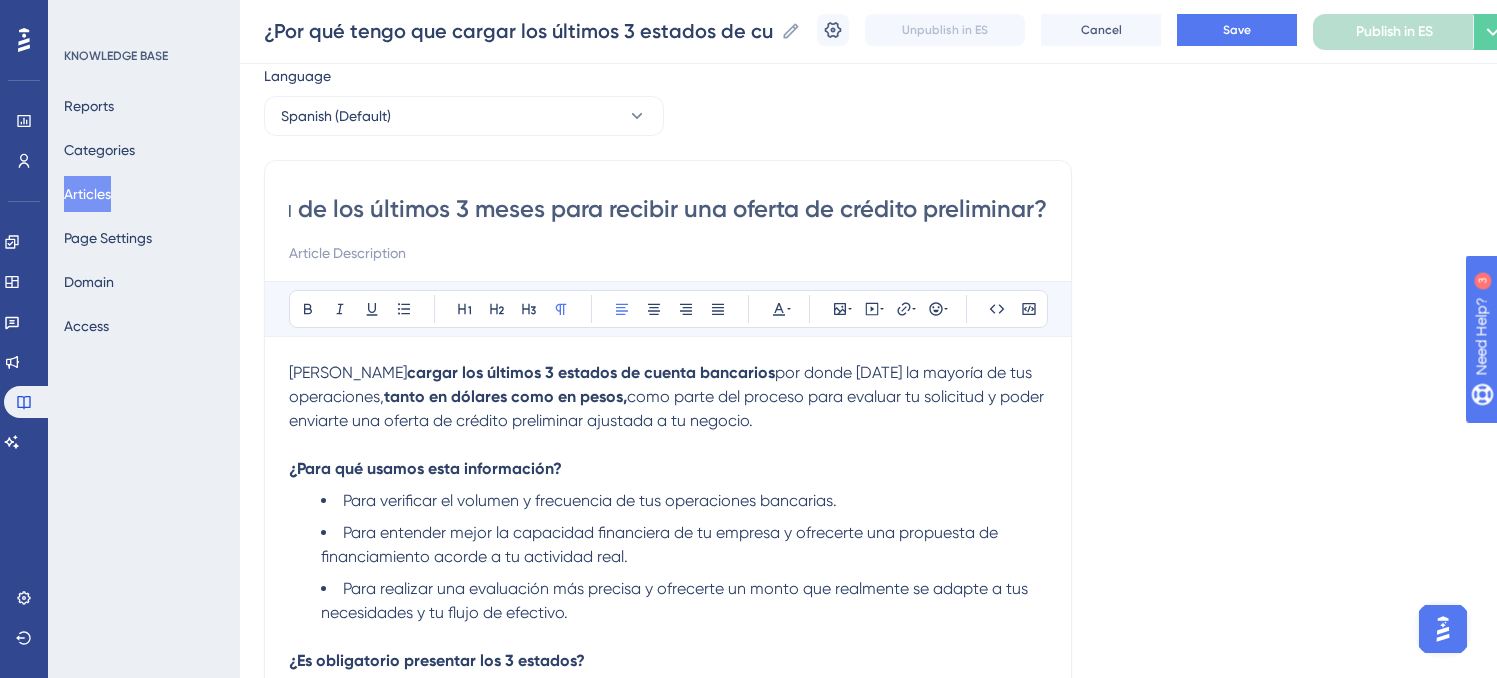 type on "¿Por qué tengo que cargar los estados de cuenta de los últimos 3 meses para recibir una oferta de crédito preliminar?" 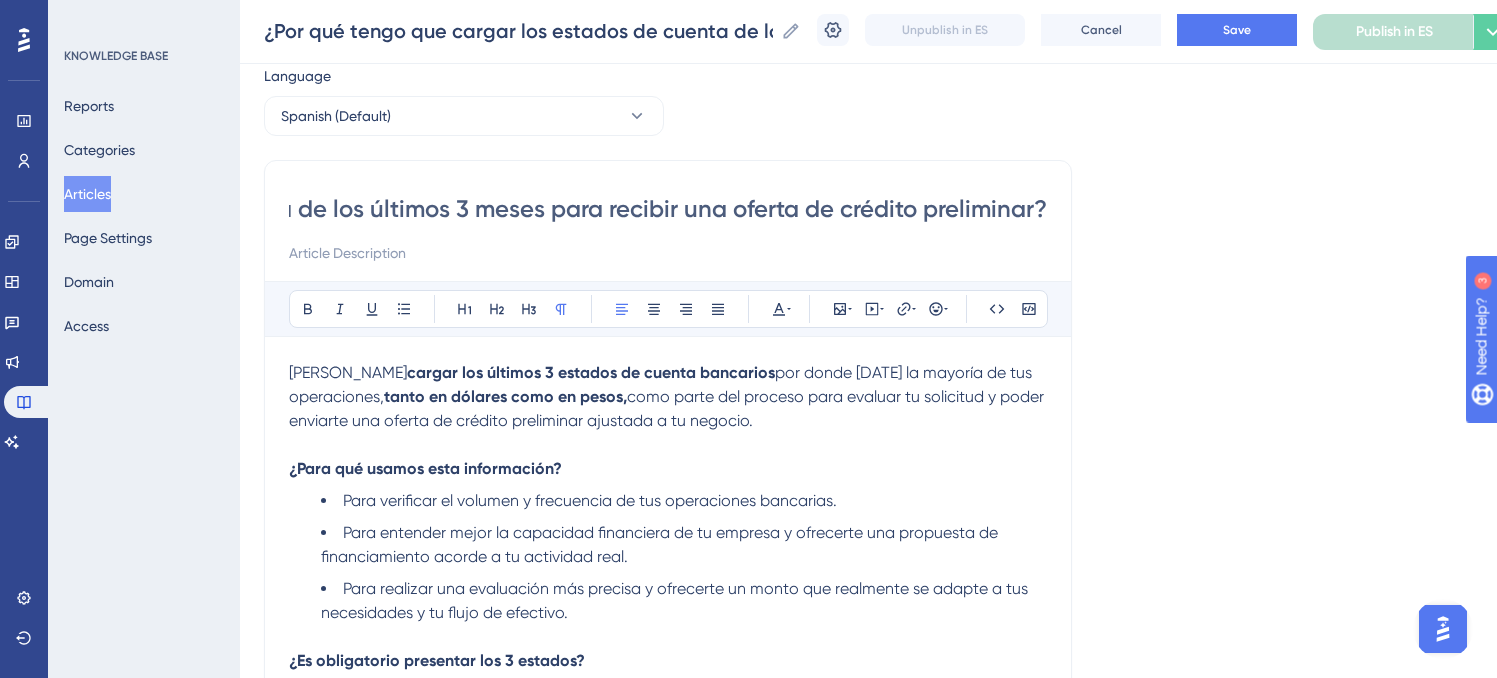 scroll, scrollTop: 0, scrollLeft: 0, axis: both 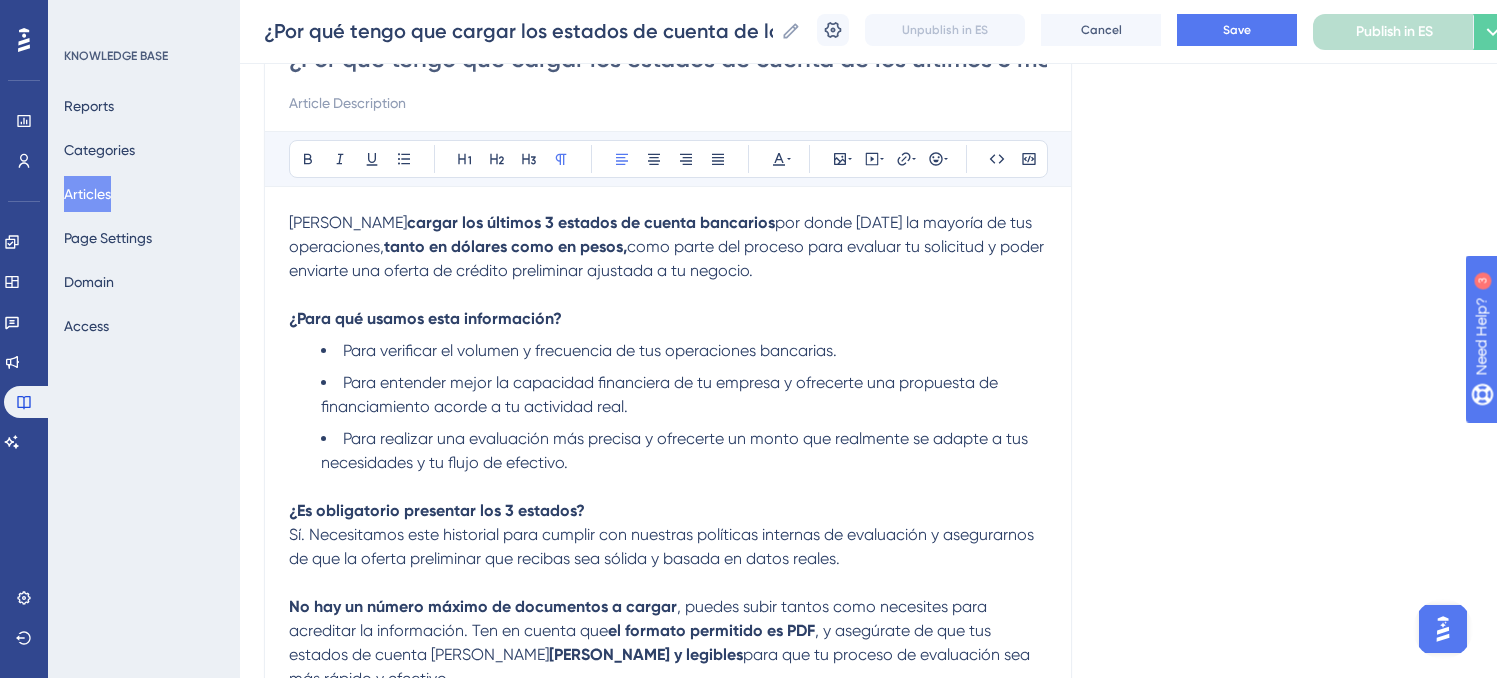 type on "¿Por qué tengo que cargar los estados de cuenta de los últimos 3 meses para recibir una oferta de crédito preliminar?" 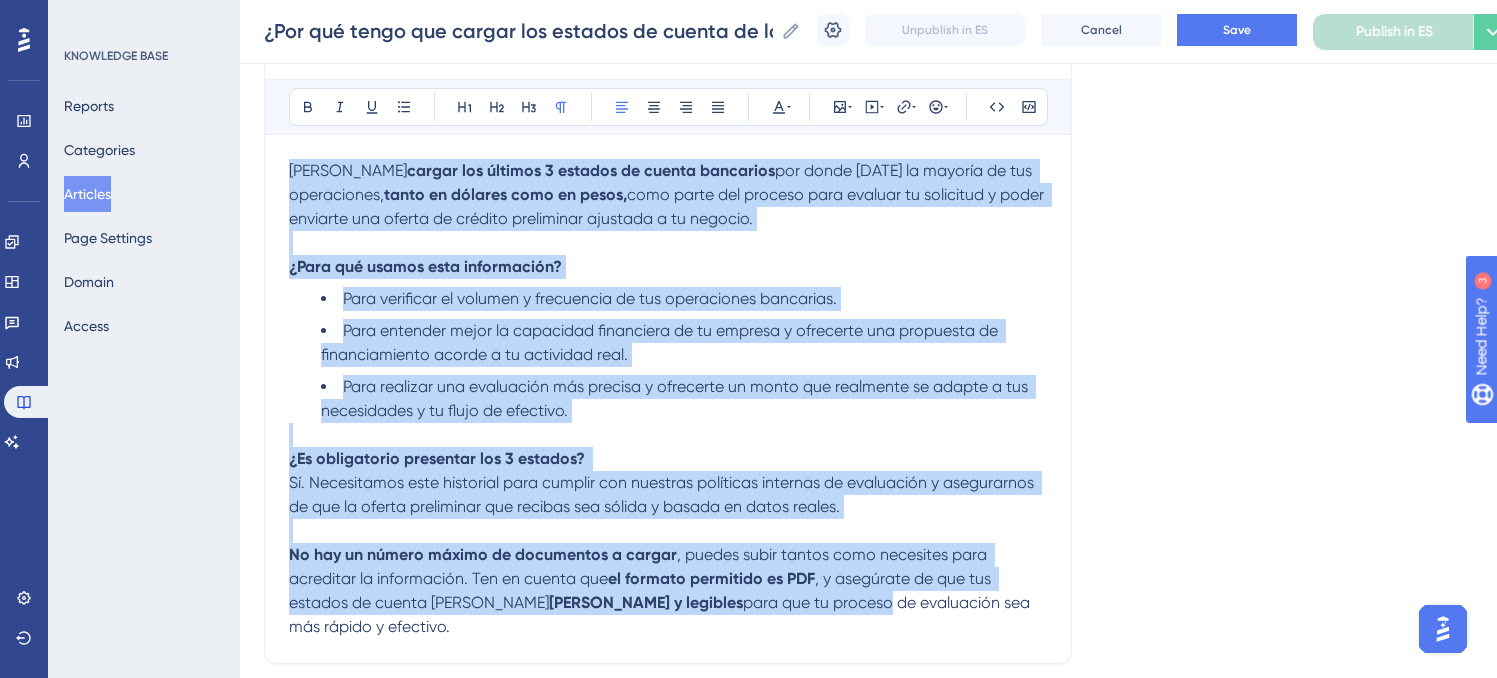 scroll, scrollTop: 415, scrollLeft: 0, axis: vertical 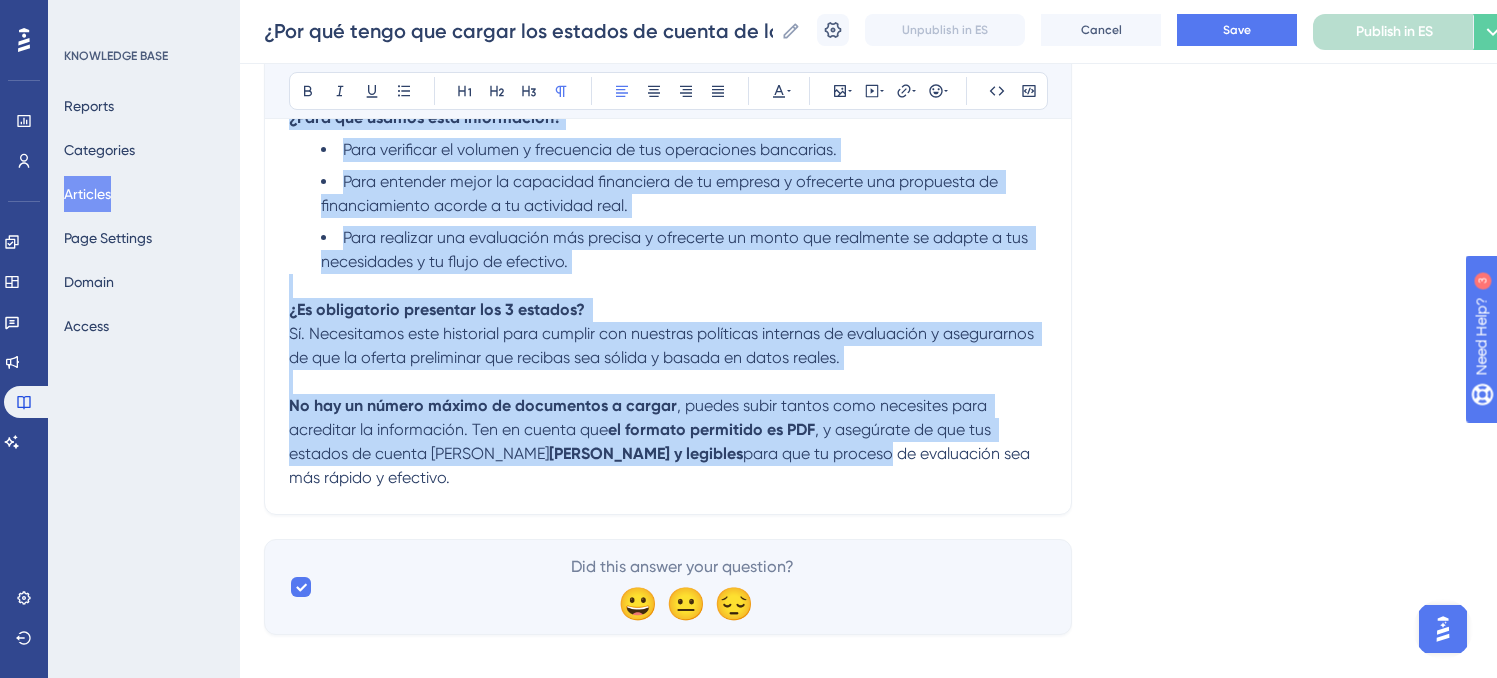 drag, startPoint x: 291, startPoint y: 222, endPoint x: 1064, endPoint y: 459, distance: 808.5159 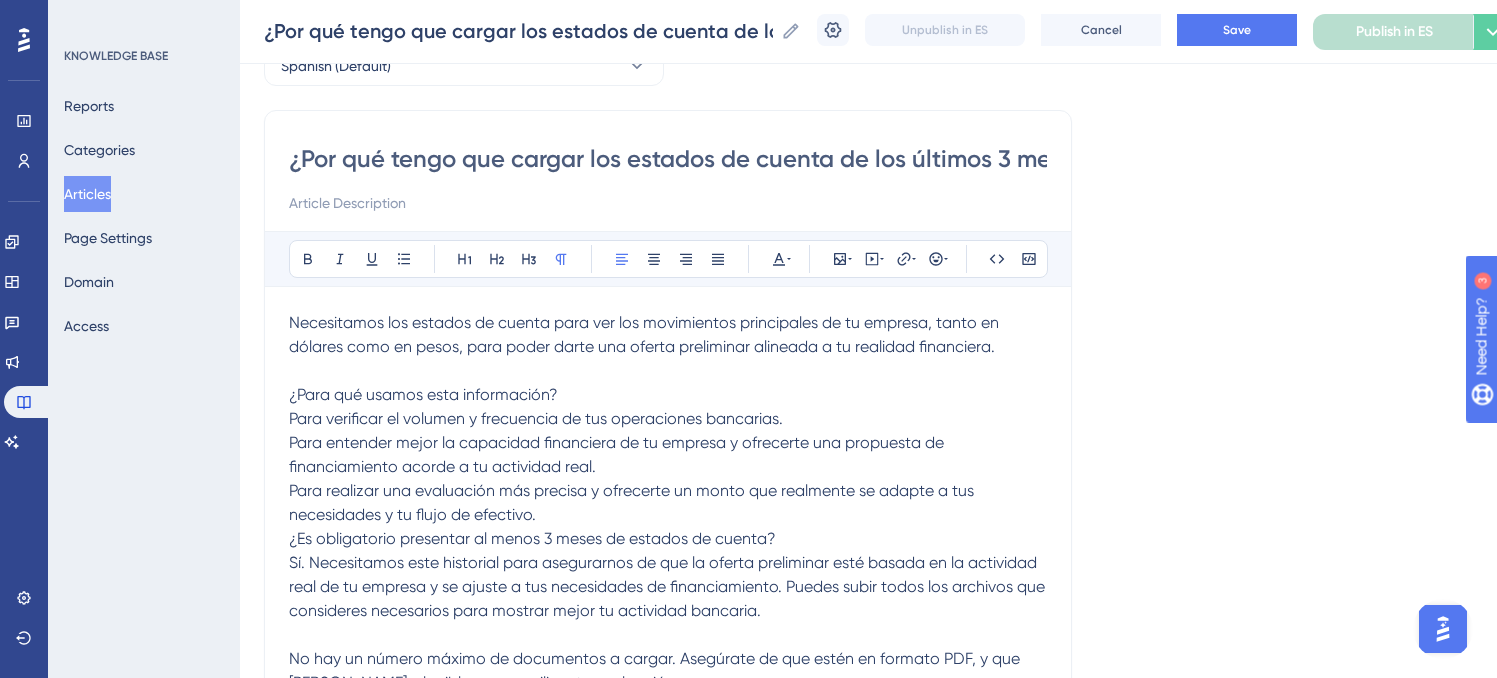 scroll, scrollTop: 114, scrollLeft: 2, axis: both 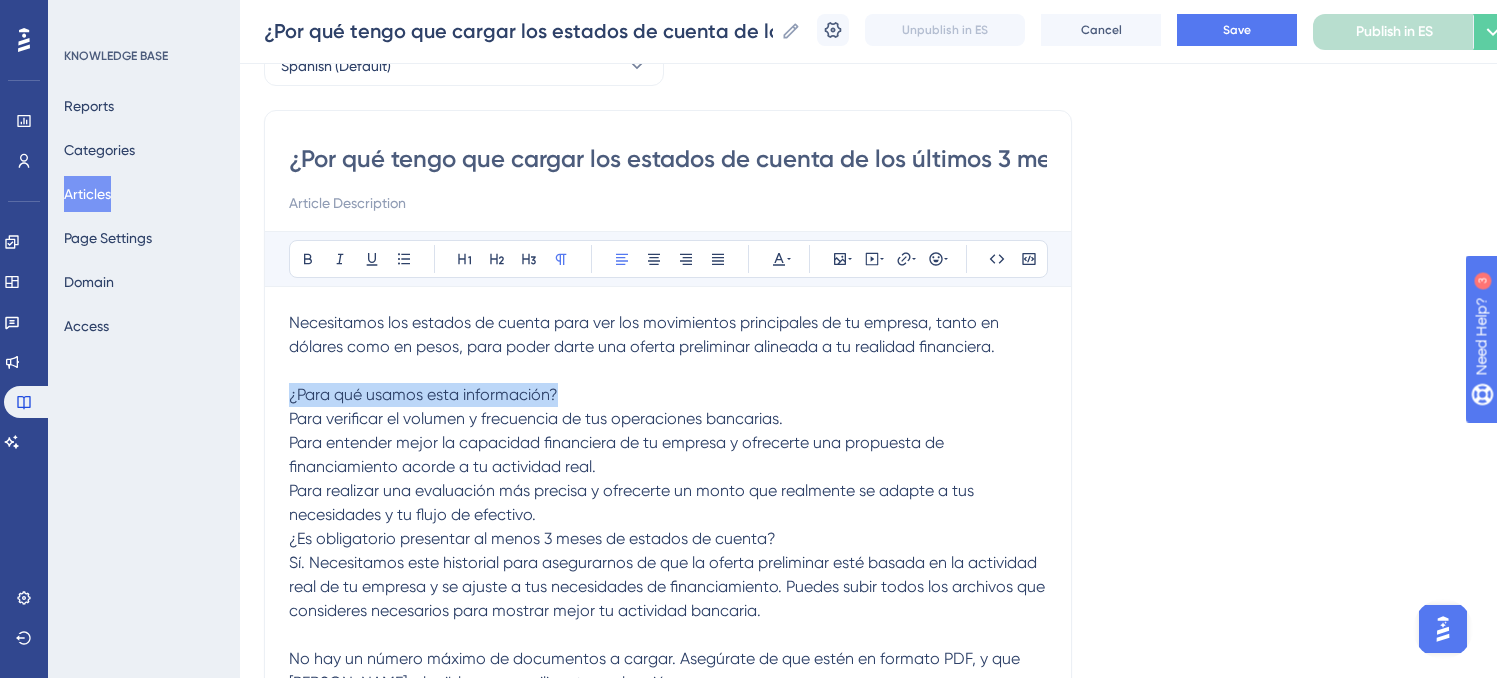 drag, startPoint x: 569, startPoint y: 393, endPoint x: 285, endPoint y: 386, distance: 284.08624 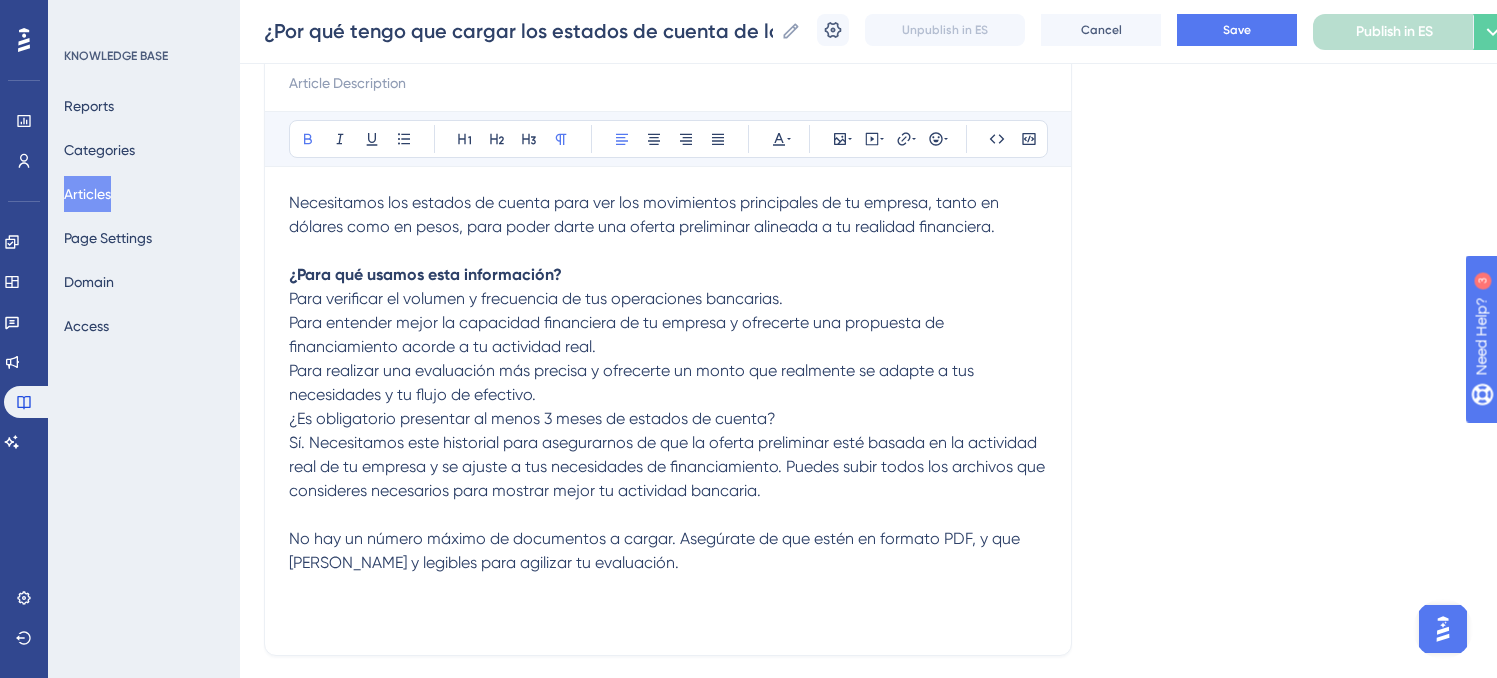scroll, scrollTop: 236, scrollLeft: 2, axis: both 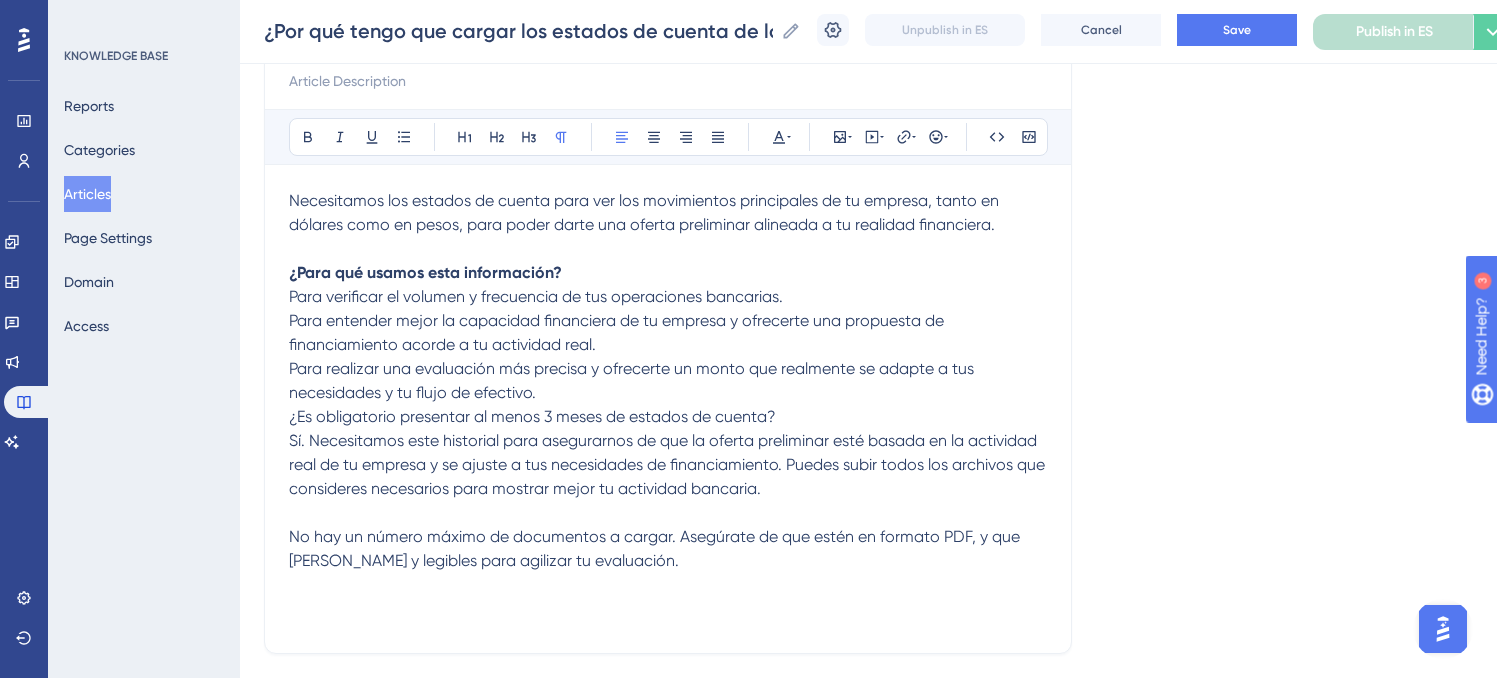 drag, startPoint x: 813, startPoint y: 412, endPoint x: 274, endPoint y: 427, distance: 539.2087 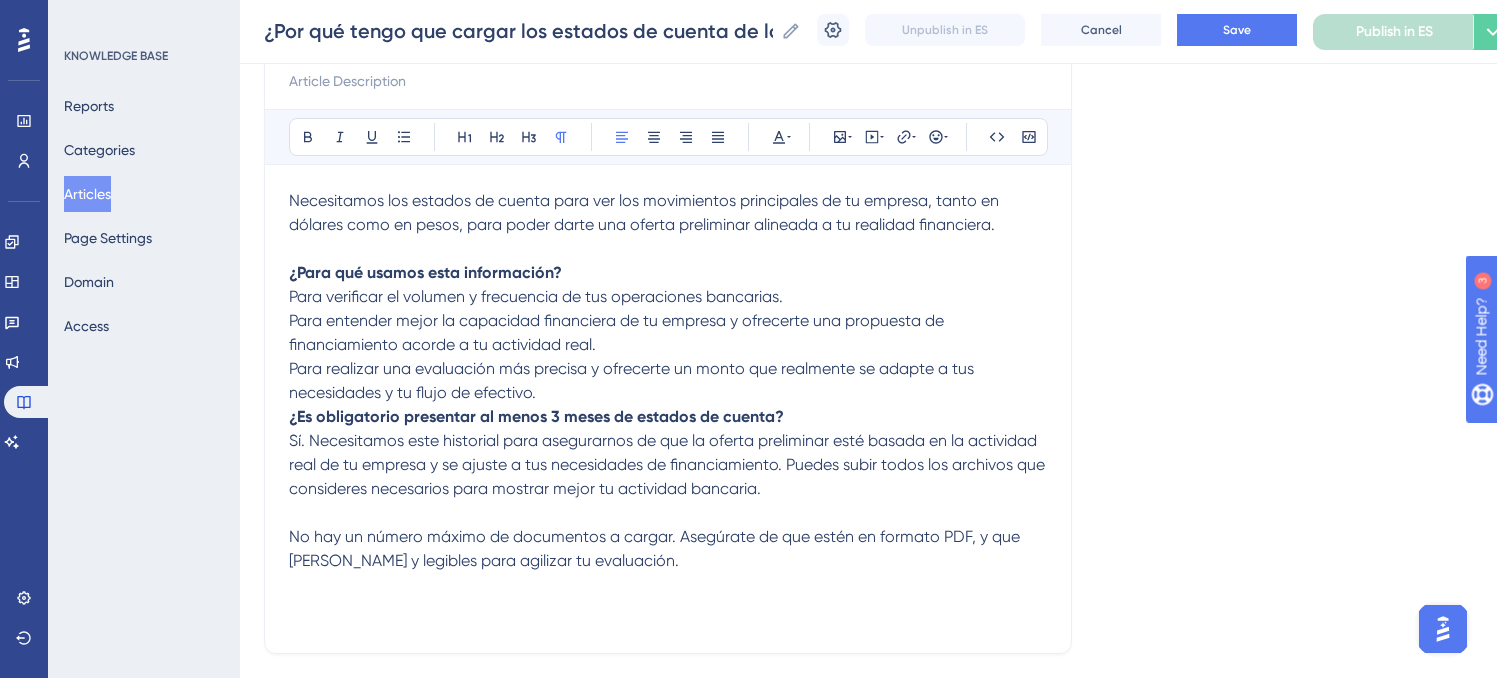 click on "Necesitamos los estados de cuenta para ver los movimientos principales de tu empresa, tanto en dólares como en pesos, para poder darte una oferta preliminar alineada a tu realidad financiera. ¿Para qué usamos esta información? Para verificar el volumen y frecuencia de tus operaciones bancarias. Para entender mejor la capacidad financiera de tu empresa y ofrecerte una propuesta de financiamiento acorde a tu actividad real. Para realizar una evaluación más precisa y ofrecerte un monto que realmente se adapte a tus necesidades y tu flujo de efectivo.  ¿Es obligatorio presentar al menos 3 meses de estados de cuenta?   Sí. Necesitamos este historial para asegurarnos de que la oferta preliminar esté basada en la actividad real de tu empresa y se ajuste a tus necesidades de financiamiento. Puedes subir todos los archivos que consideres necesarios para mostrar mejor tu actividad bancaria." at bounding box center [668, 381] 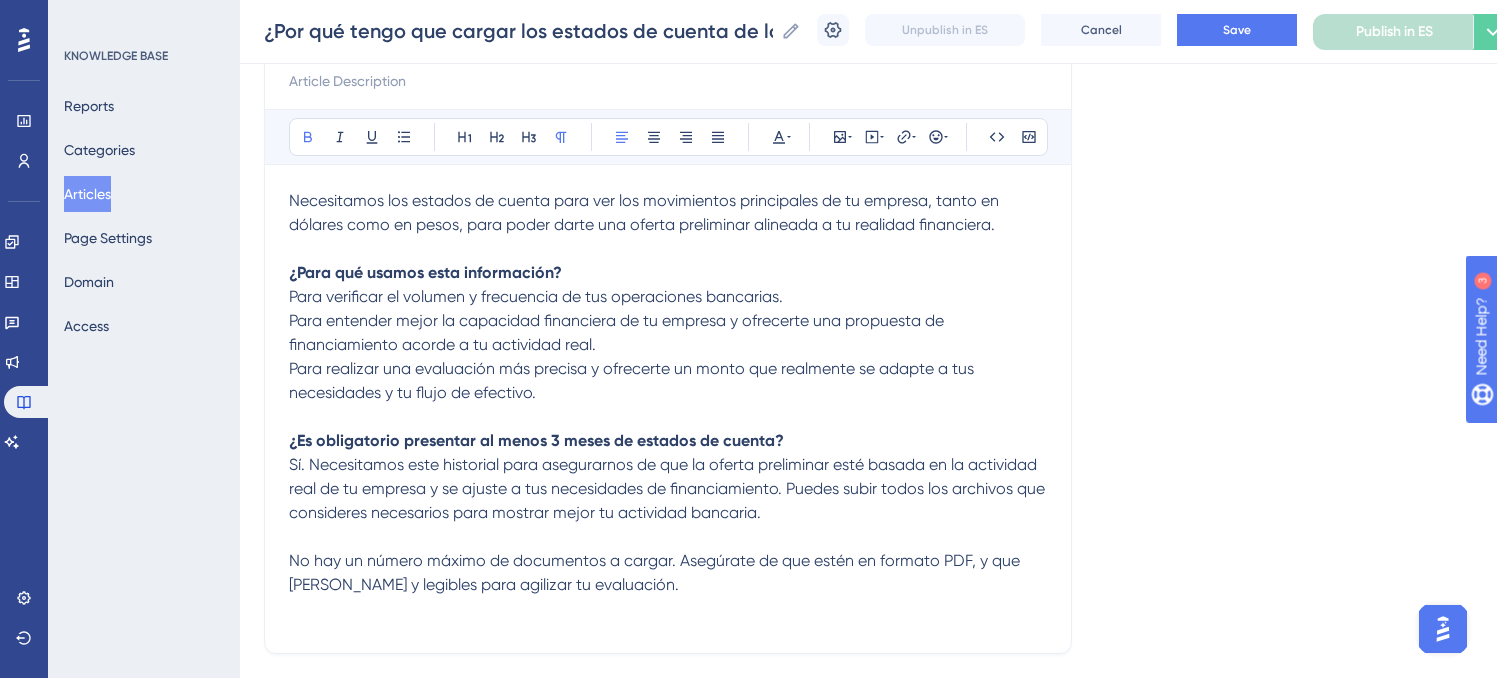 drag, startPoint x: 290, startPoint y: 438, endPoint x: 386, endPoint y: 430, distance: 96.332756 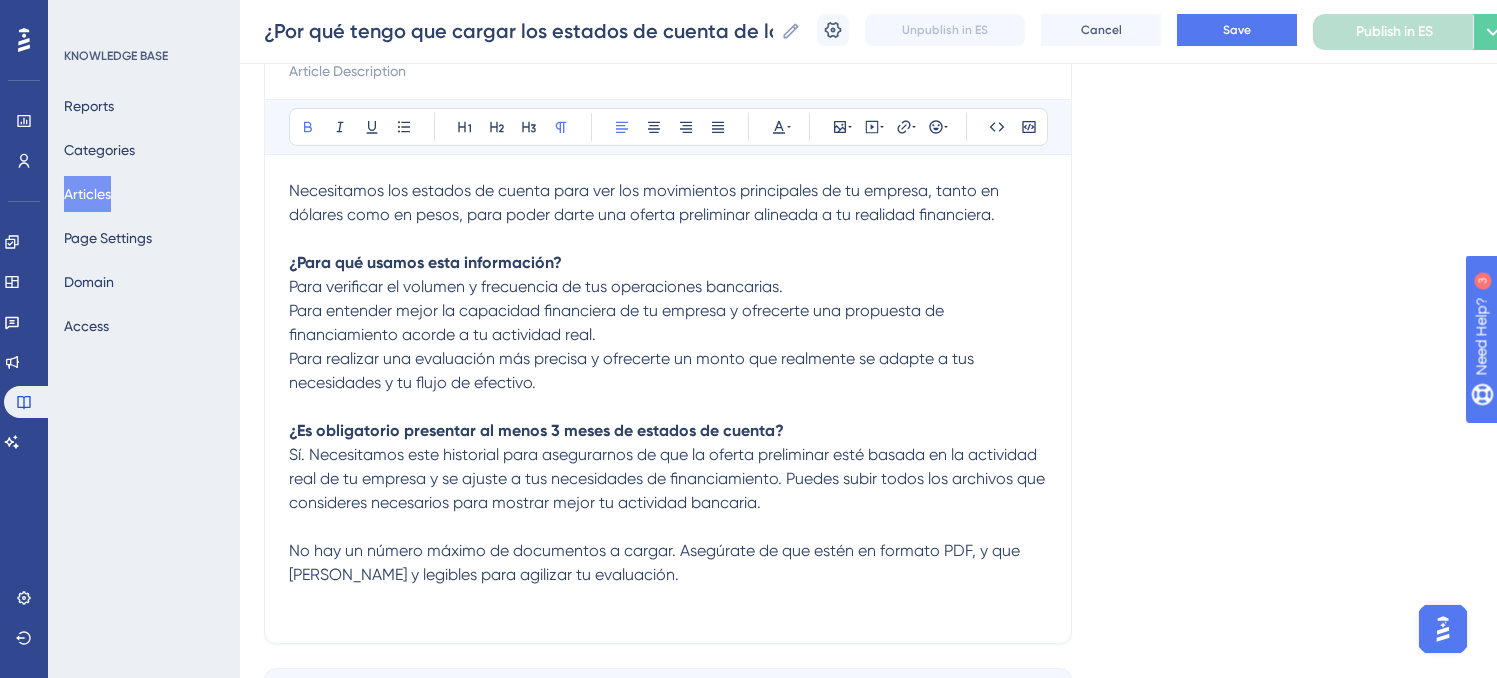 scroll, scrollTop: 246, scrollLeft: 0, axis: vertical 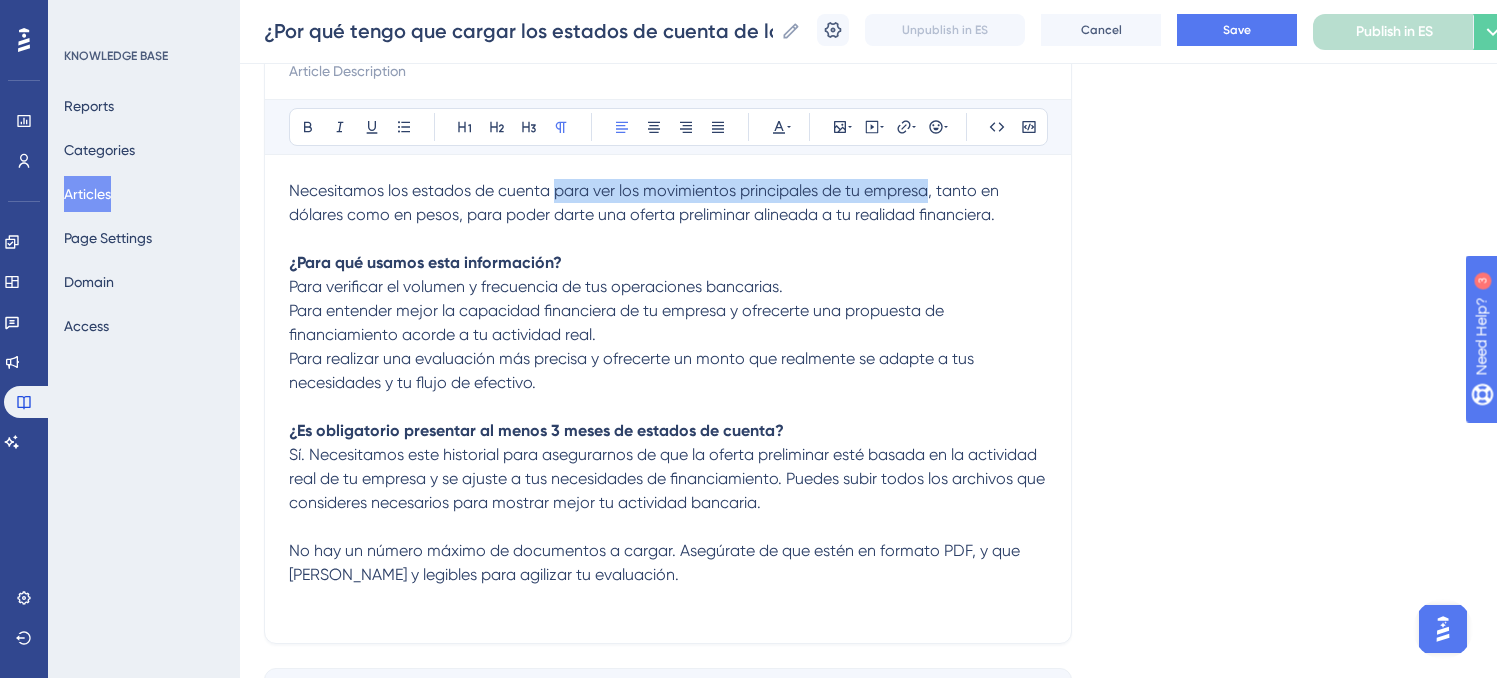 drag, startPoint x: 554, startPoint y: 195, endPoint x: 927, endPoint y: 188, distance: 373.06567 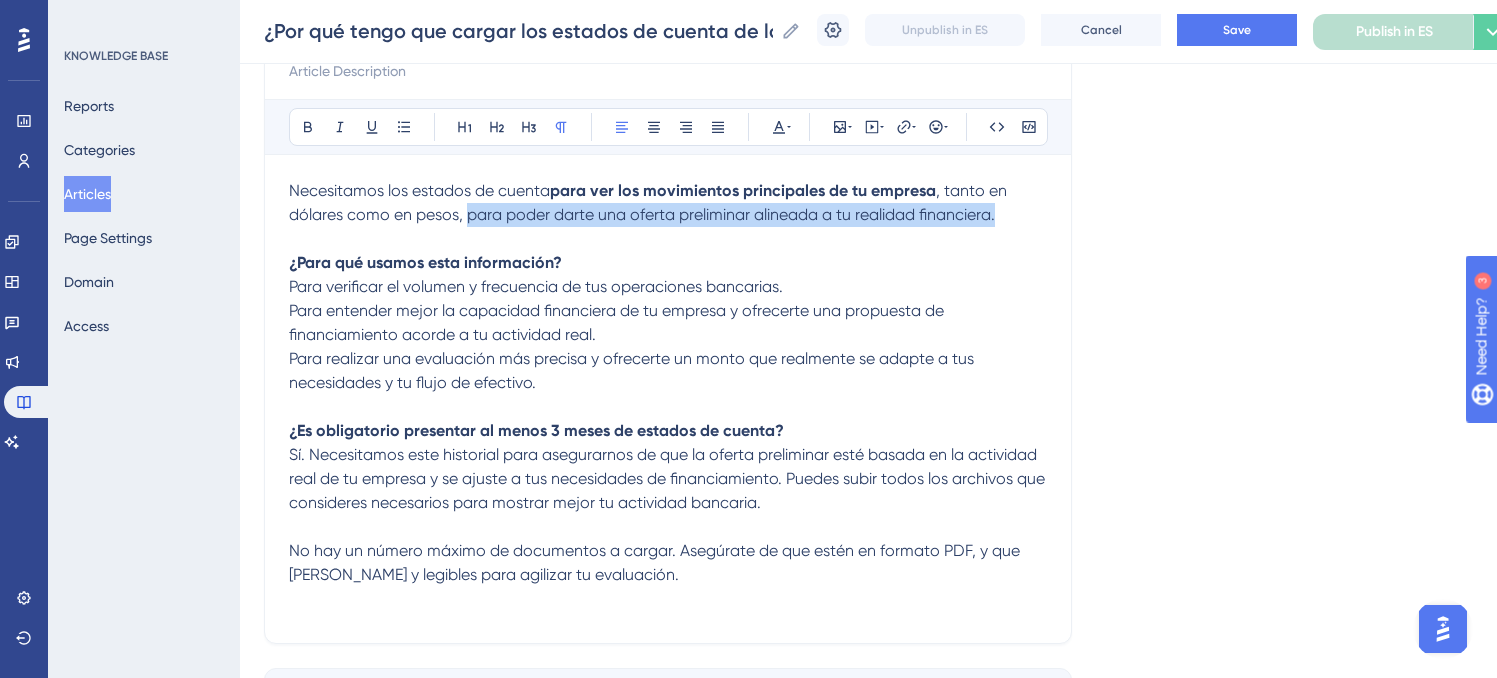 drag, startPoint x: 466, startPoint y: 217, endPoint x: 1015, endPoint y: 224, distance: 549.0446 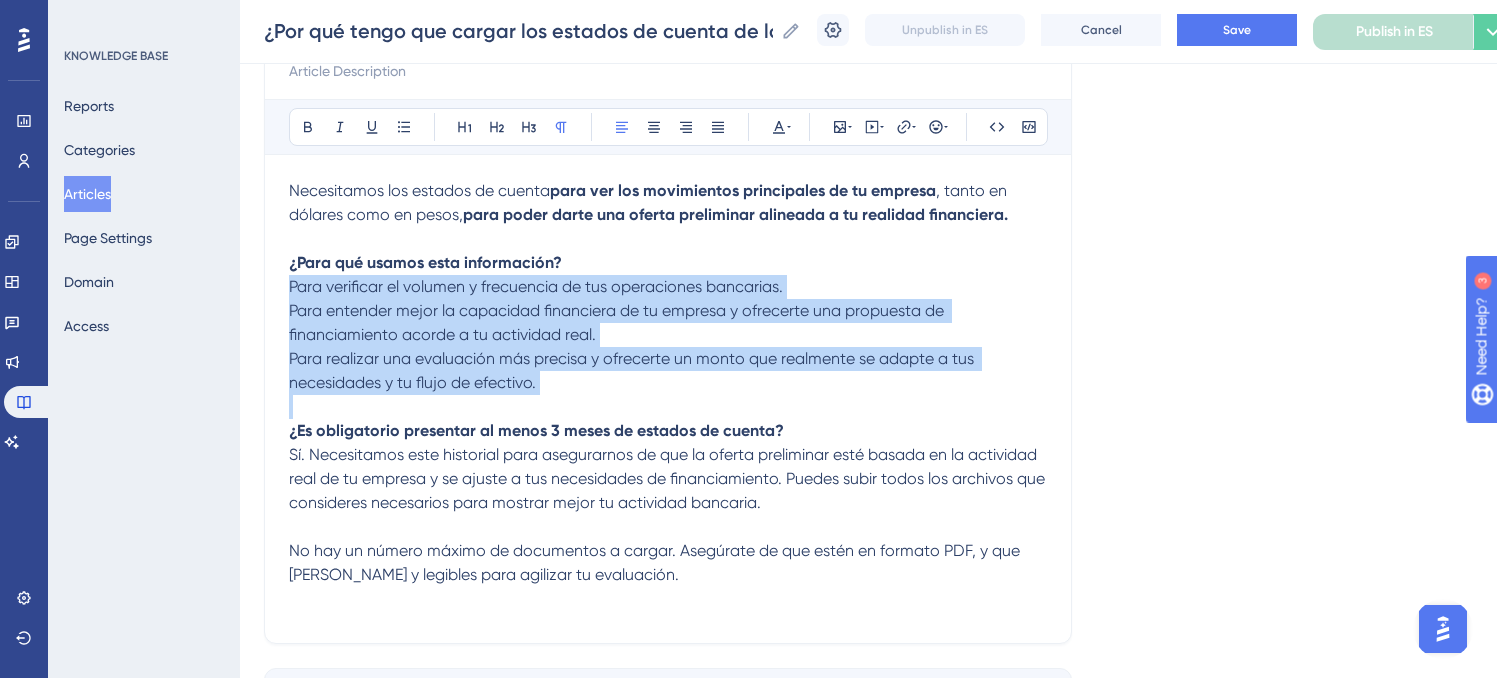 drag, startPoint x: 393, startPoint y: 362, endPoint x: 231, endPoint y: 291, distance: 176.87566 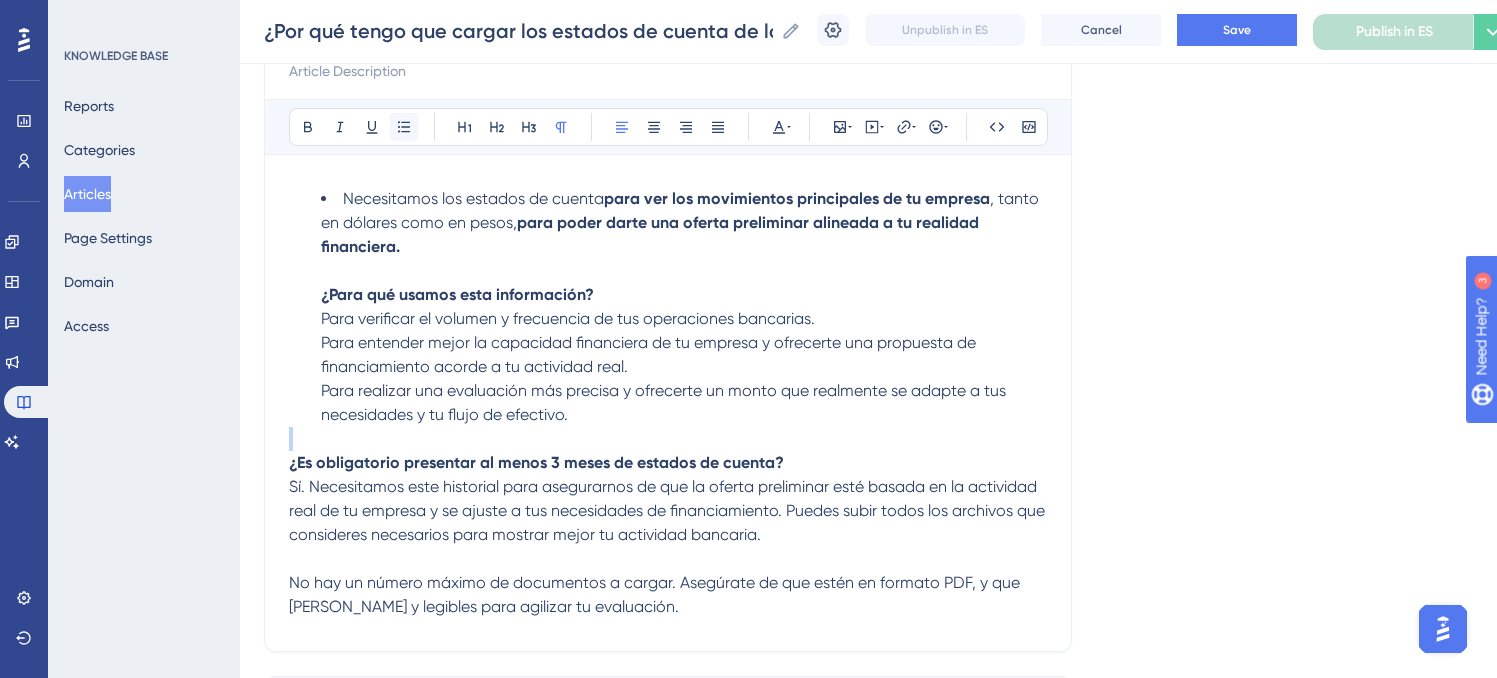 click at bounding box center (404, 127) 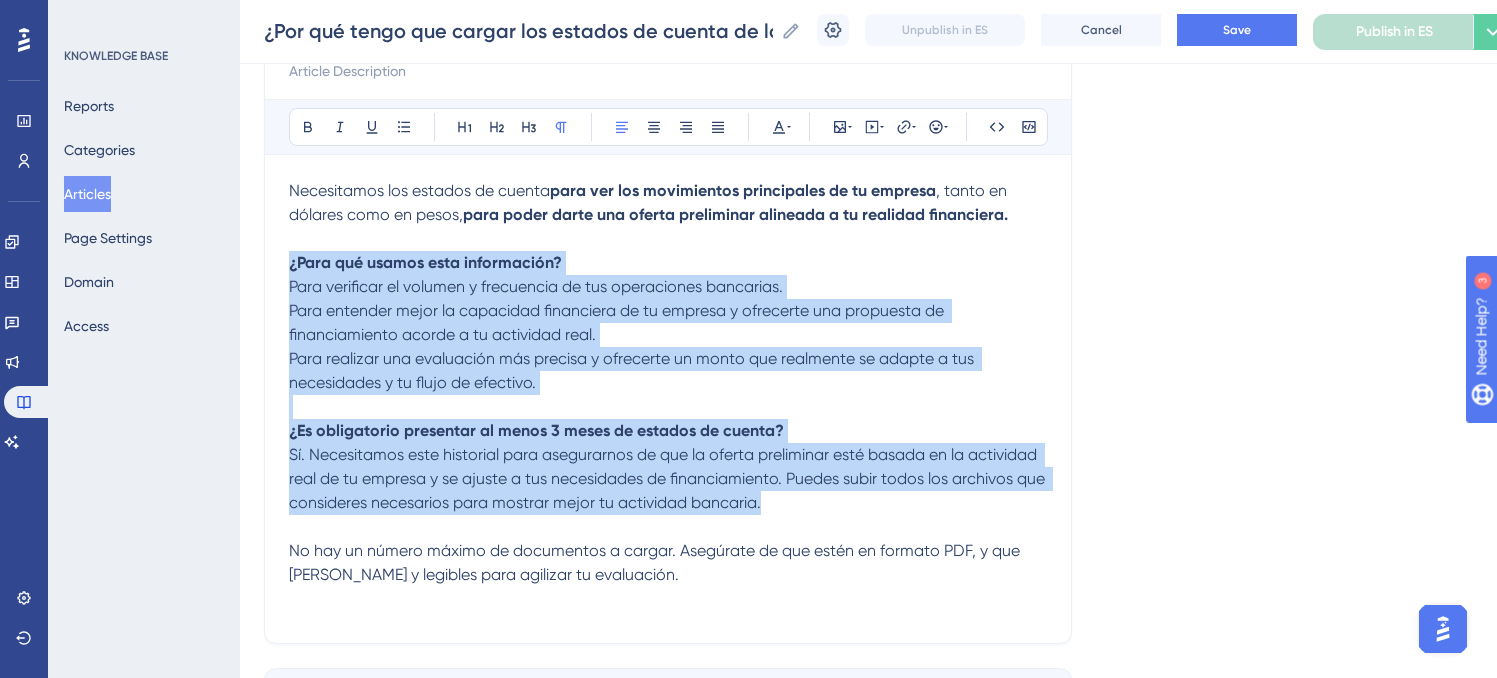 drag, startPoint x: 831, startPoint y: 504, endPoint x: 208, endPoint y: 269, distance: 665.8483 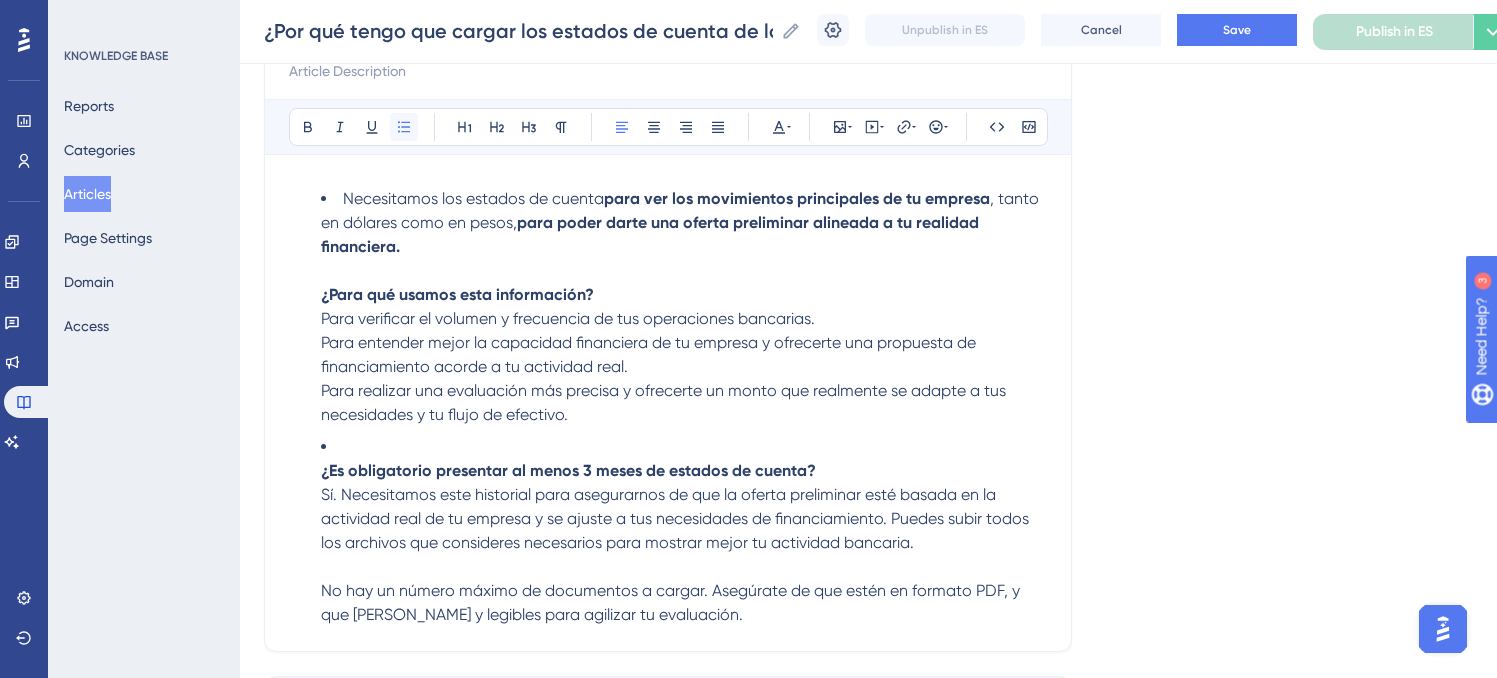click 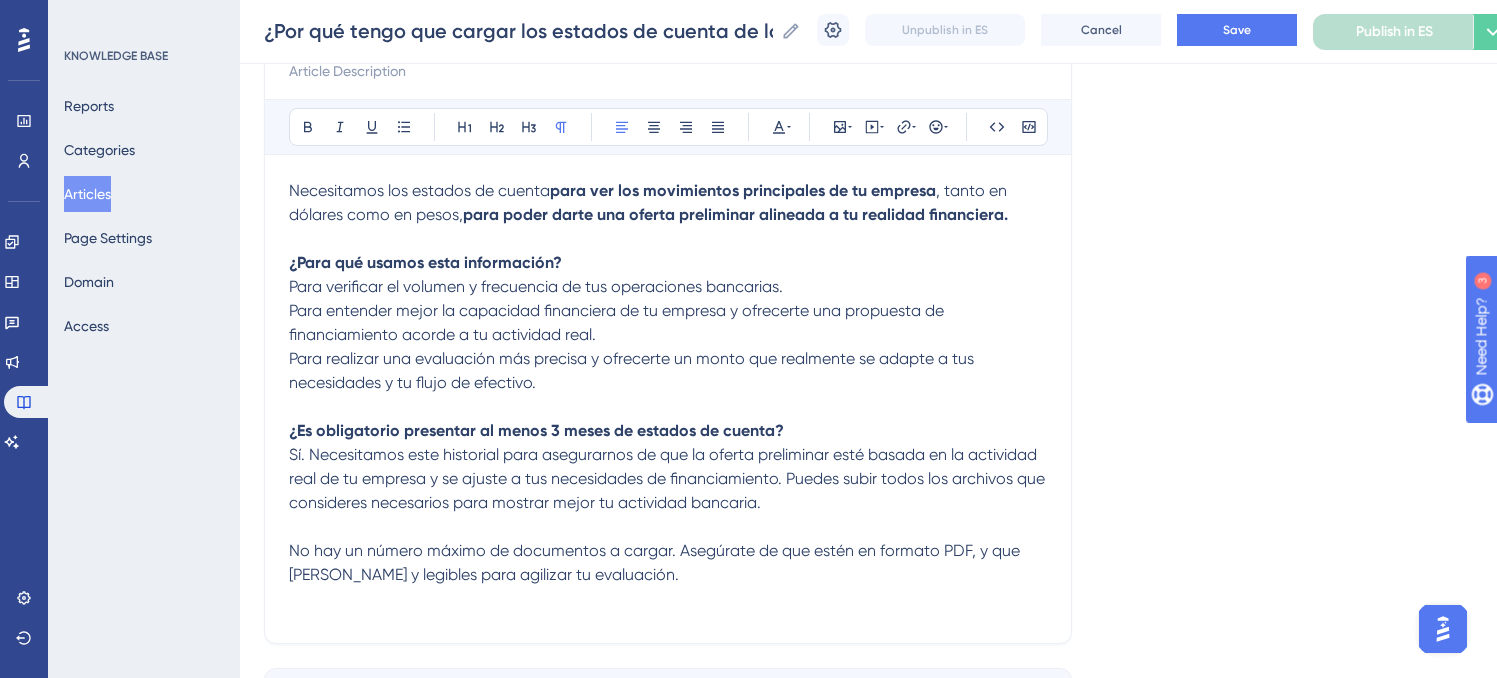 click on "Necesitamos los estados de cuenta  para ver los movimientos principales de tu empresa , tanto en dólares como en pesos,  para poder darte una oferta preliminar alineada a tu realidad financiera. ¿Para qué usamos esta información? Para verificar el volumen y frecuencia de tus operaciones bancarias. Para entender mejor la capacidad financiera de tu empresa y ofrecerte una propuesta de financiamiento acorde a tu actividad real. Para realizar una evaluación más precisa y ofrecerte un monto que realmente se adapte a tus necesidades y tu flujo de efectivo." at bounding box center [668, 287] 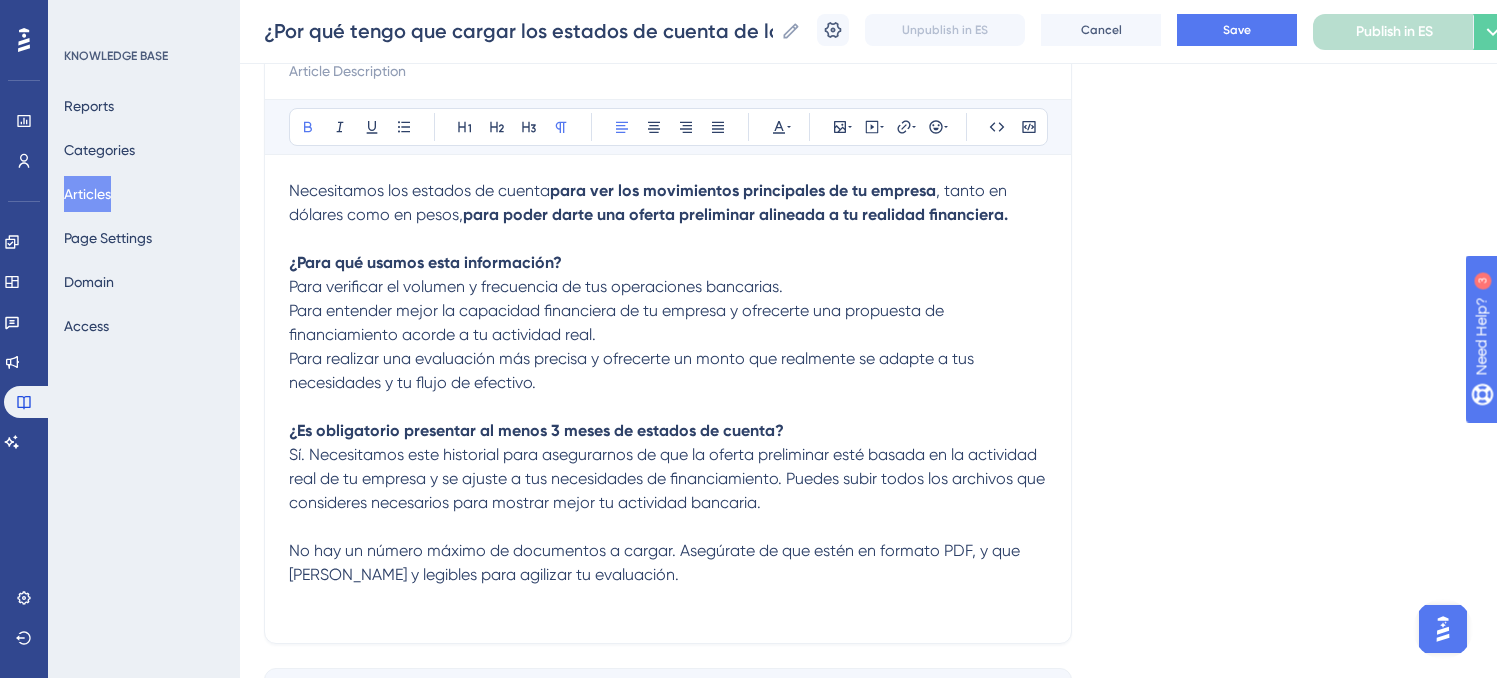 click on "Para verificar el volumen y frecuencia de tus operaciones bancarias. Para entender mejor la capacidad financiera de tu empresa y ofrecerte una propuesta de financiamiento acorde a tu actividad real. Para realizar una evaluación más precisa y ofrecerte un monto que realmente se adapte a tus necesidades y tu flujo de efectivo." at bounding box center (668, 335) 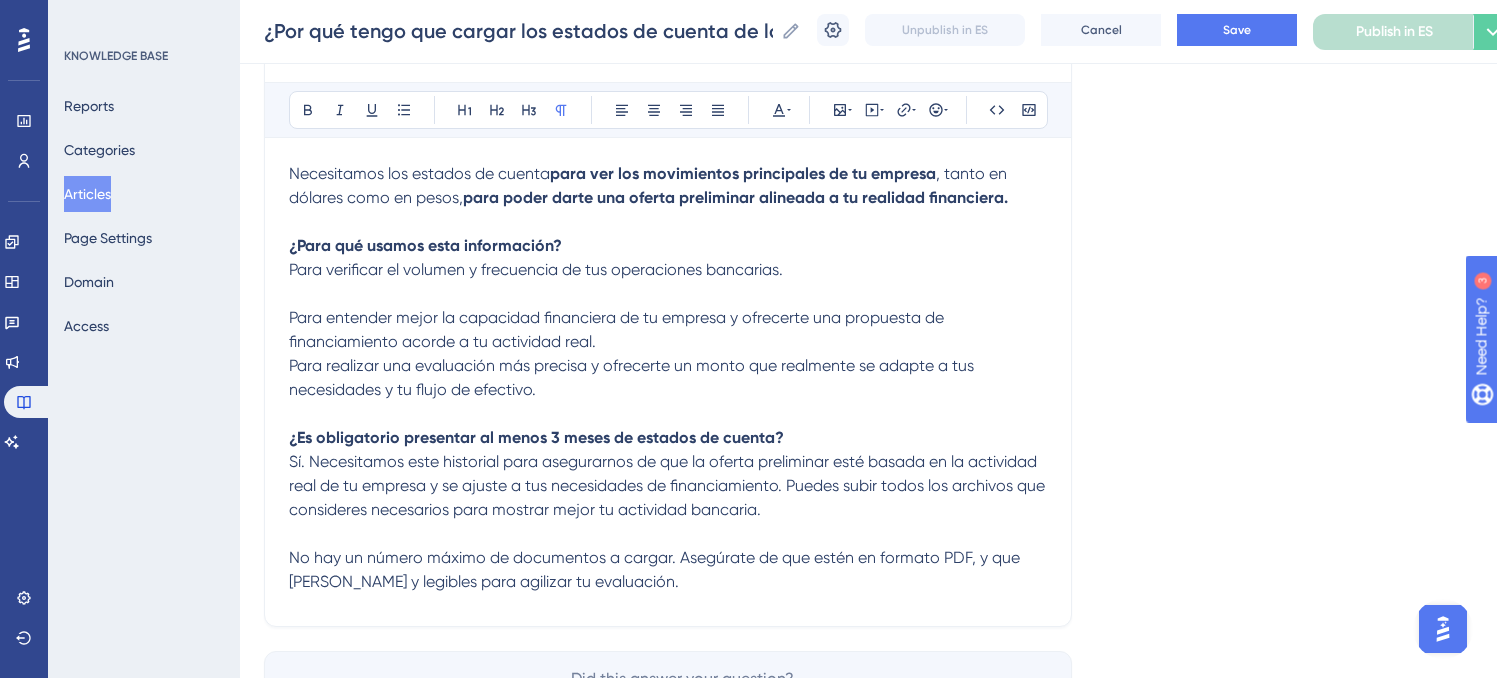 scroll, scrollTop: 263, scrollLeft: 12, axis: both 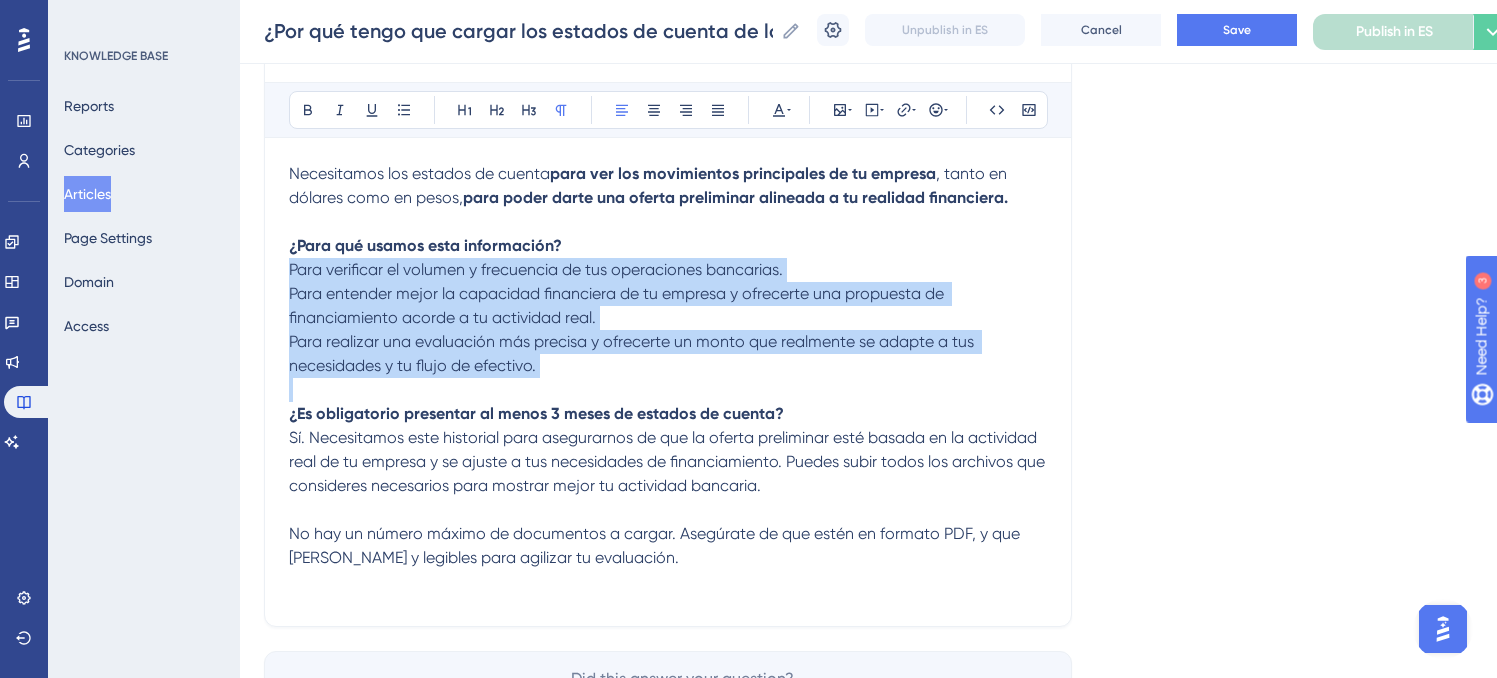 drag, startPoint x: 553, startPoint y: 377, endPoint x: 456, endPoint y: 168, distance: 230.41267 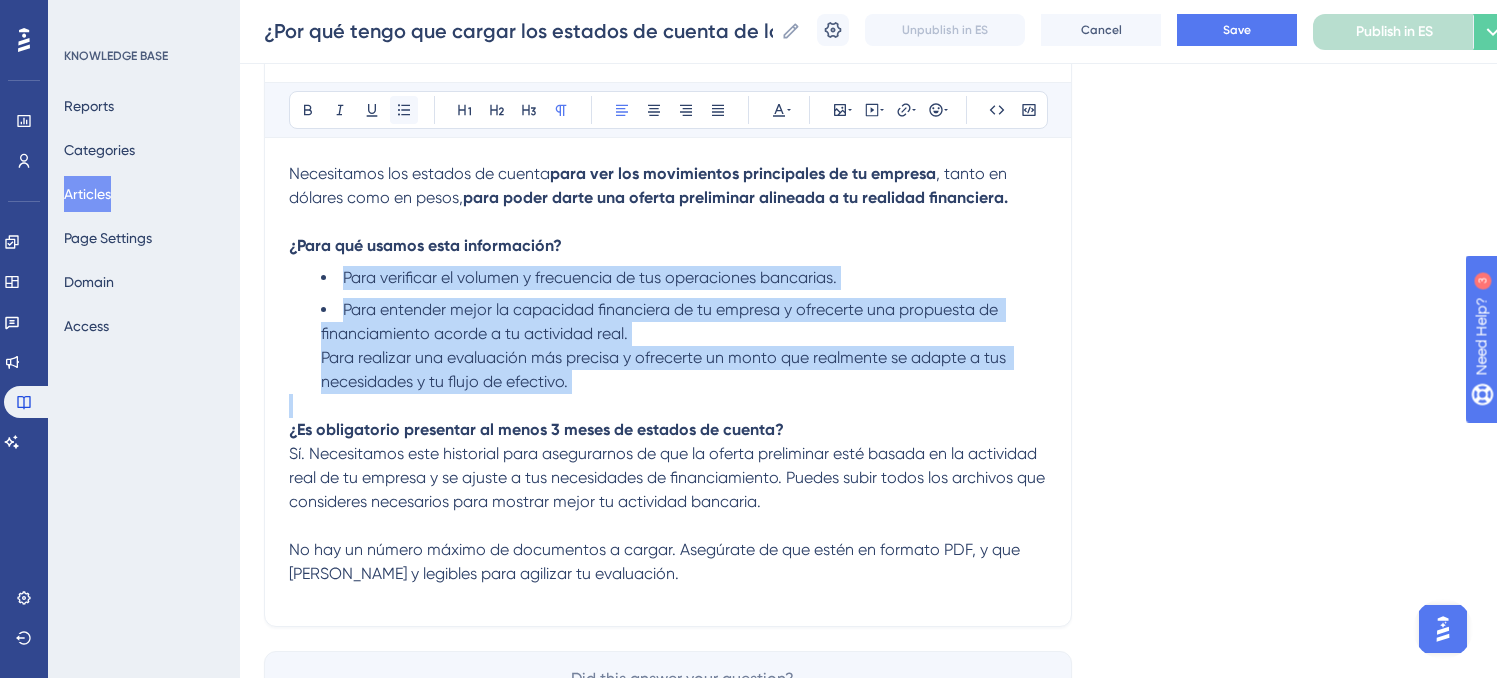 click 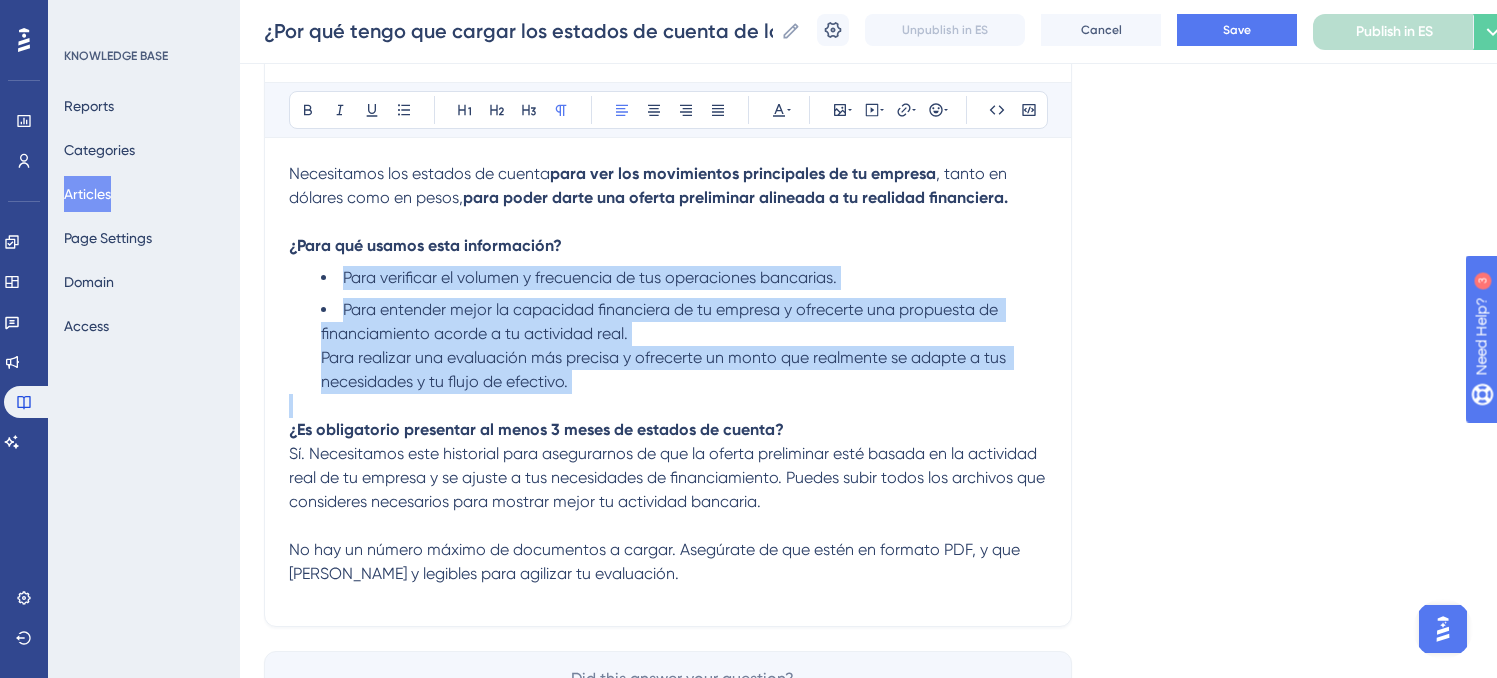 click on "Para entender mejor la capacidad financiera de tu empresa y ofrecerte una propuesta de financiamiento acorde a tu actividad real. Para realizar una evaluación más precisa y ofrecerte un monto que realmente se adapte a tus necesidades y tu flujo de efectivo." at bounding box center [684, 346] 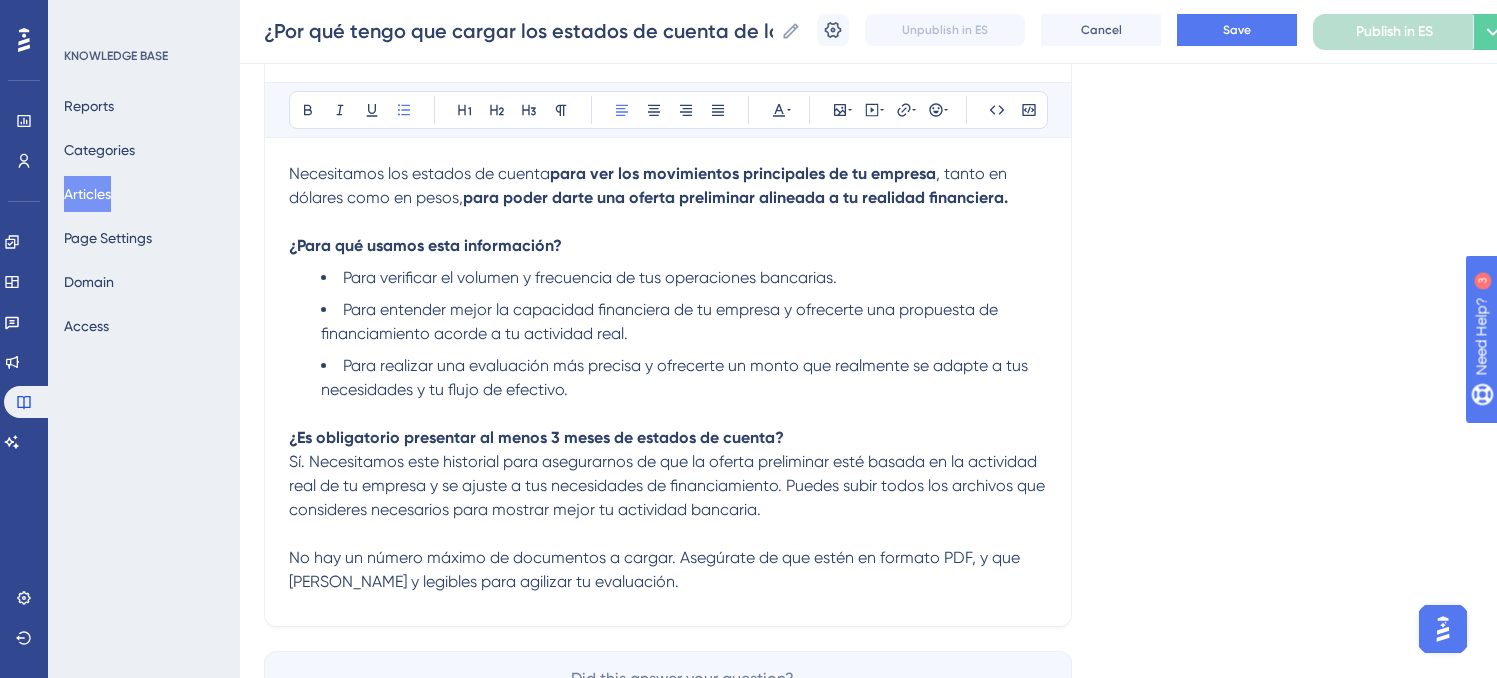 click on "¿Es obligatorio presentar al menos 3 meses de estados de cuenta?   Sí. Necesitamos este historial para asegurarnos de que la oferta preliminar esté basada en la actividad real de tu empresa y se ajuste a tus necesidades de financiamiento. Puedes subir todos los archivos que consideres necesarios para mostrar mejor tu actividad bancaria. No hay un número máximo de documentos a cargar. Asegúrate de que estén en formato PDF, y que [PERSON_NAME] y legibles para agilizar tu evaluación." at bounding box center (668, 498) 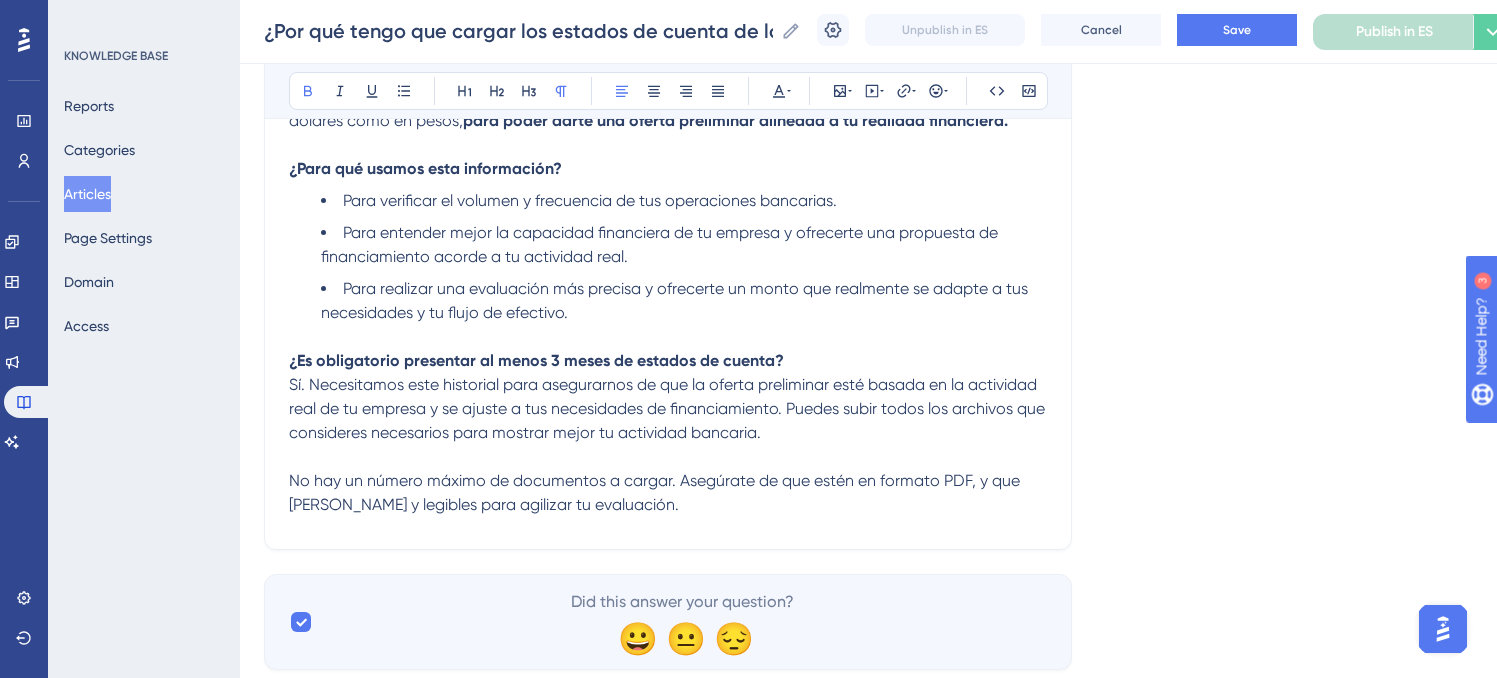 scroll, scrollTop: 358, scrollLeft: 12, axis: both 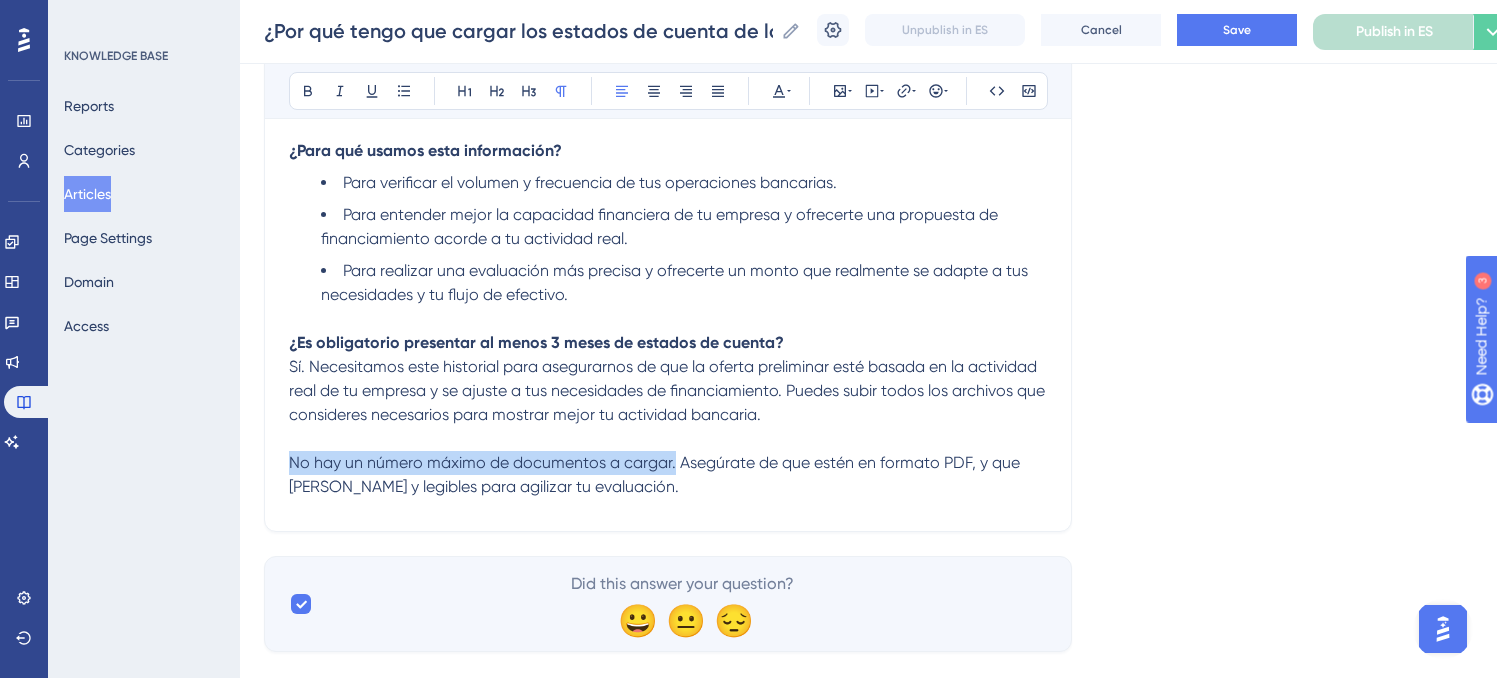 drag, startPoint x: 301, startPoint y: 466, endPoint x: 661, endPoint y: 471, distance: 360.03473 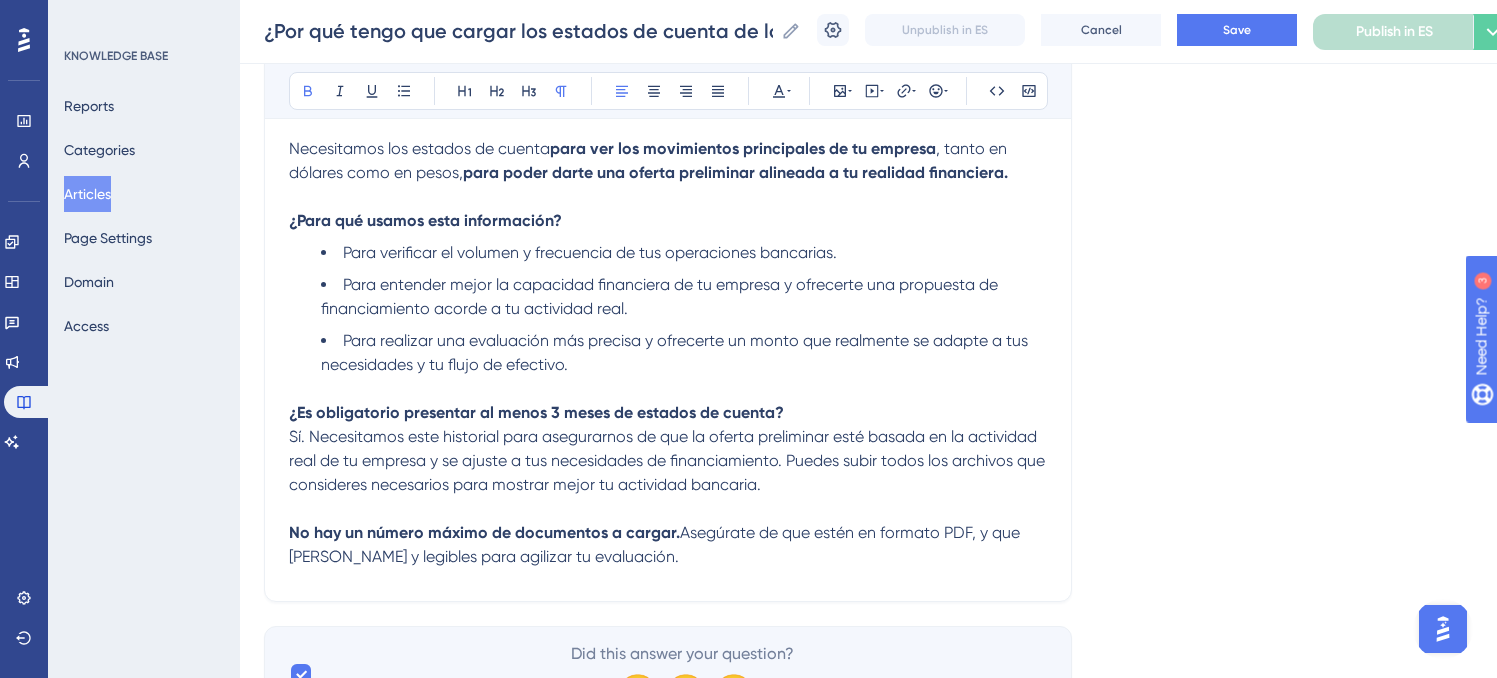 scroll, scrollTop: 285, scrollLeft: 12, axis: both 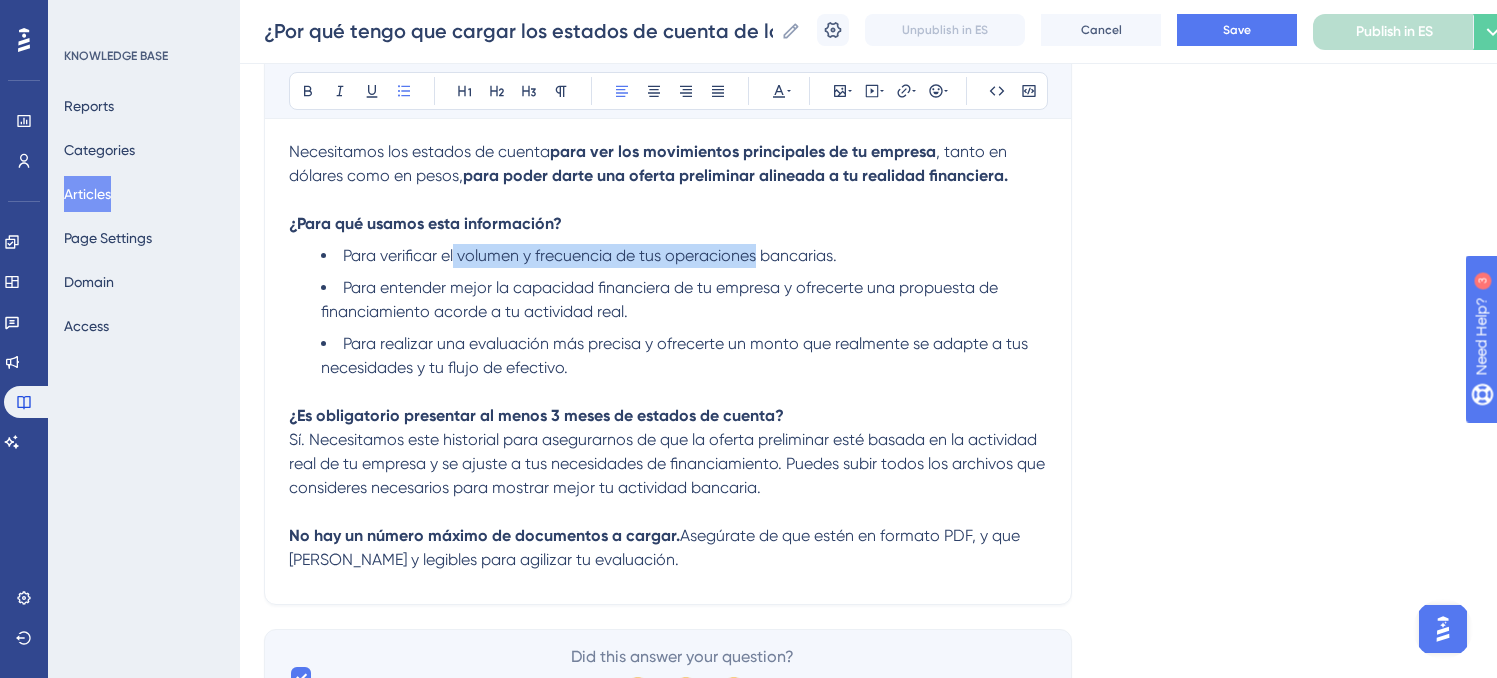 drag, startPoint x: 443, startPoint y: 259, endPoint x: 745, endPoint y: 251, distance: 302.10593 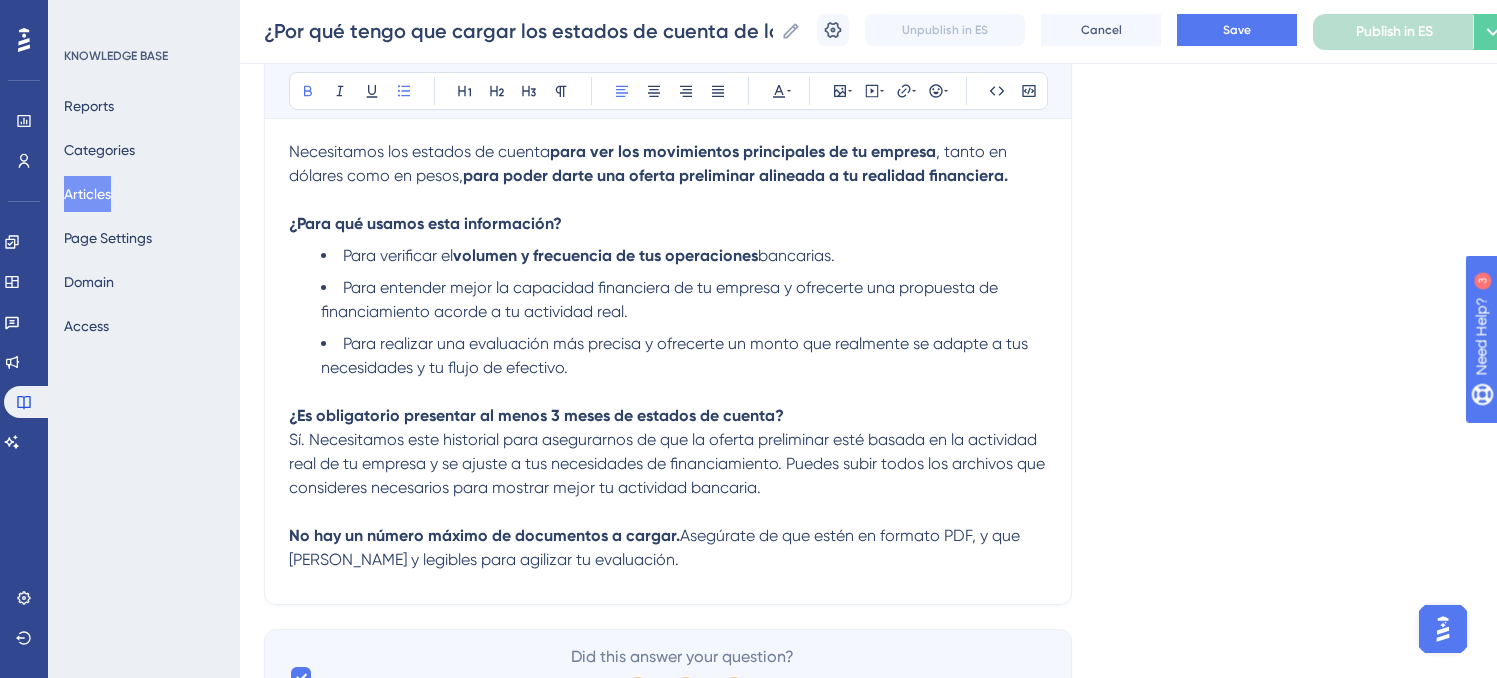 scroll, scrollTop: 285, scrollLeft: 15, axis: both 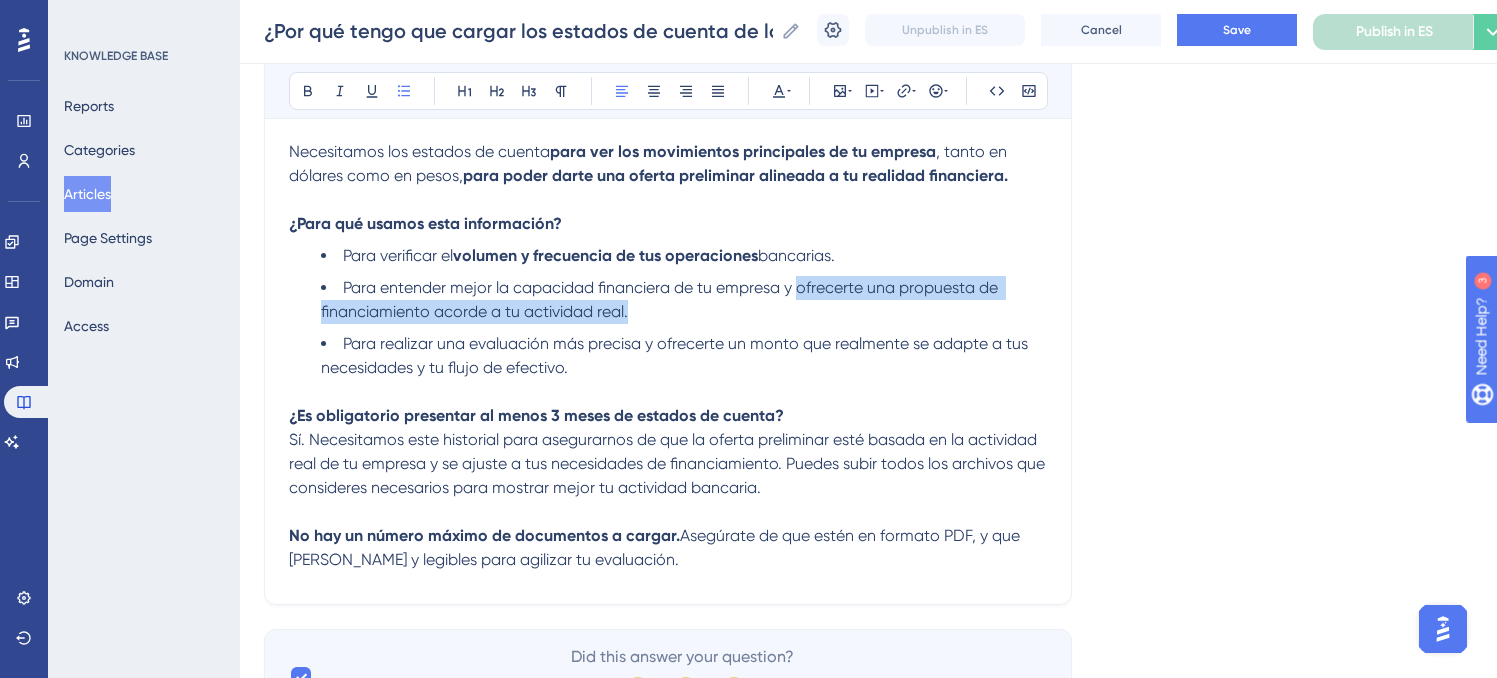 drag, startPoint x: 785, startPoint y: 291, endPoint x: 742, endPoint y: 312, distance: 47.853943 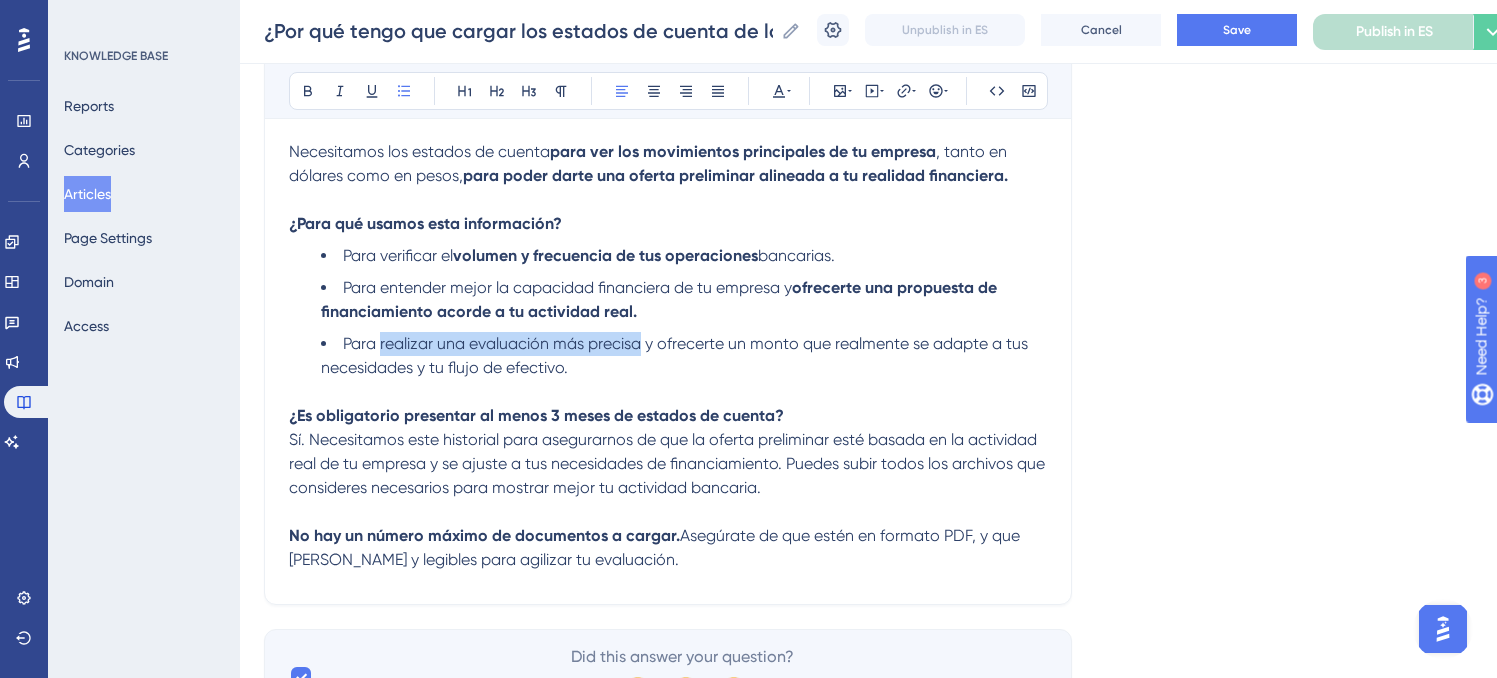 drag, startPoint x: 400, startPoint y: 341, endPoint x: 622, endPoint y: 343, distance: 222.009 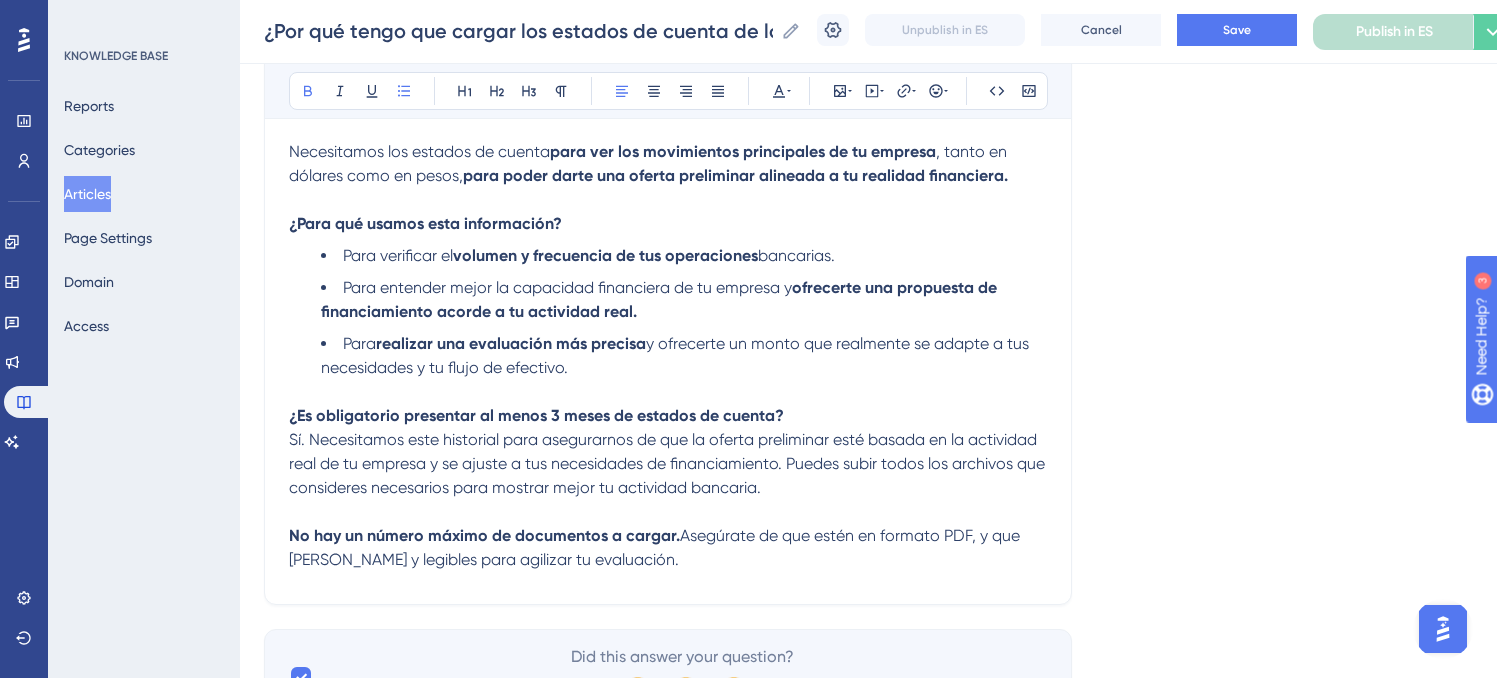 click on "Para entender mejor la capacidad financiera de tu empresa y  ofrecerte una propuesta de financiamiento acorde a tu actividad real." at bounding box center (684, 300) 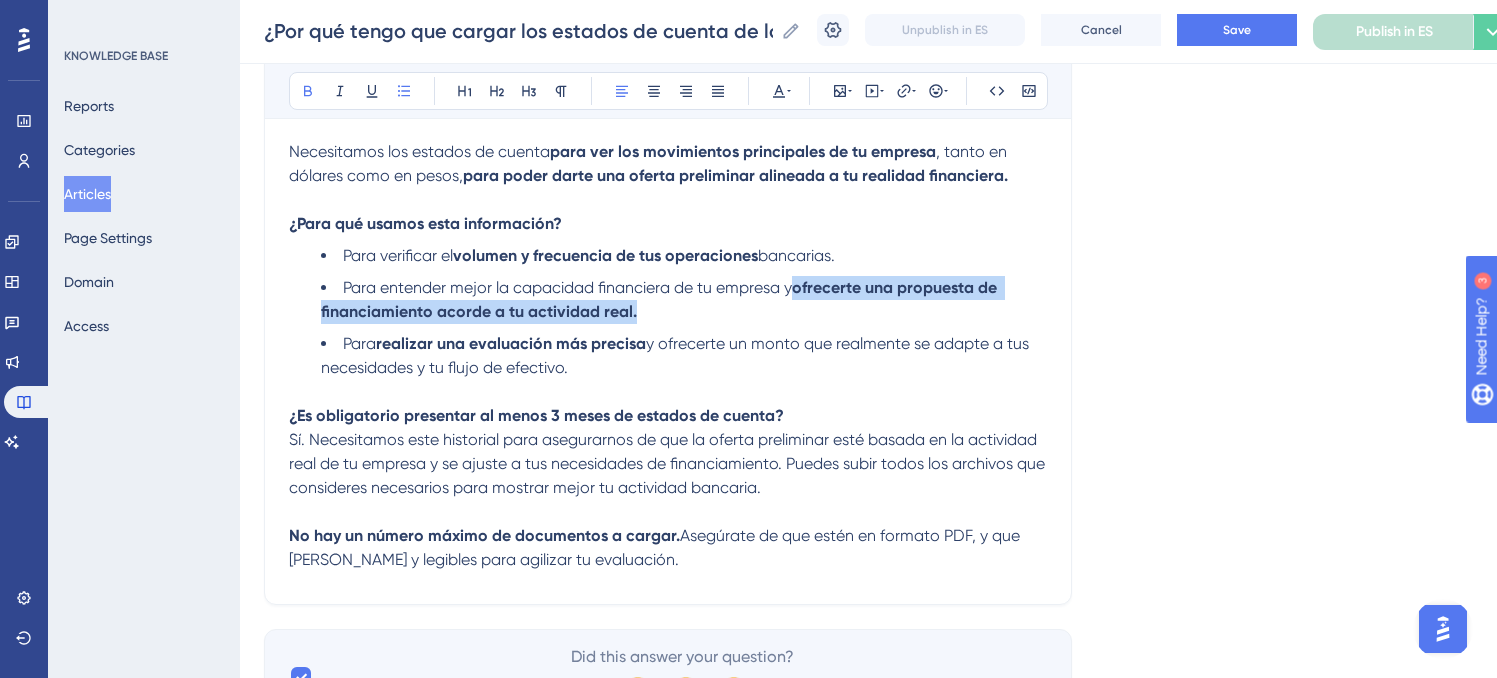 drag, startPoint x: 867, startPoint y: 320, endPoint x: 783, endPoint y: 279, distance: 93.471924 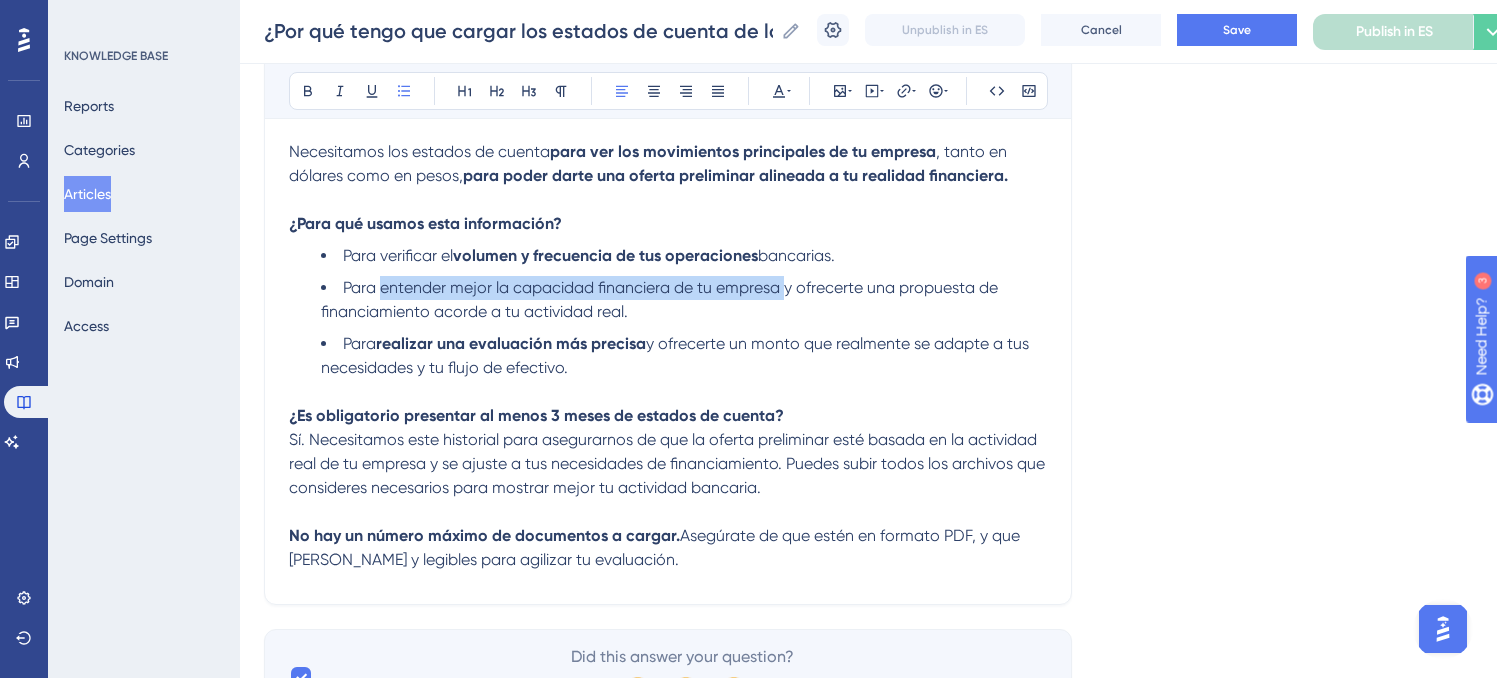 drag, startPoint x: 366, startPoint y: 291, endPoint x: 770, endPoint y: 280, distance: 404.14972 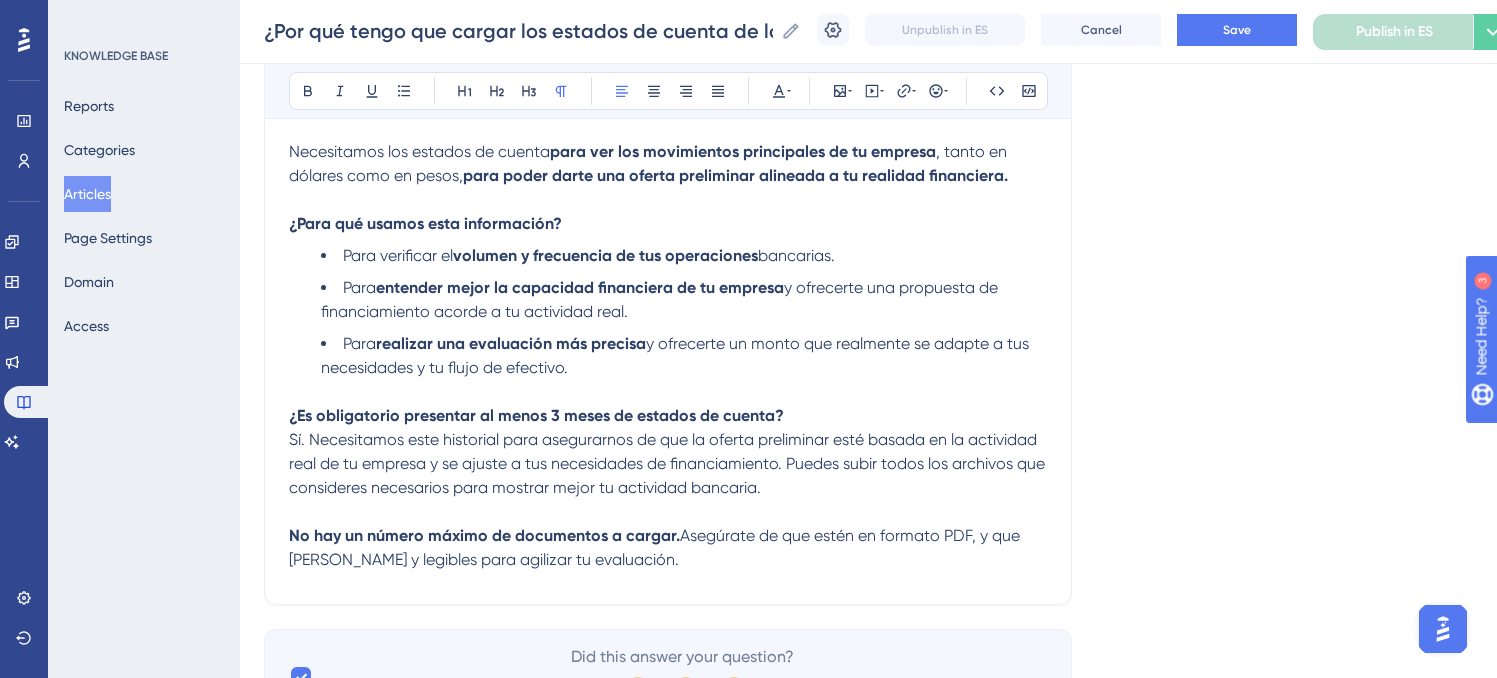 click on "Sí. Necesitamos este historial para asegurarnos de que la oferta preliminar esté basada en la actividad real de tu empresa y se ajuste a tus necesidades de financiamiento. Puedes subir todos los archivos que consideres necesarios para mostrar mejor tu actividad bancaria." at bounding box center (669, 463) 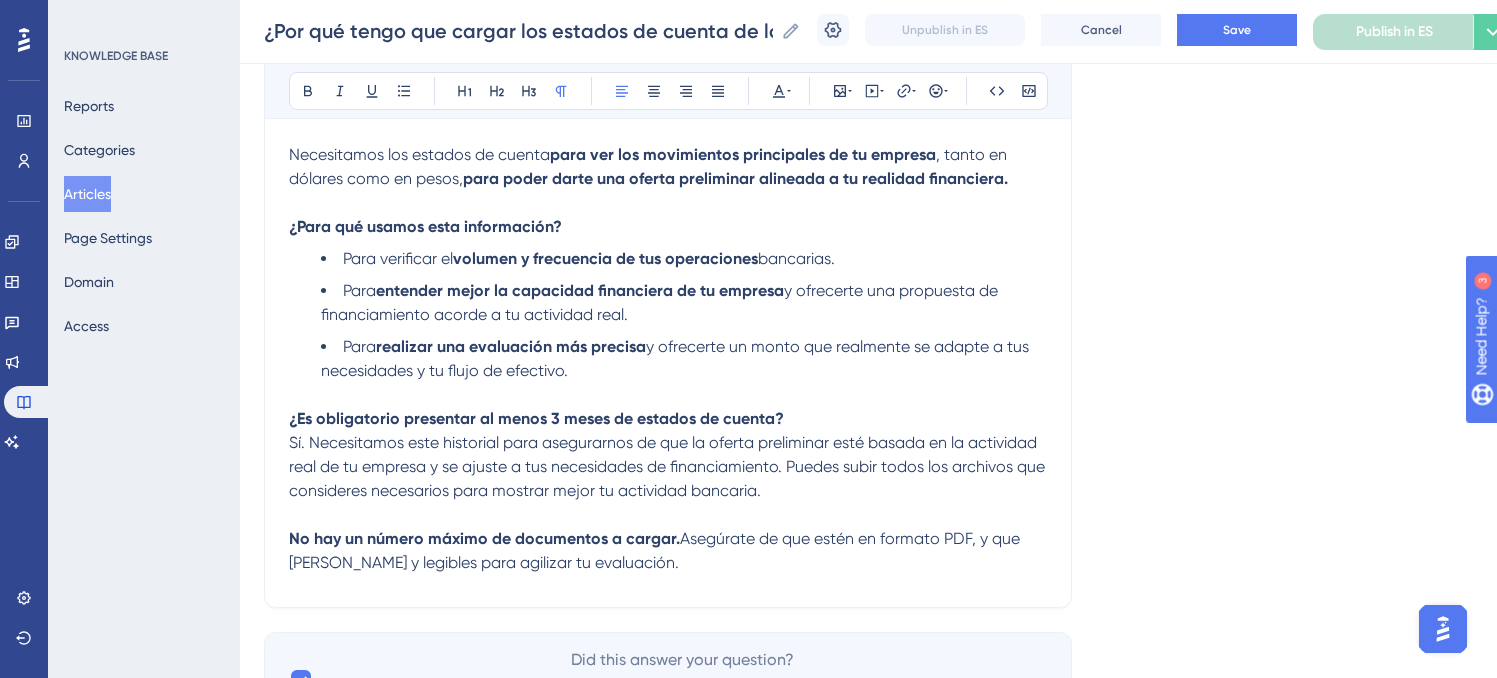 scroll, scrollTop: 283, scrollLeft: 3, axis: both 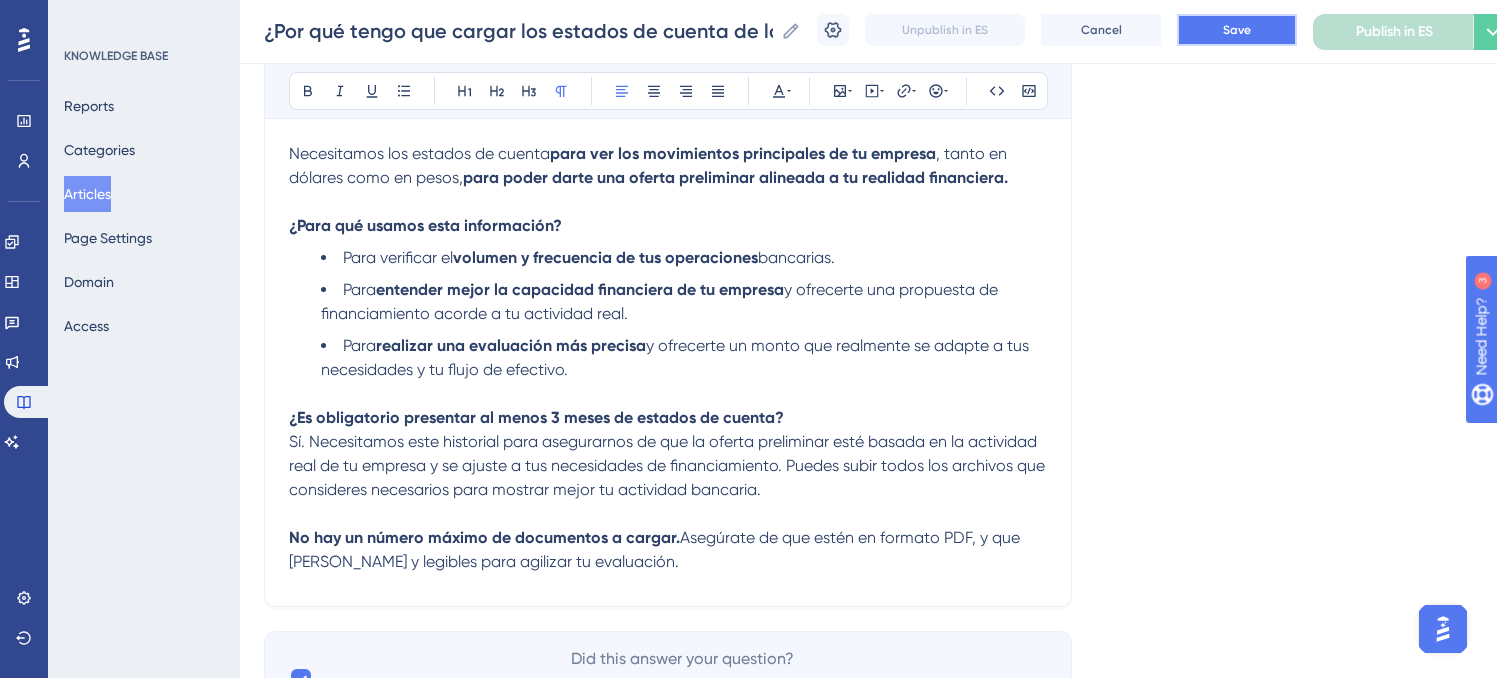 click on "Save" at bounding box center [1237, 30] 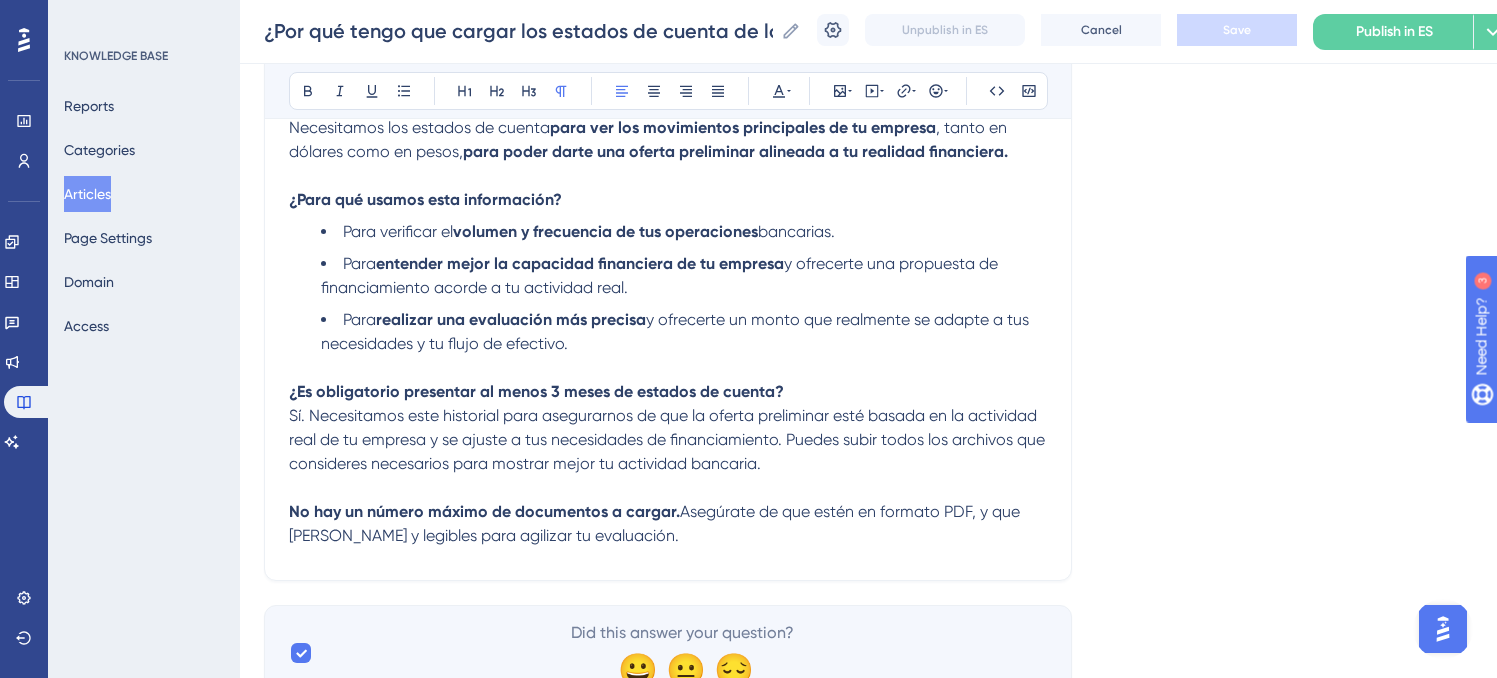 scroll, scrollTop: 364, scrollLeft: 3, axis: both 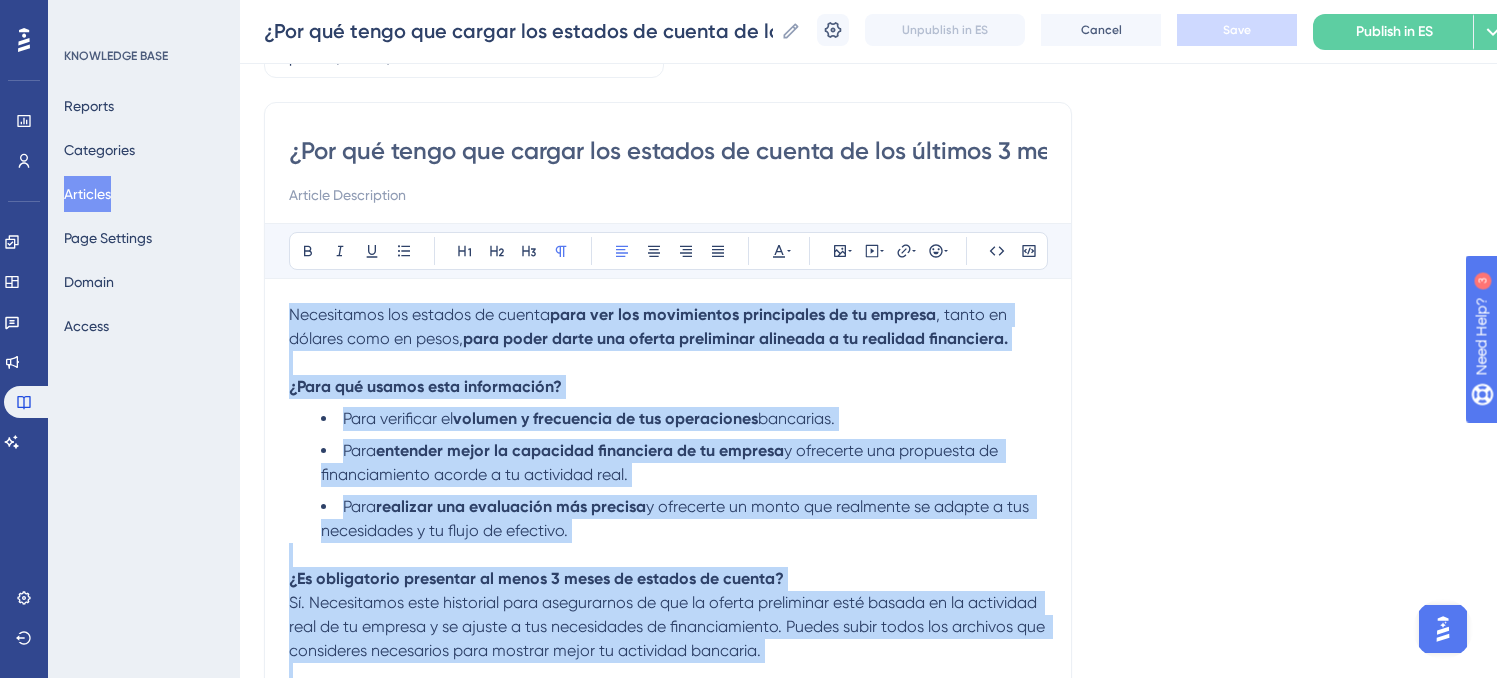 drag, startPoint x: 679, startPoint y: 490, endPoint x: 278, endPoint y: 317, distance: 436.72647 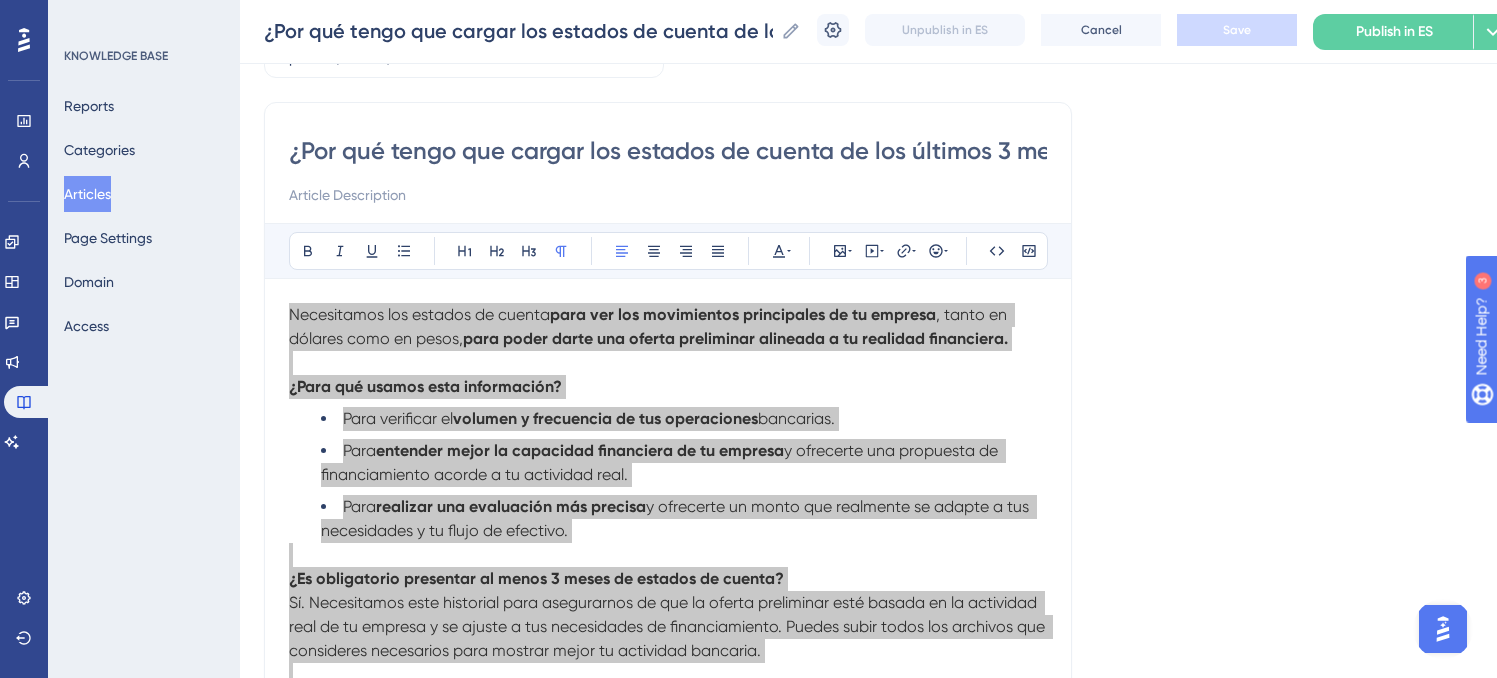 scroll, scrollTop: 122, scrollLeft: 15, axis: both 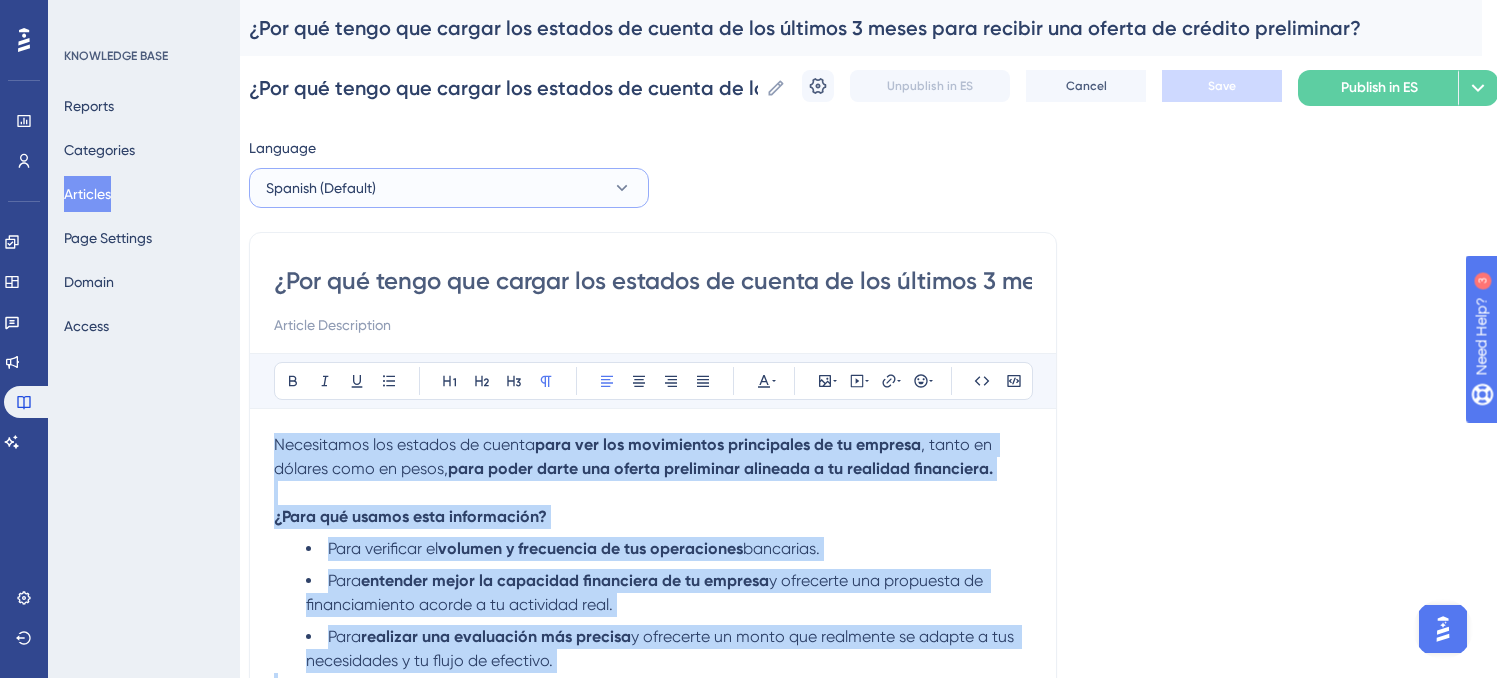 click on "Spanish (Default)" at bounding box center (449, 188) 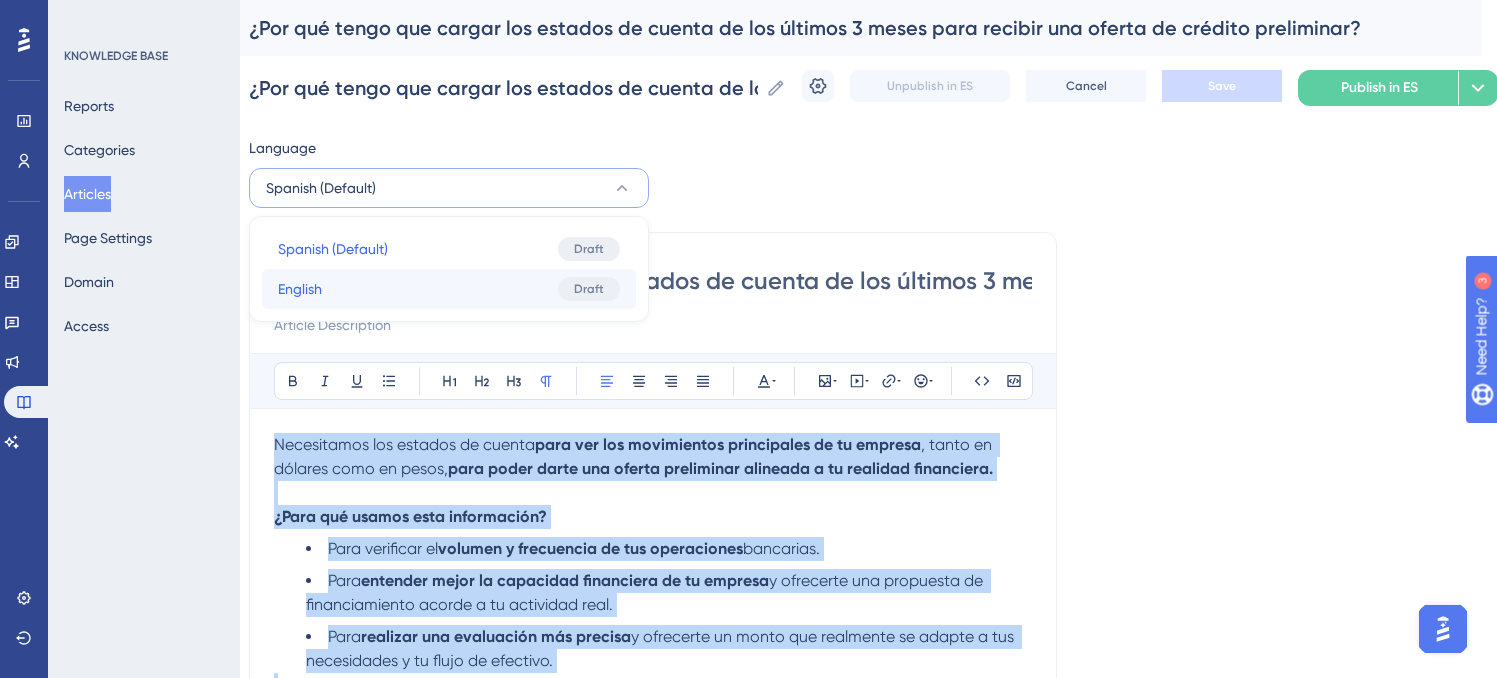 click on "English English Draft" at bounding box center [449, 289] 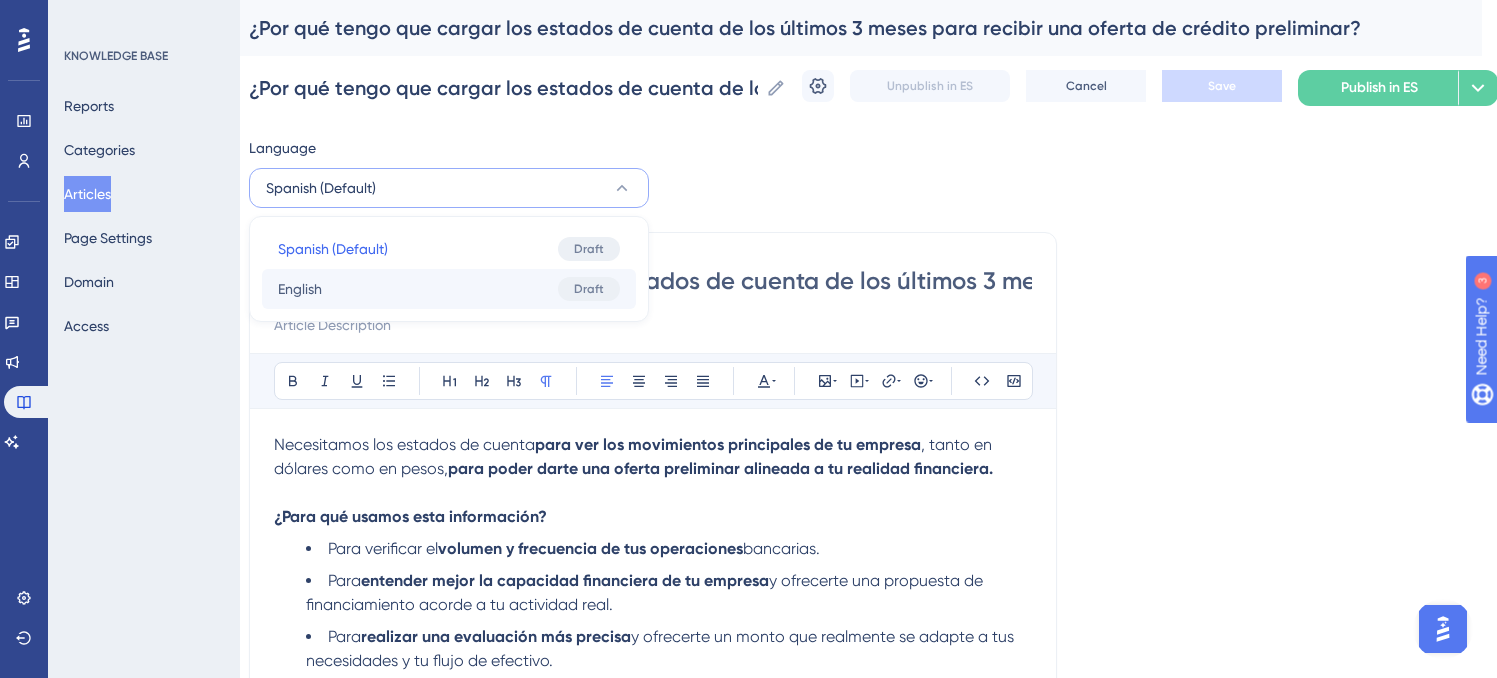 scroll, scrollTop: 196, scrollLeft: 15, axis: both 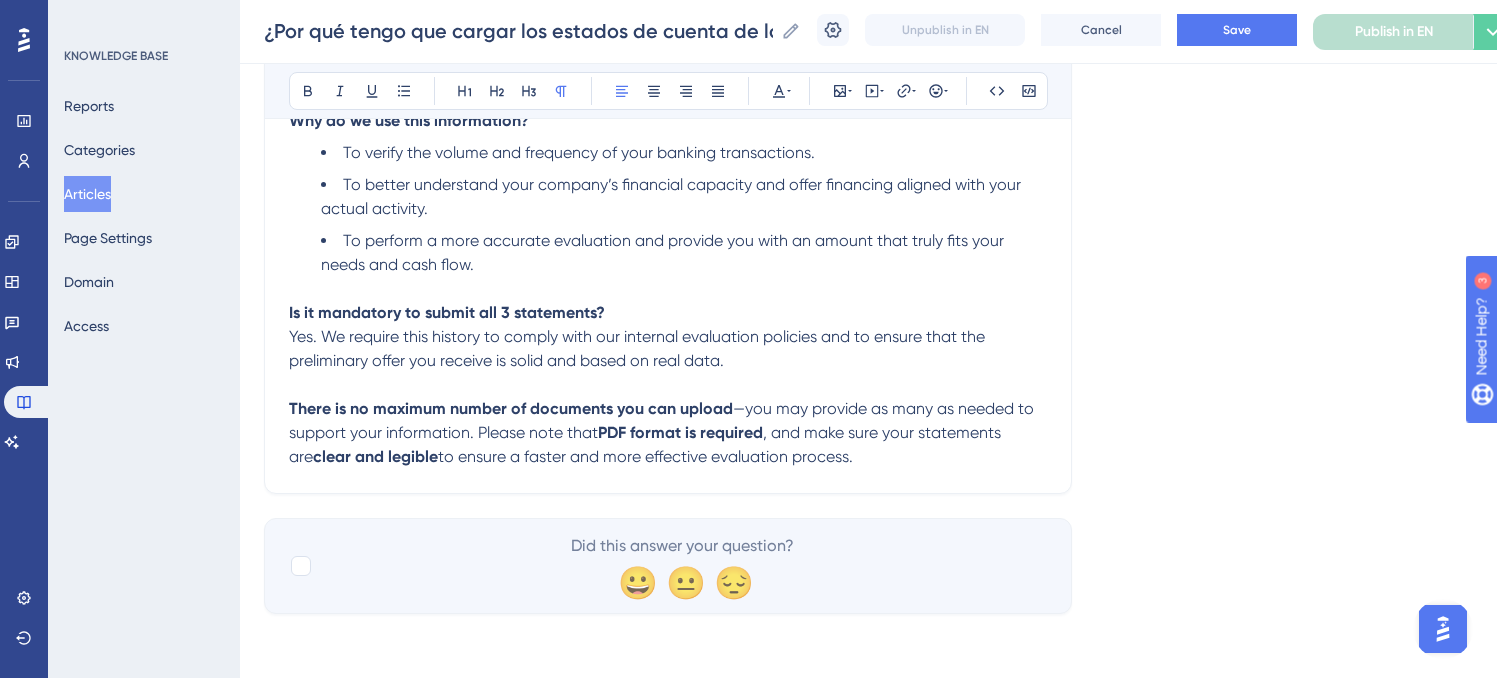 drag, startPoint x: 277, startPoint y: 242, endPoint x: 786, endPoint y: 728, distance: 703.7592 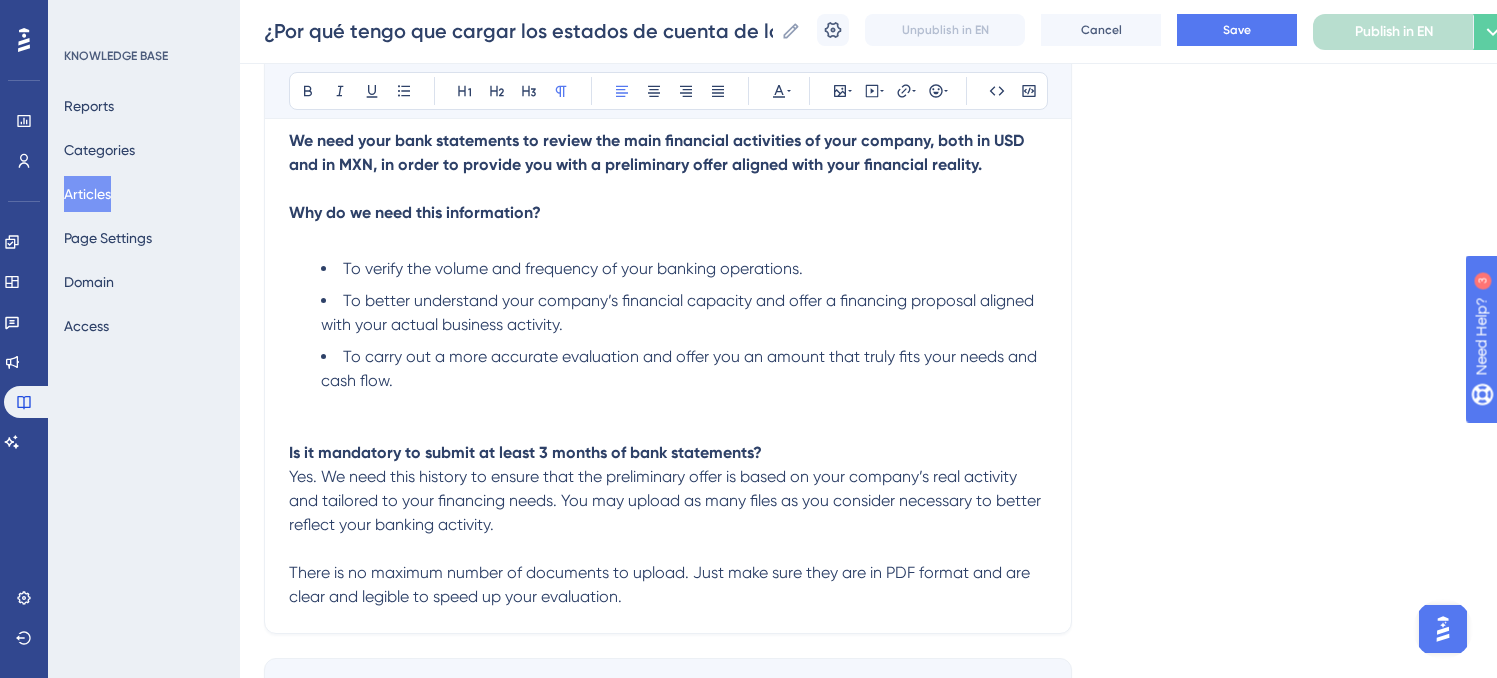 scroll, scrollTop: 290, scrollLeft: 15, axis: both 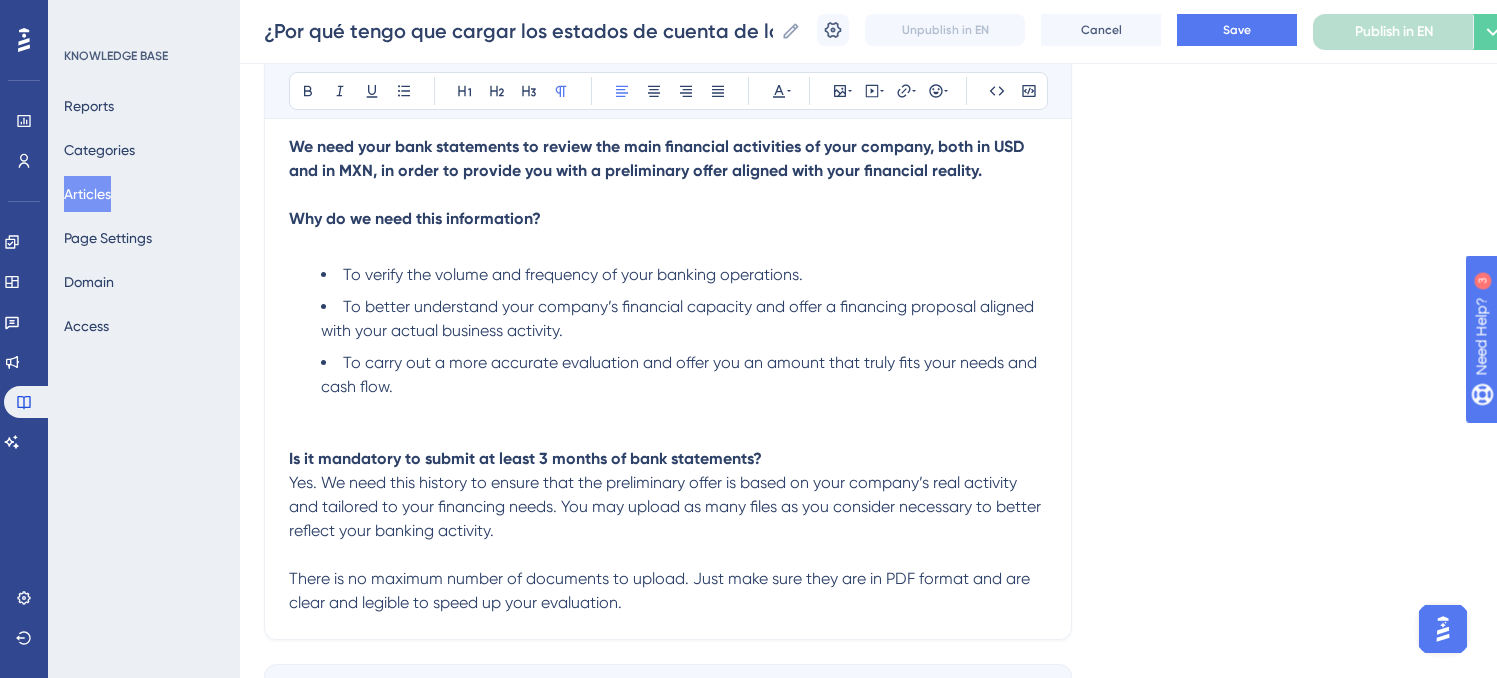 click at bounding box center (668, 435) 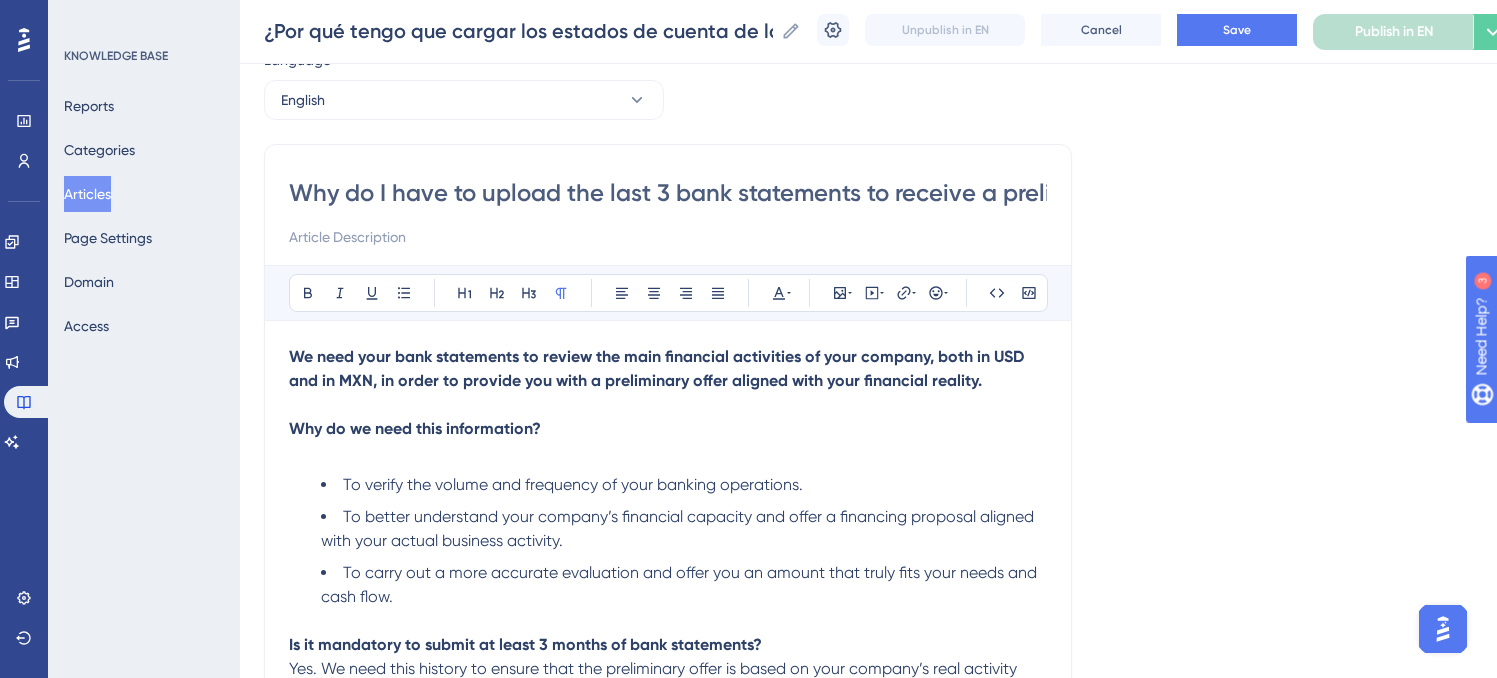 scroll, scrollTop: 83, scrollLeft: 15, axis: both 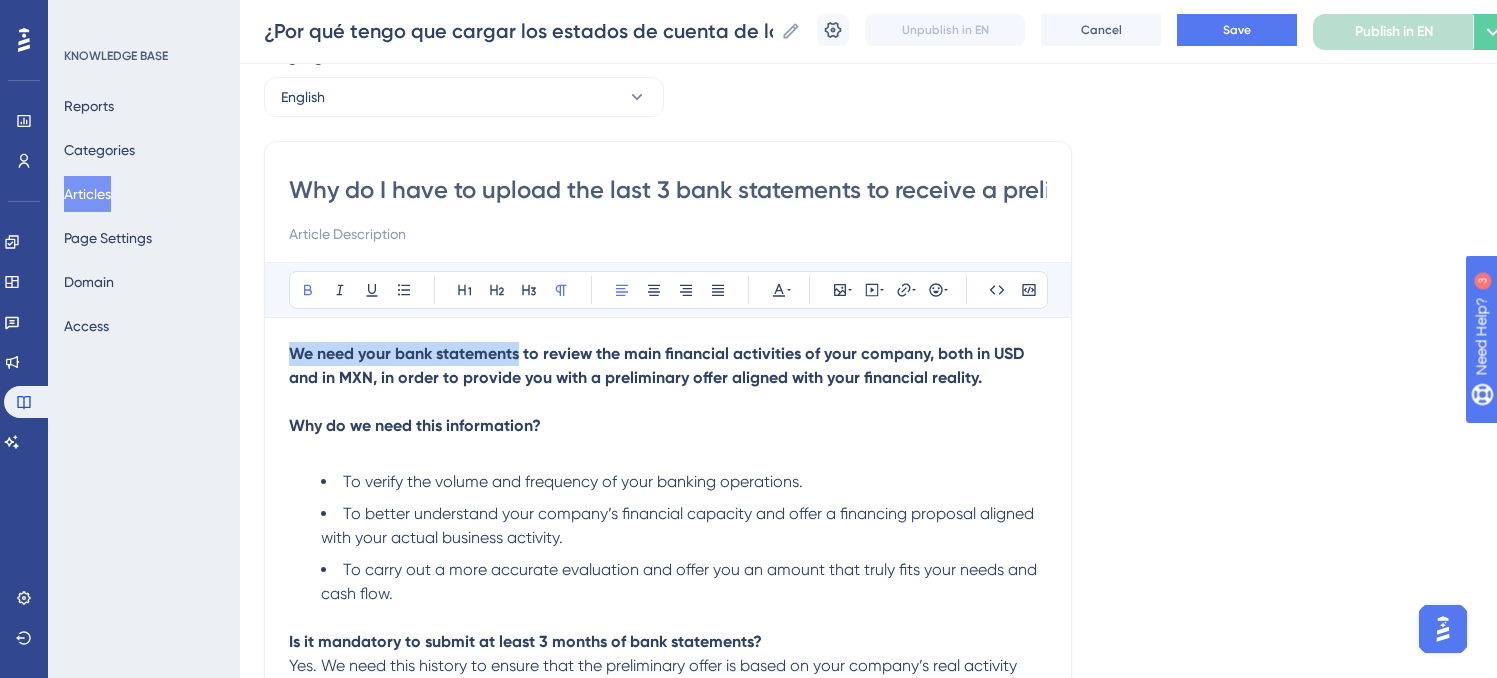 drag, startPoint x: 456, startPoint y: 353, endPoint x: 259, endPoint y: 344, distance: 197.20547 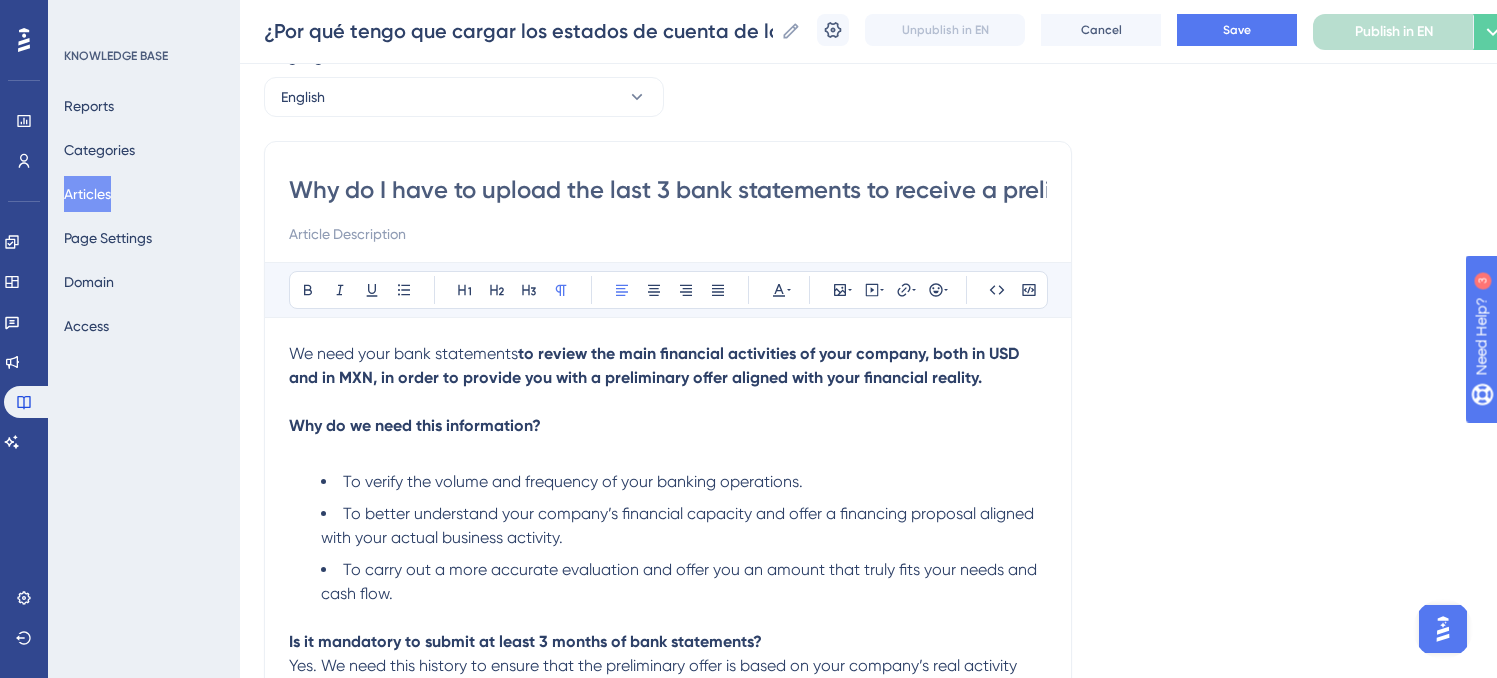scroll, scrollTop: 84, scrollLeft: 15, axis: both 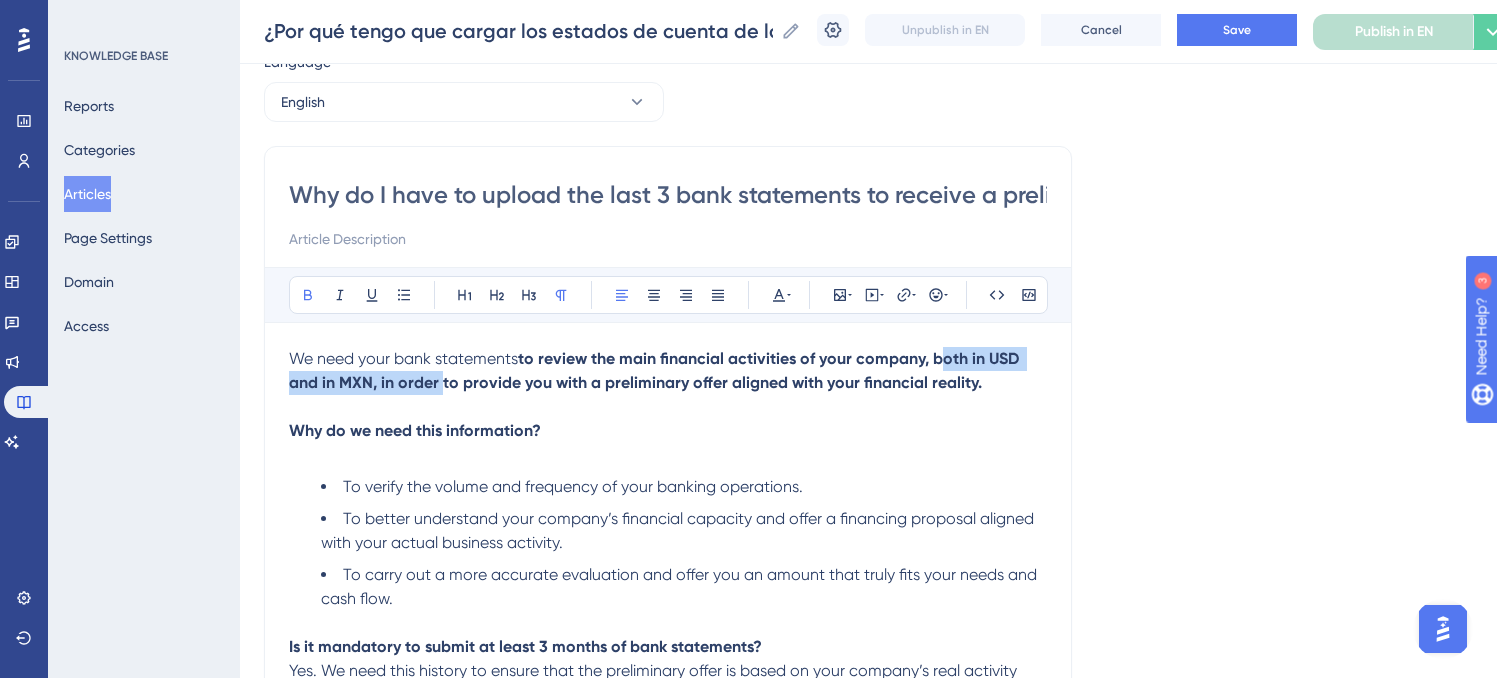 drag, startPoint x: 919, startPoint y: 352, endPoint x: 424, endPoint y: 377, distance: 495.63092 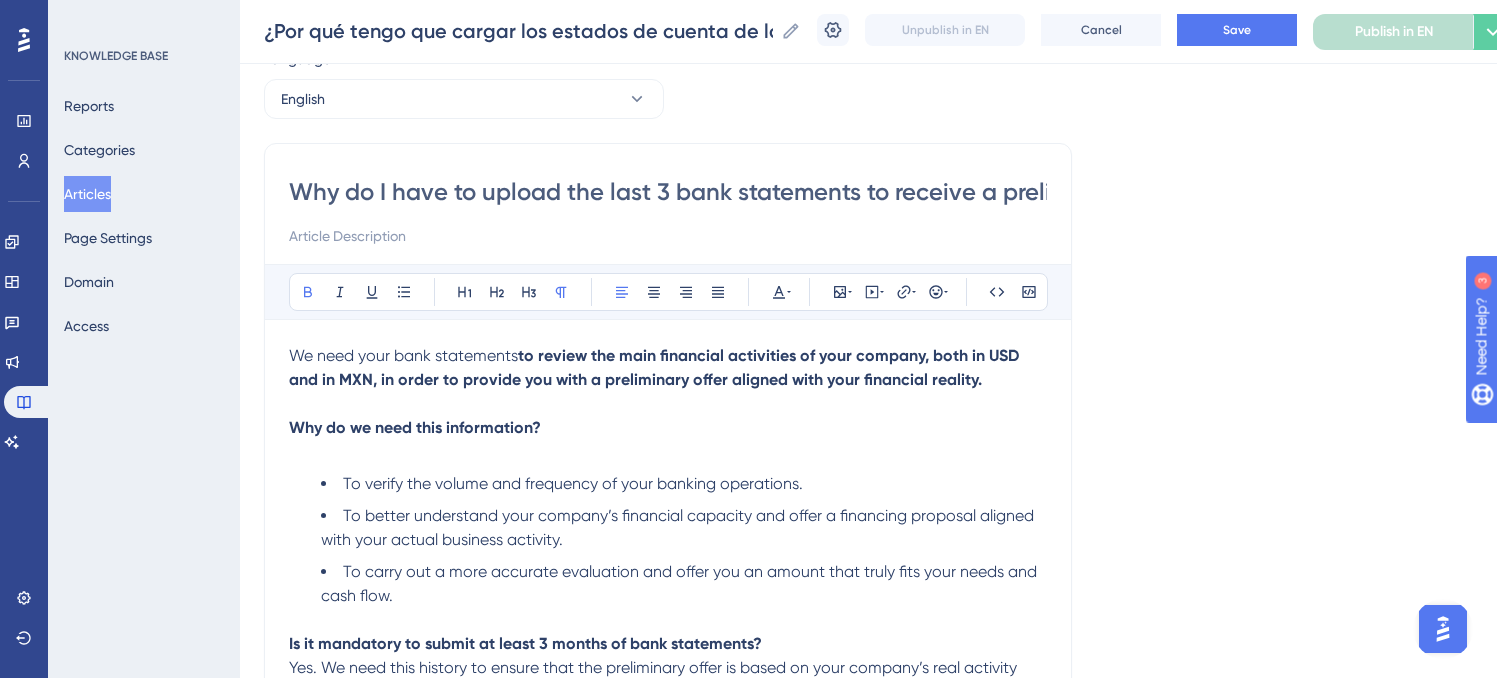 scroll, scrollTop: 81, scrollLeft: 11, axis: both 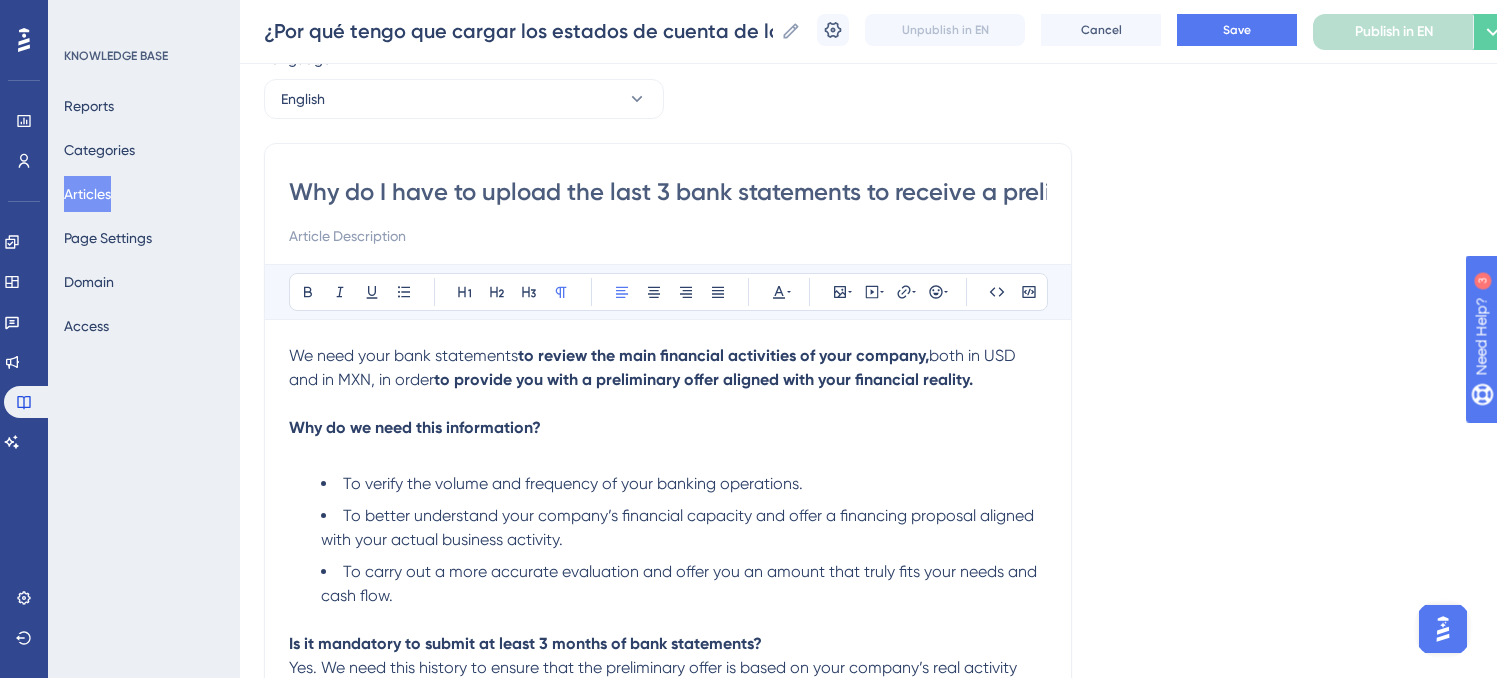 click on "We need your bank statements  to review the main financial activities of your company,  both in USD and in MXN, in order  to provide you with a preliminary offer aligned with your financial reality." at bounding box center (668, 368) 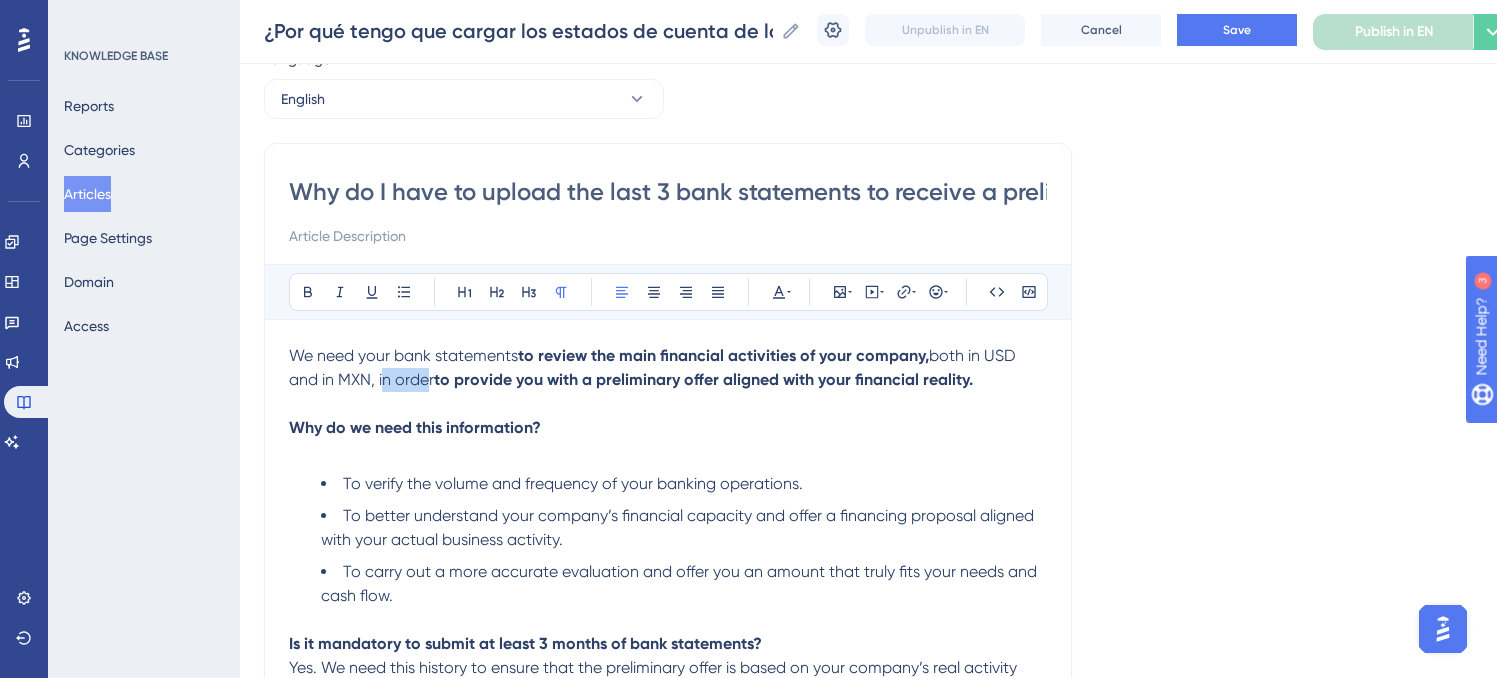 drag, startPoint x: 424, startPoint y: 378, endPoint x: 374, endPoint y: 378, distance: 50 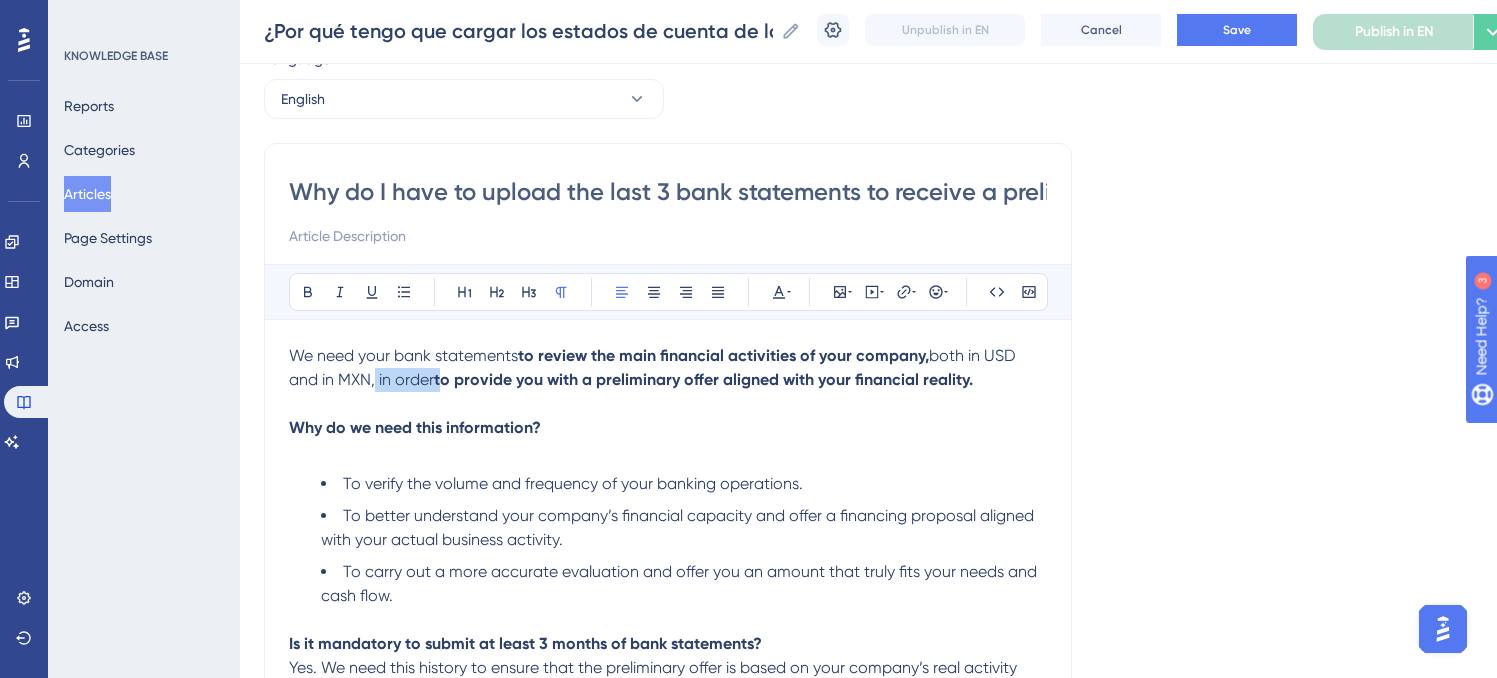 drag, startPoint x: 429, startPoint y: 383, endPoint x: 621, endPoint y: 385, distance: 192.01042 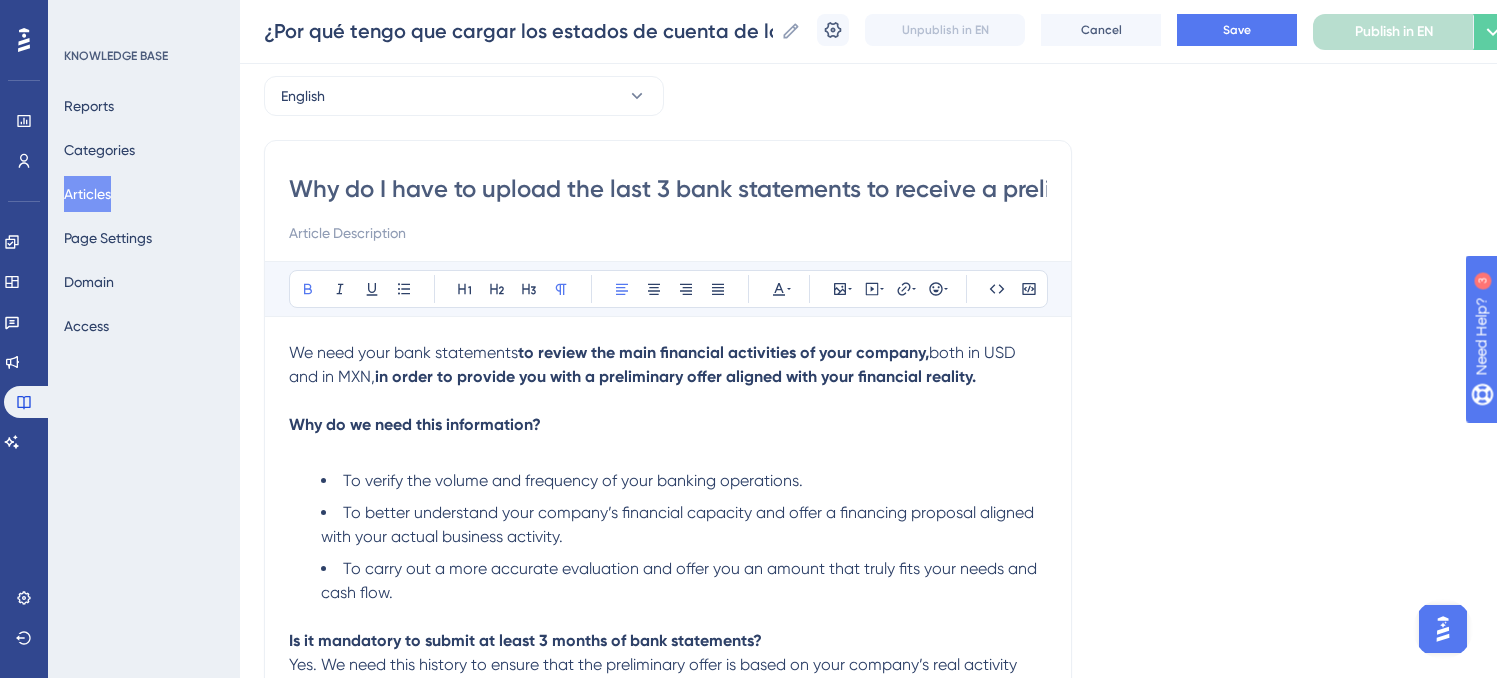 click at bounding box center [668, 401] 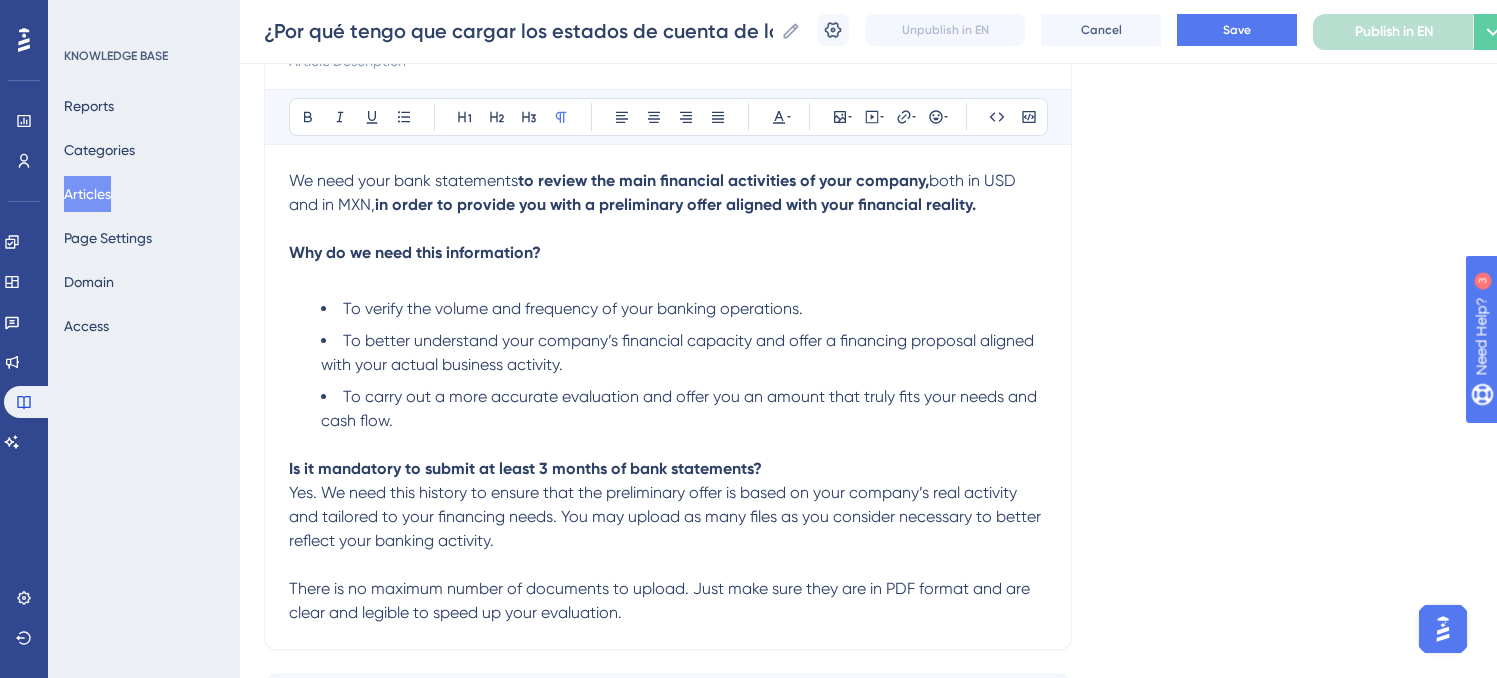 scroll, scrollTop: 258, scrollLeft: 13, axis: both 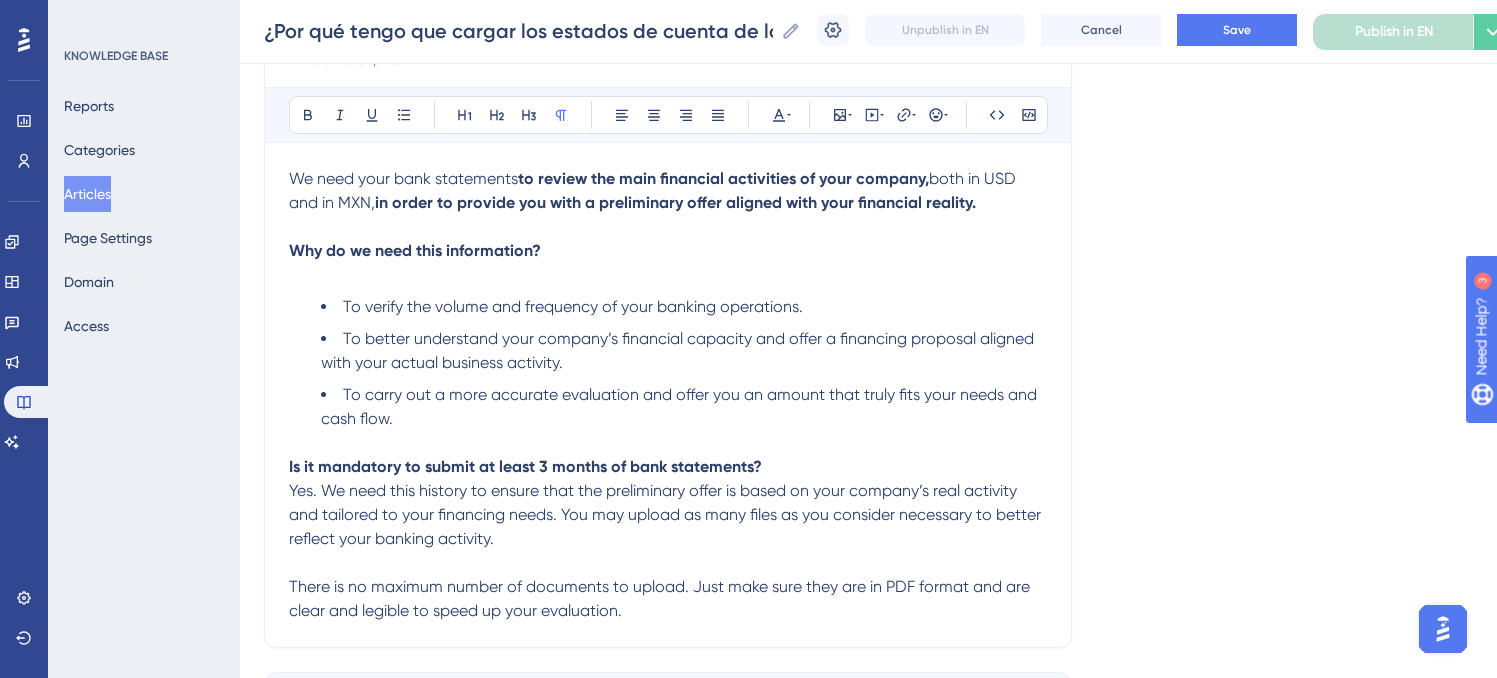 click at bounding box center (668, 275) 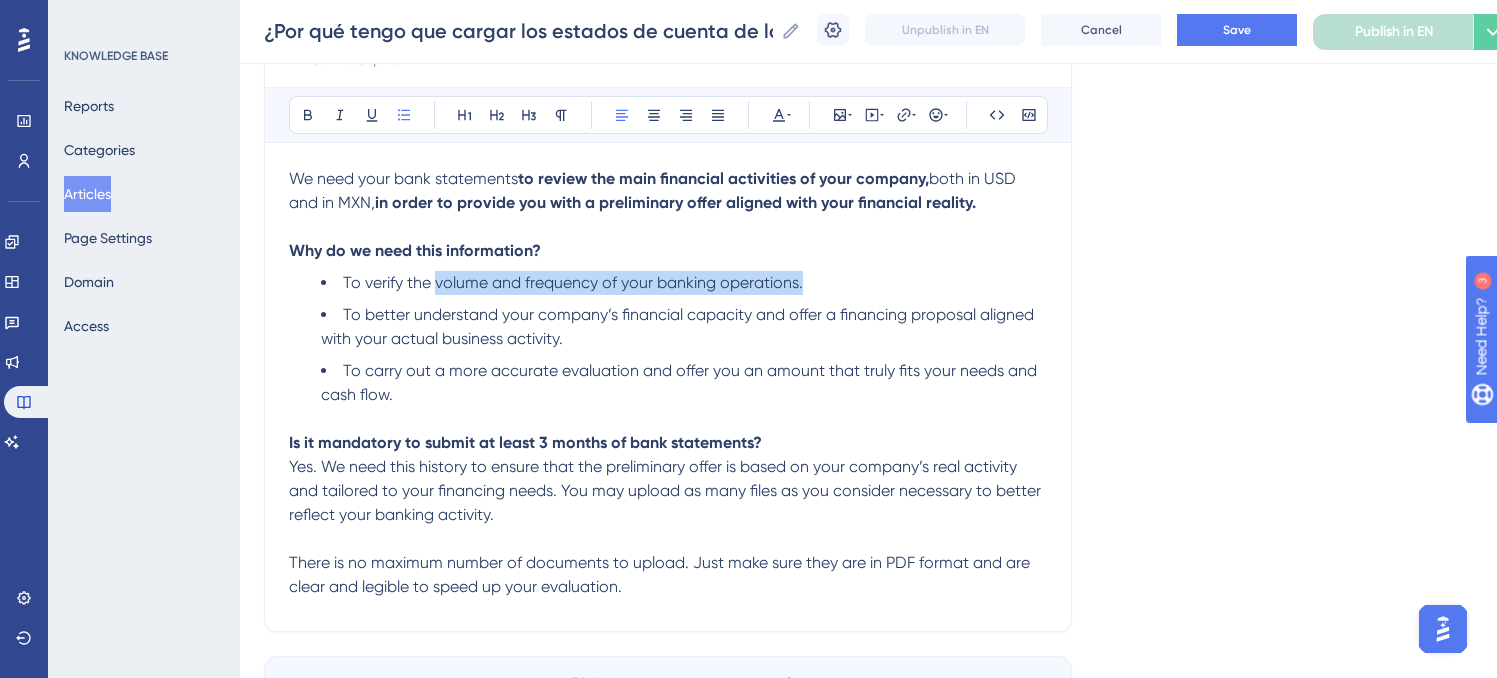 drag, startPoint x: 420, startPoint y: 286, endPoint x: 819, endPoint y: 277, distance: 399.1015 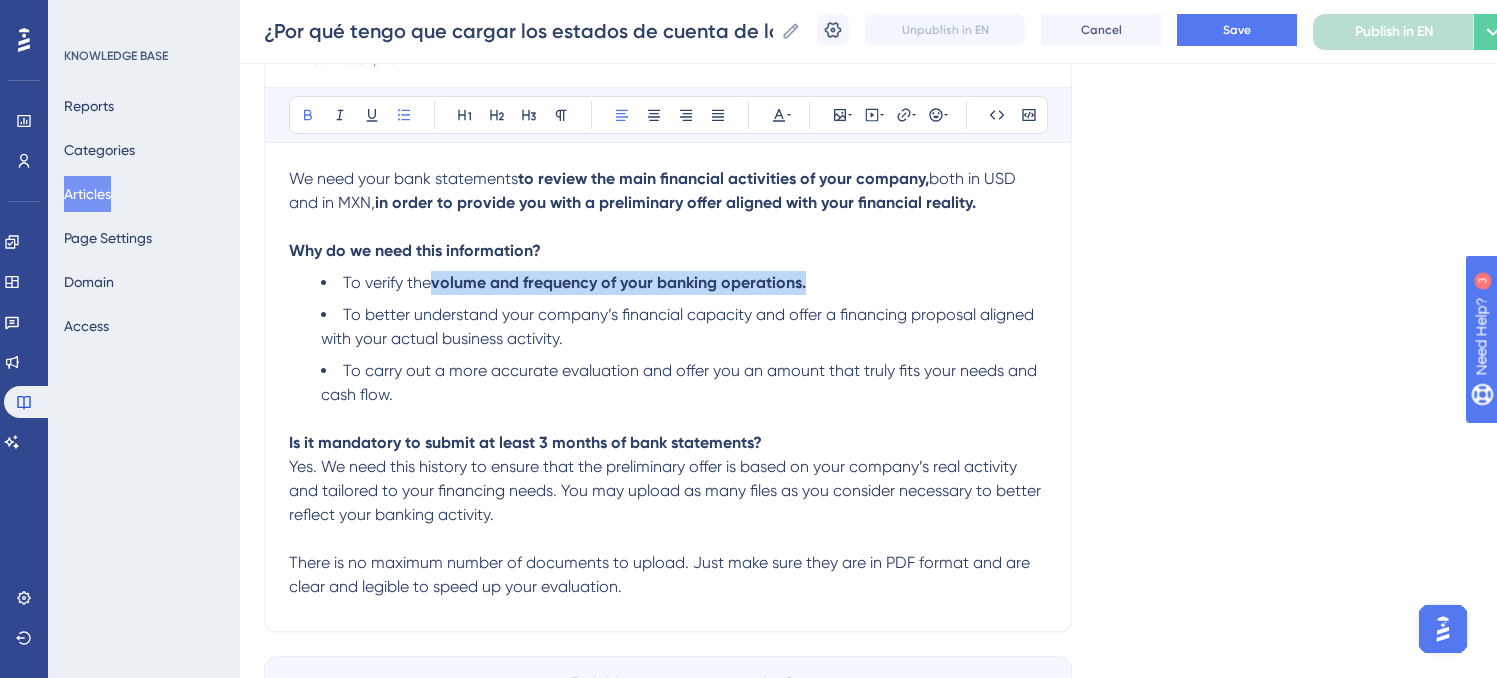 scroll, scrollTop: 258, scrollLeft: 15, axis: both 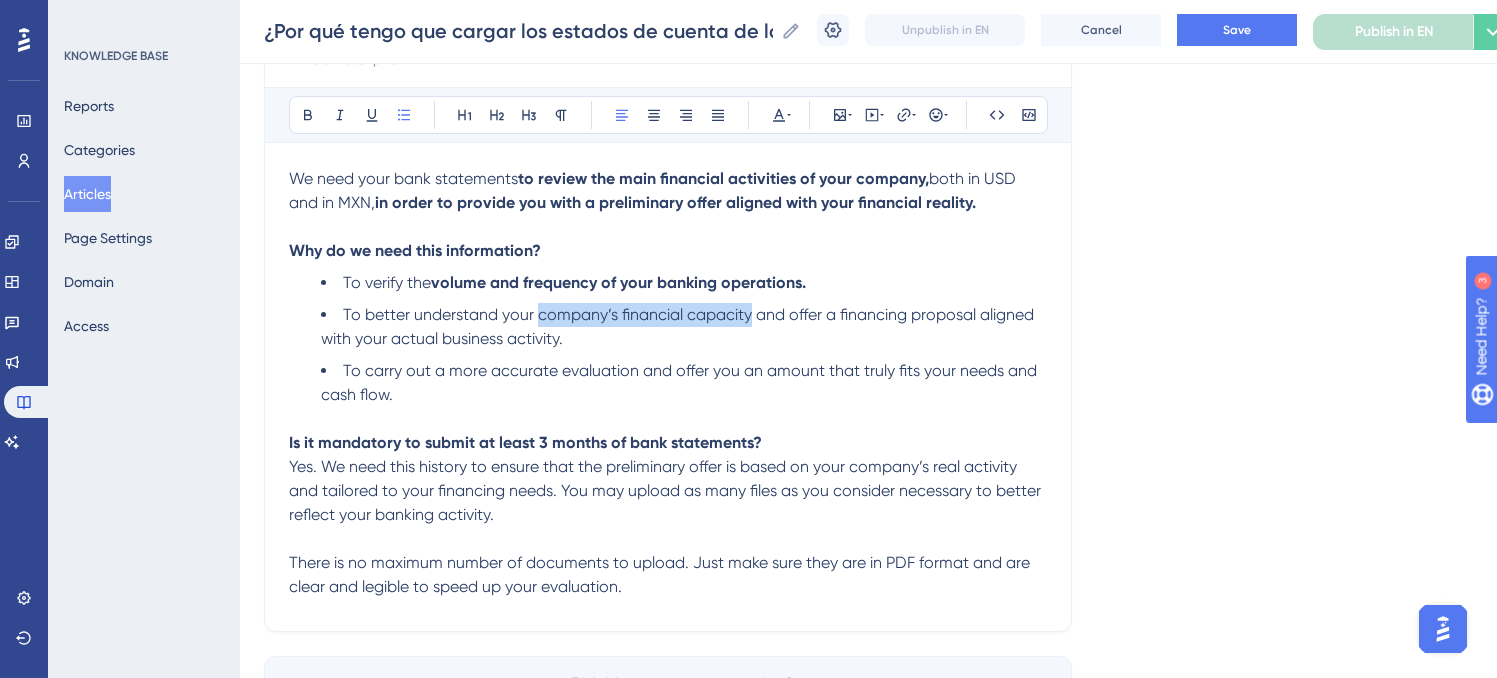 drag, startPoint x: 523, startPoint y: 318, endPoint x: 736, endPoint y: 319, distance: 213.00235 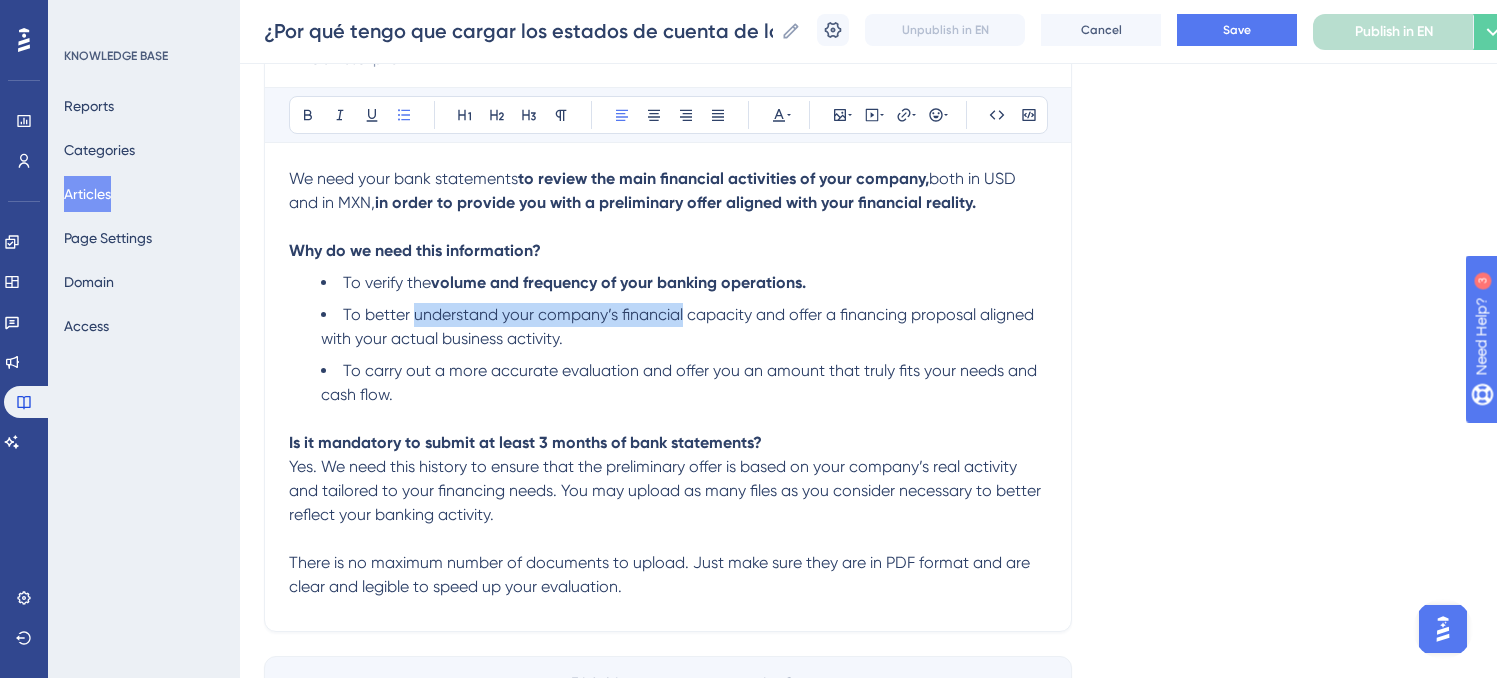 drag, startPoint x: 403, startPoint y: 315, endPoint x: 670, endPoint y: 318, distance: 267.01685 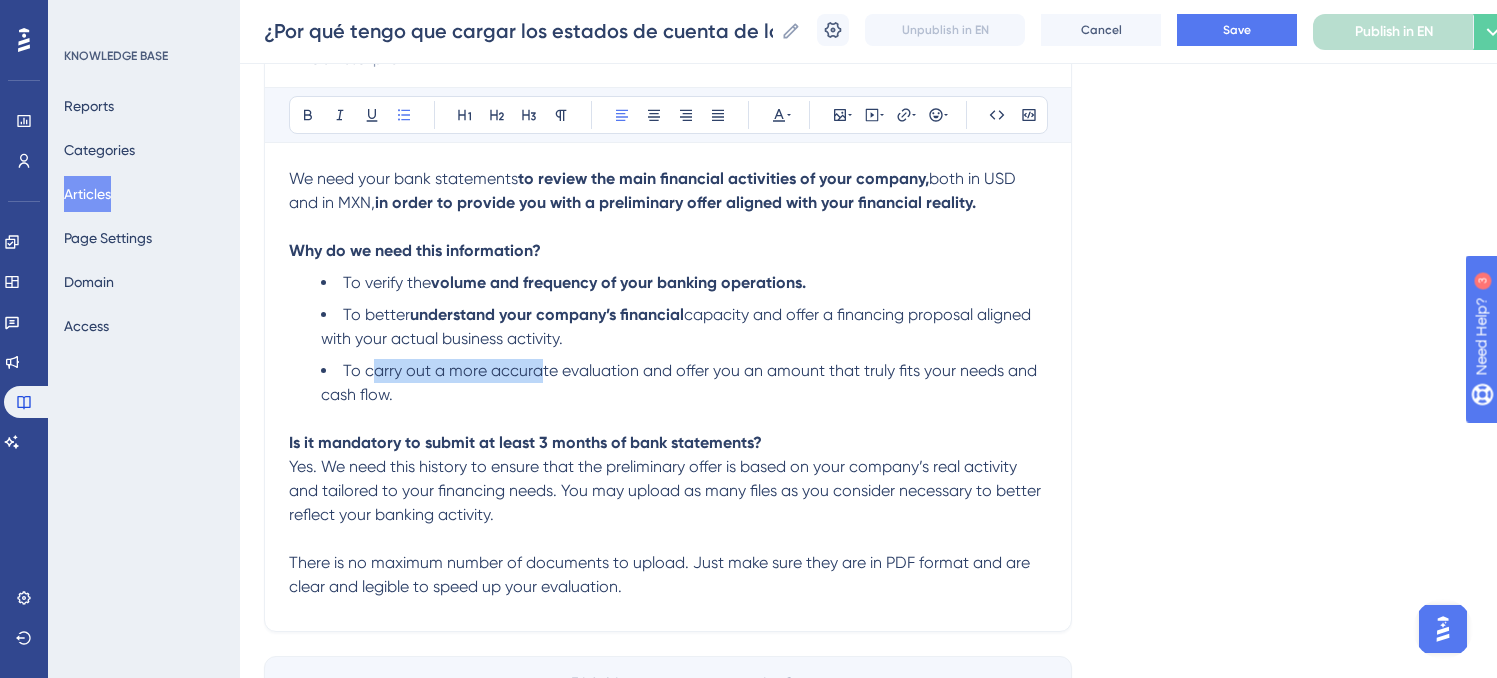 drag, startPoint x: 364, startPoint y: 369, endPoint x: 529, endPoint y: 366, distance: 165.02727 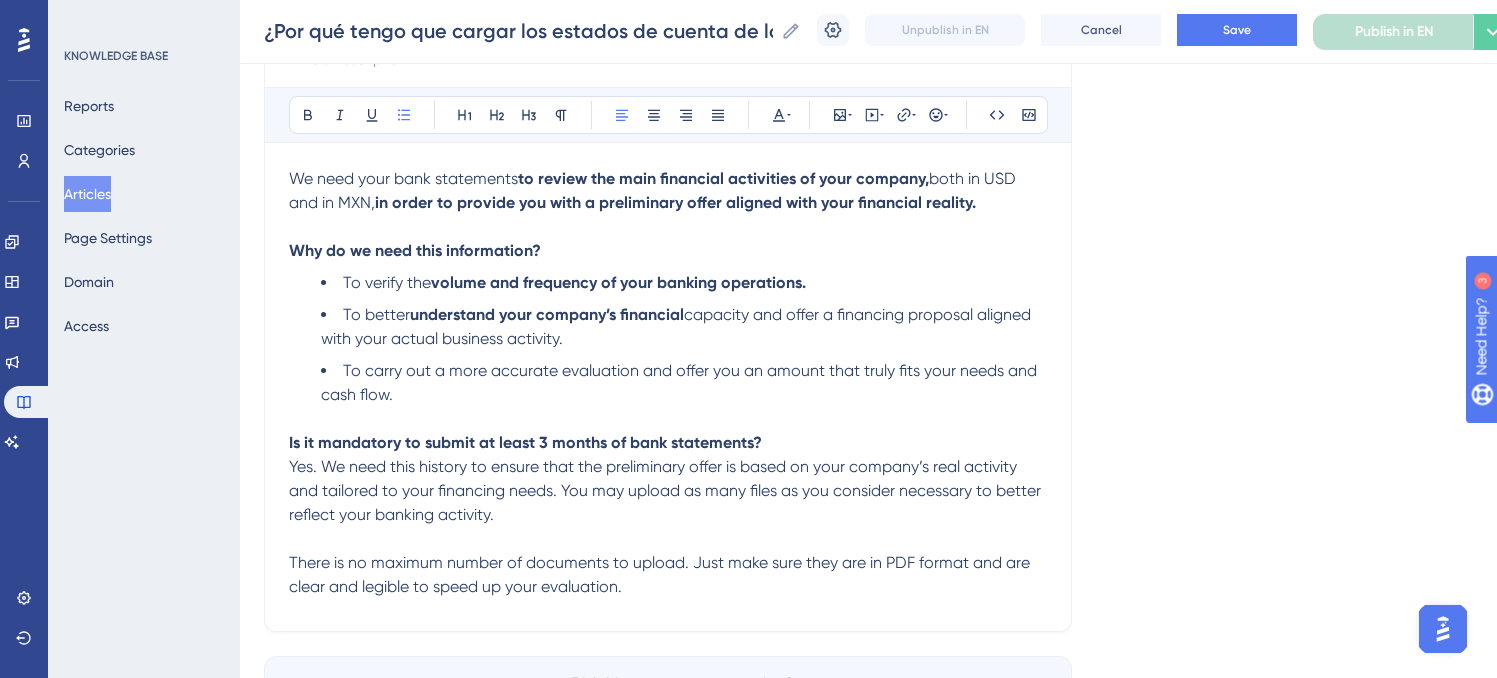 click on "To carry out a more accurate evaluation and offer you an amount that truly fits your needs and cash flow." at bounding box center (684, 383) 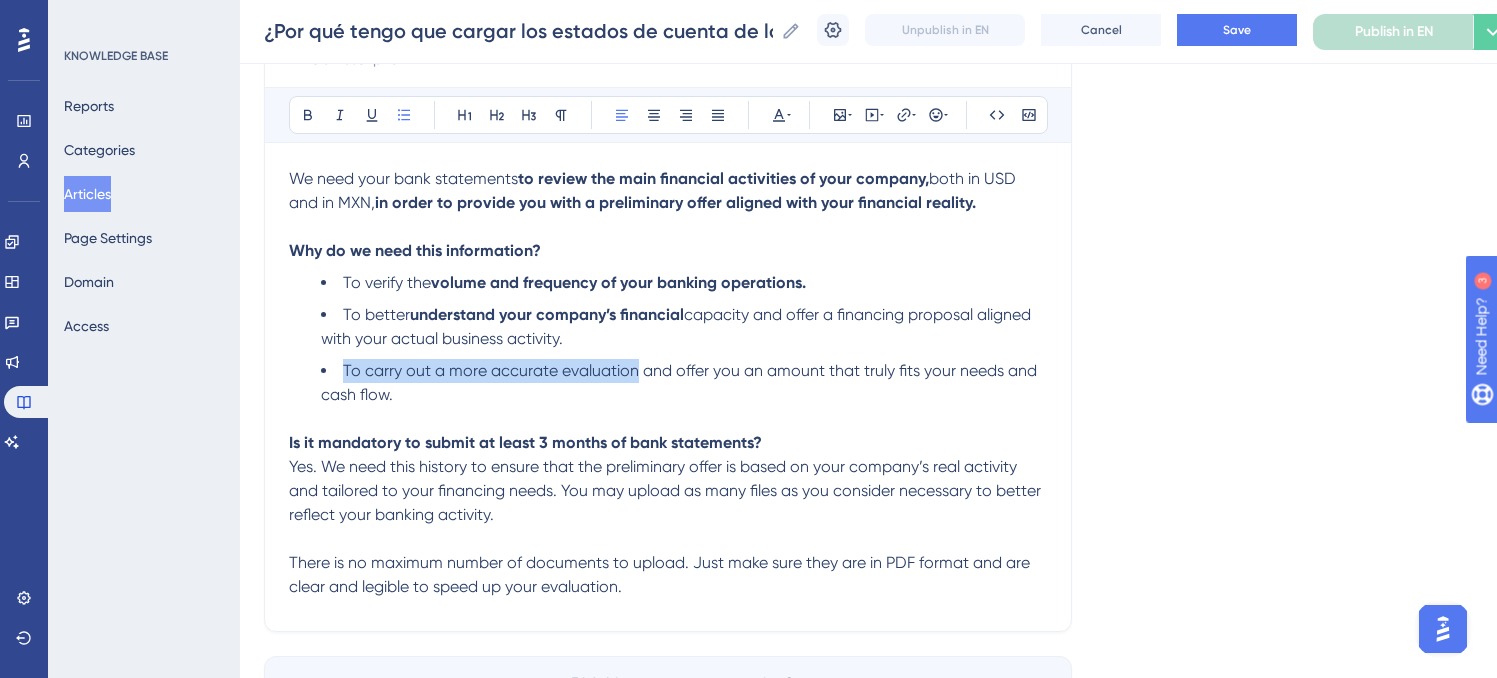 drag, startPoint x: 334, startPoint y: 369, endPoint x: 627, endPoint y: 372, distance: 293.01535 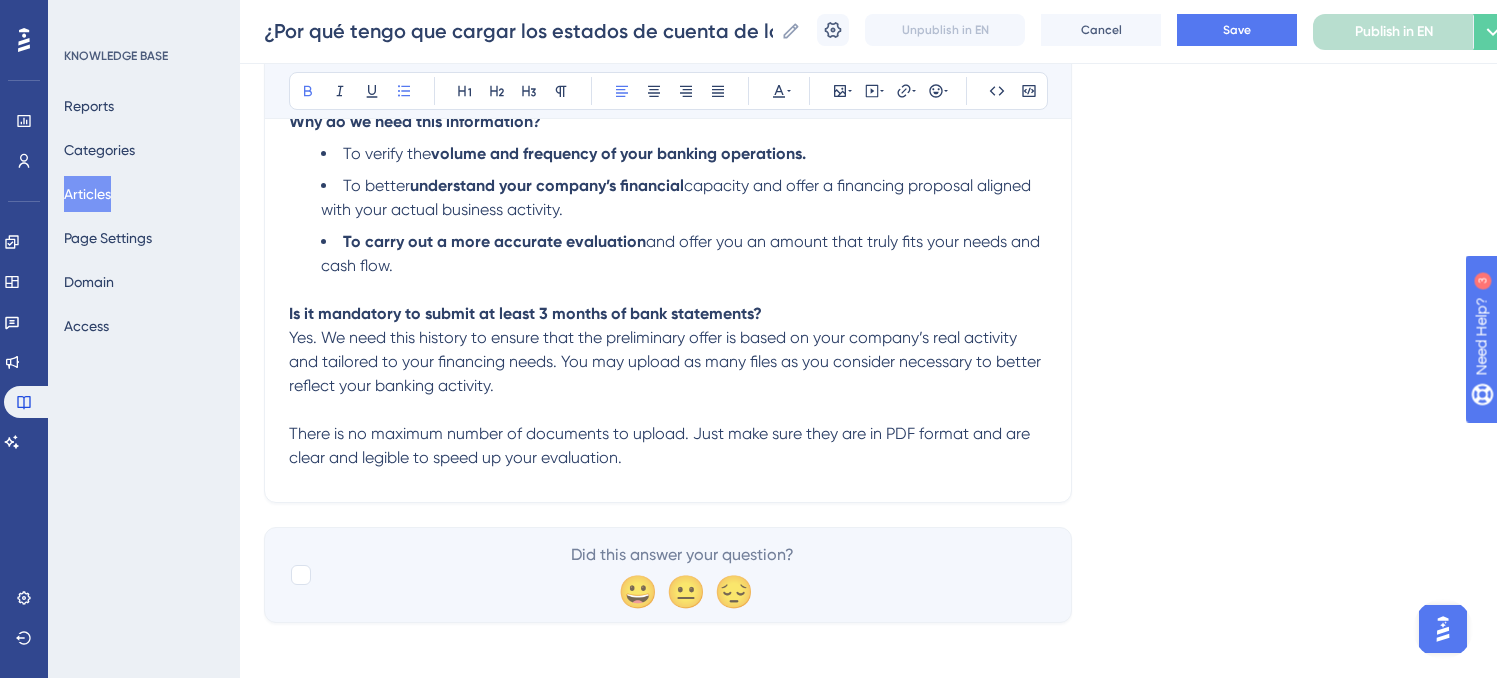 scroll, scrollTop: 396, scrollLeft: 10, axis: both 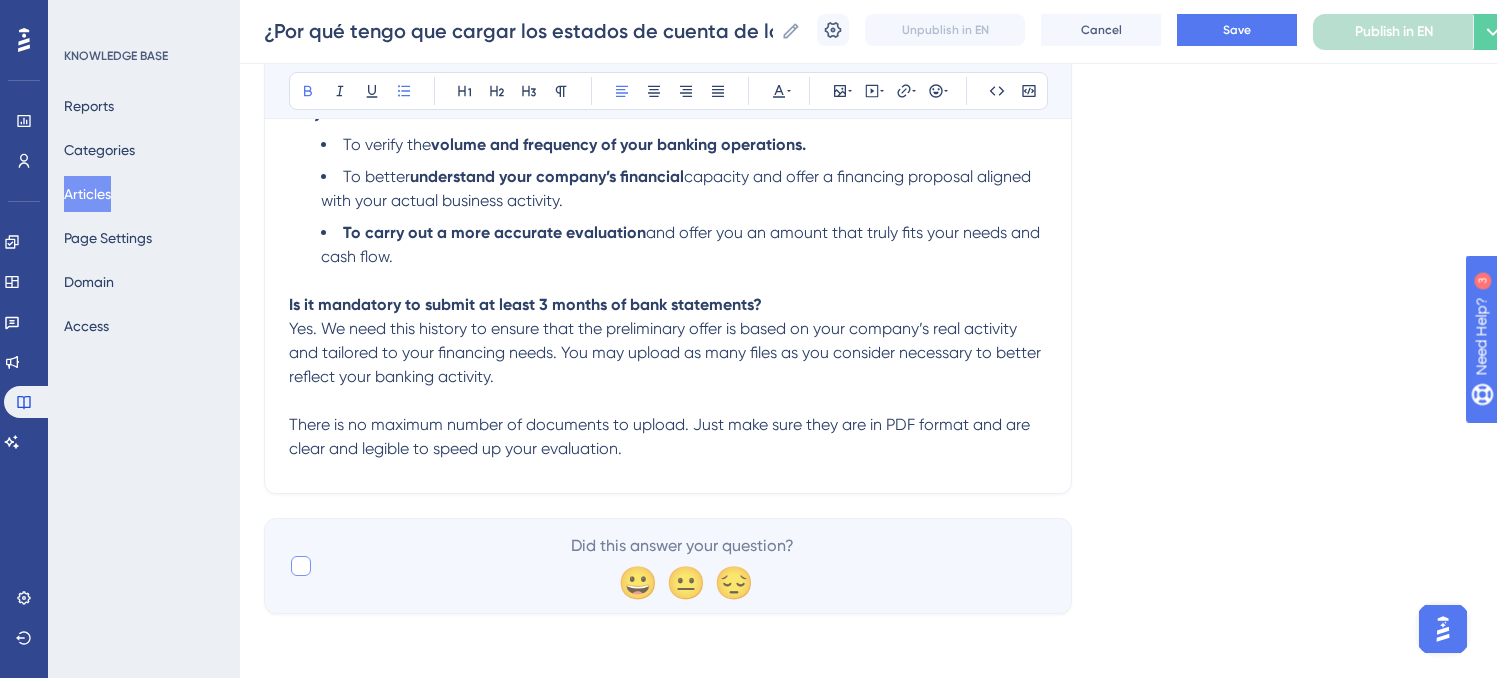 click at bounding box center (301, 566) 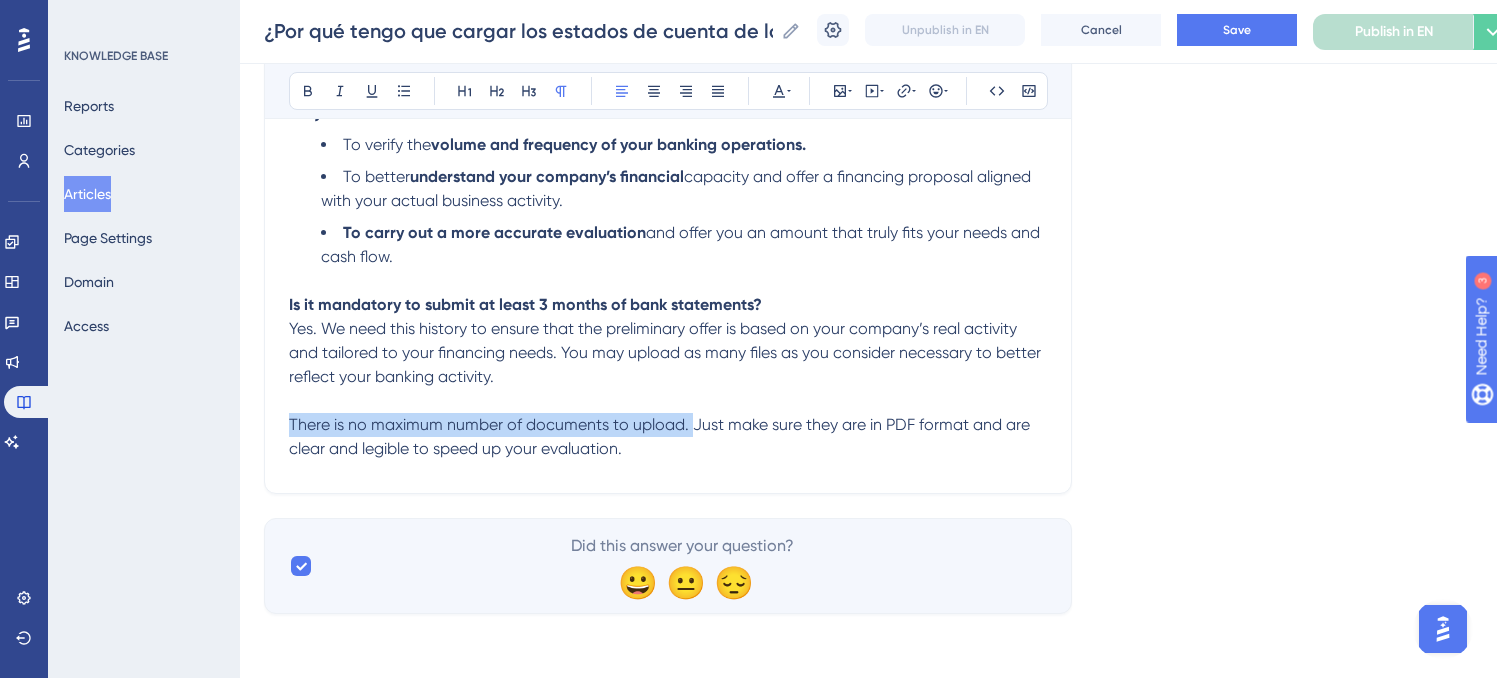 drag, startPoint x: 679, startPoint y: 427, endPoint x: 269, endPoint y: 420, distance: 410.05975 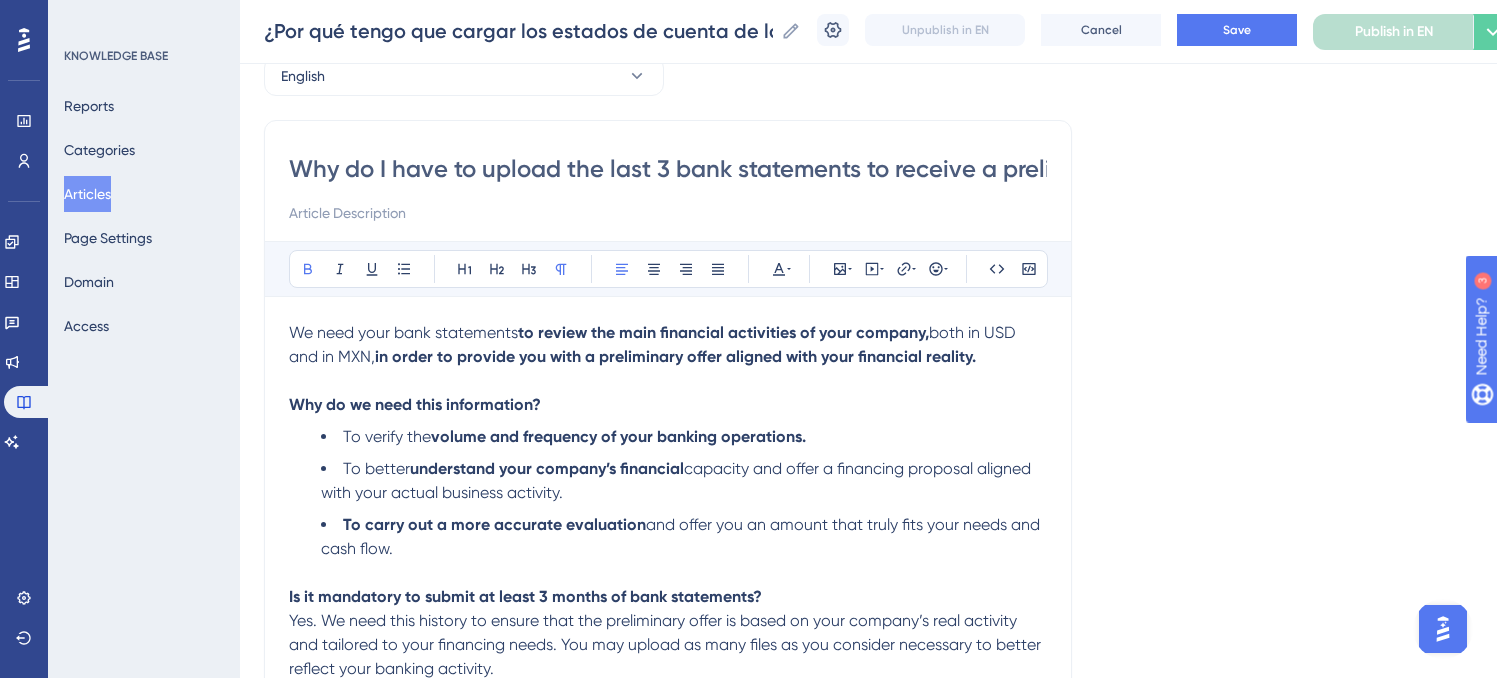 scroll, scrollTop: 0, scrollLeft: 10, axis: horizontal 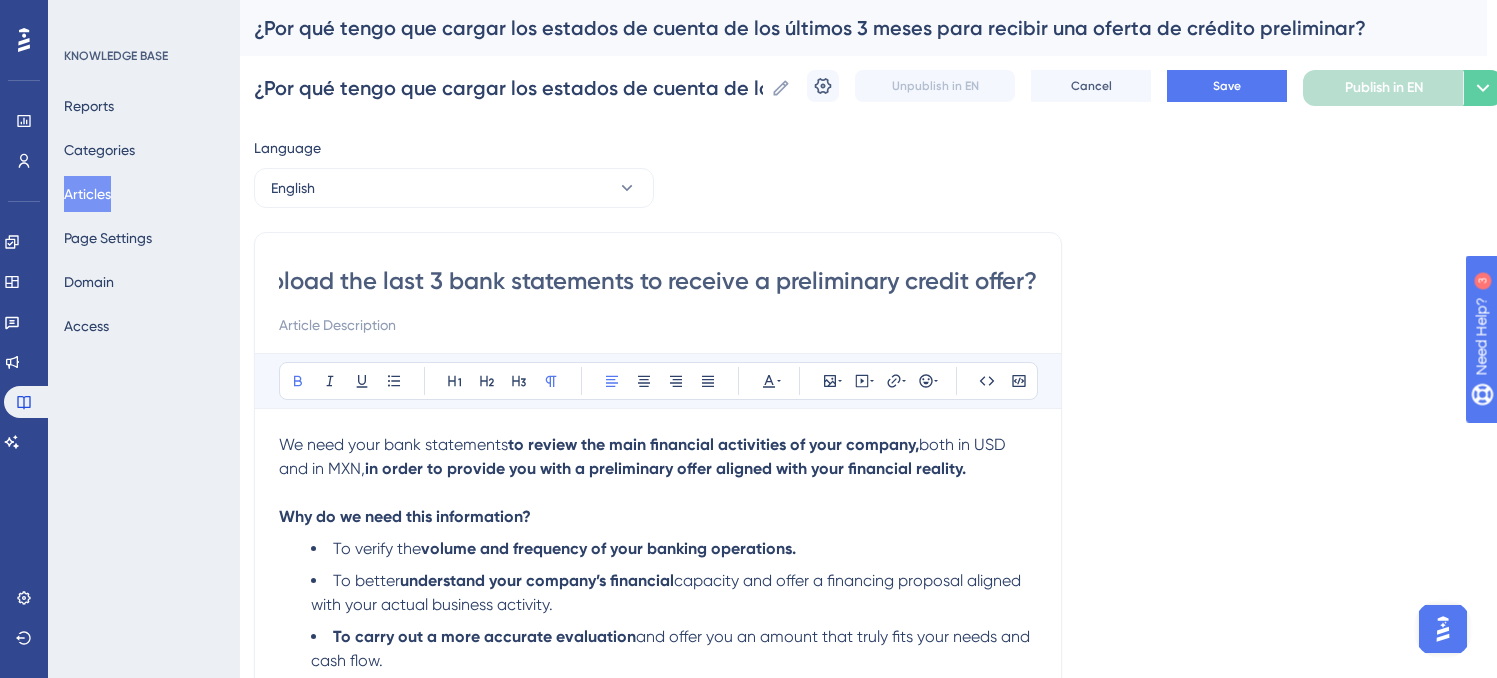 drag, startPoint x: 279, startPoint y: 280, endPoint x: 1169, endPoint y: 287, distance: 890.0275 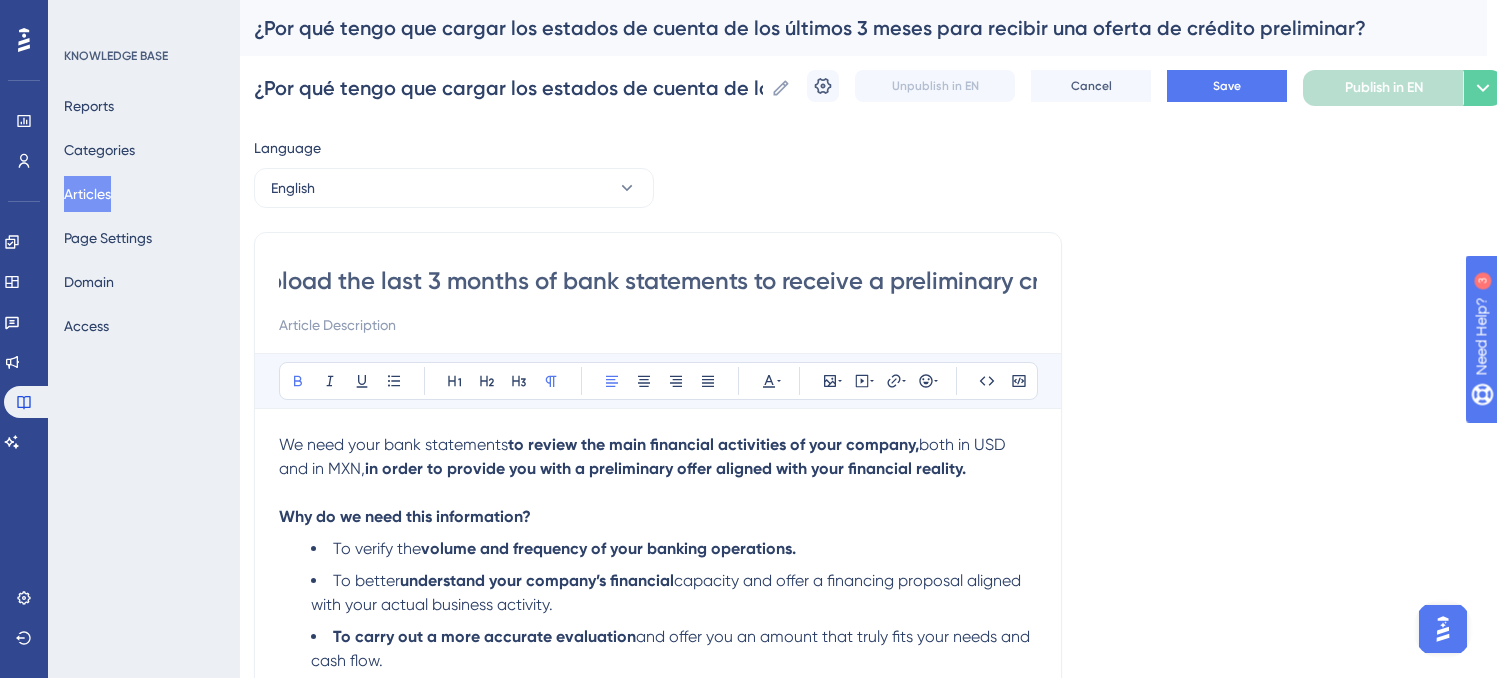 scroll, scrollTop: 0, scrollLeft: 337, axis: horizontal 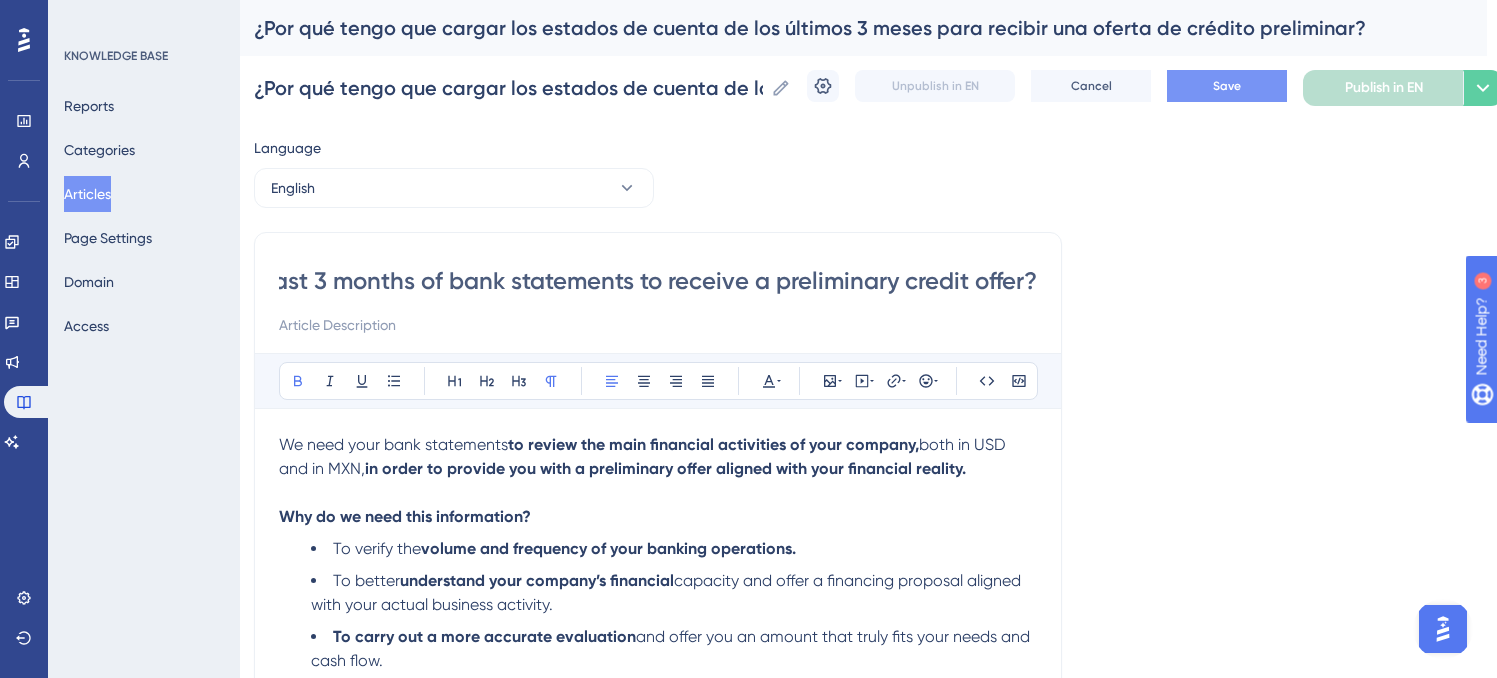 type on "Why do I need to upload the last 3 months of bank statements to receive a preliminary credit offer?" 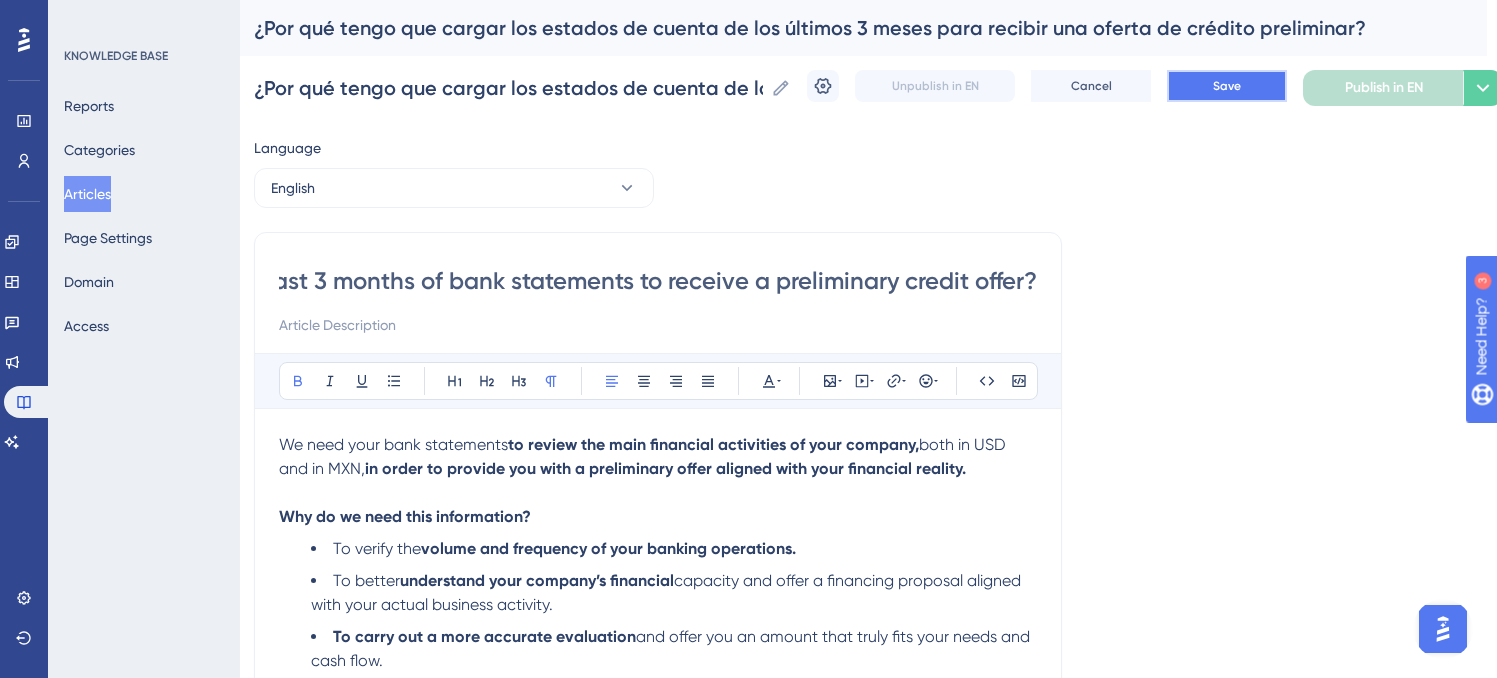 scroll, scrollTop: 0, scrollLeft: 0, axis: both 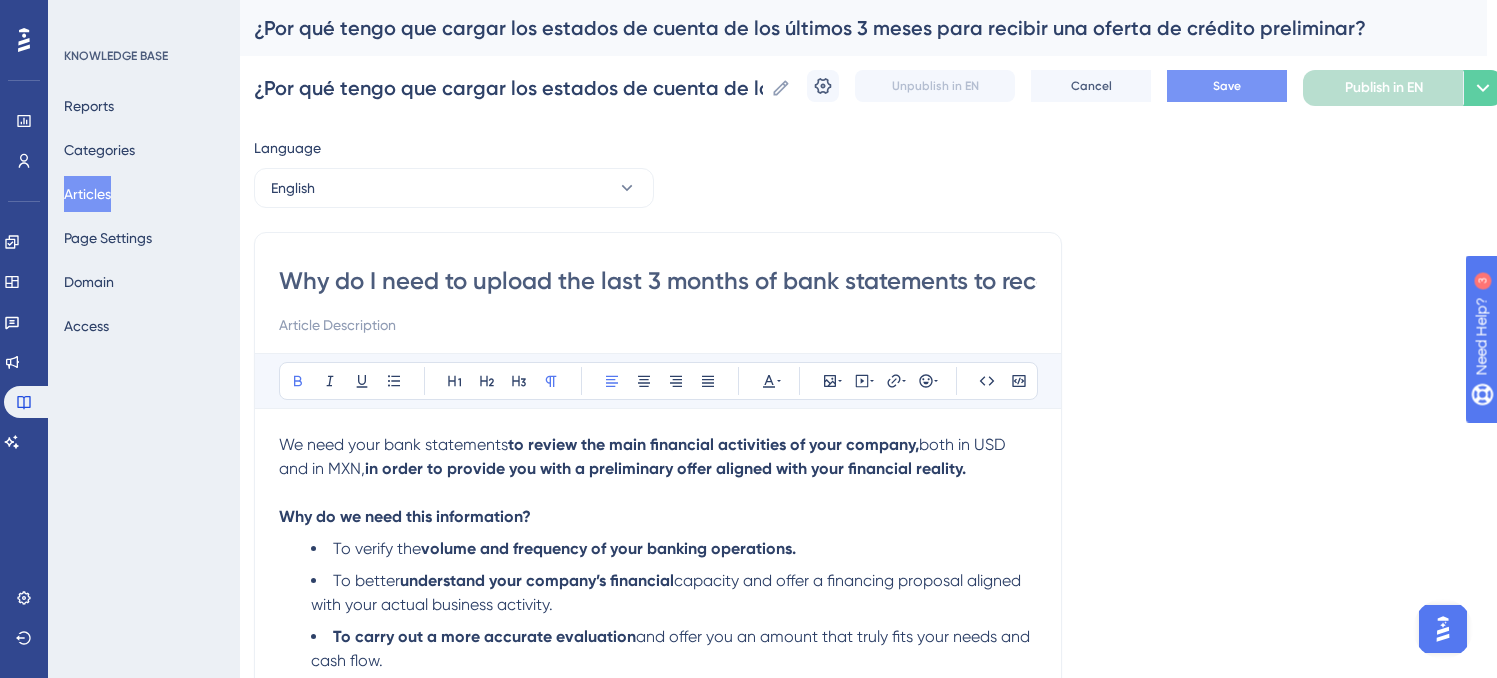 click on "Save" at bounding box center [1227, 86] 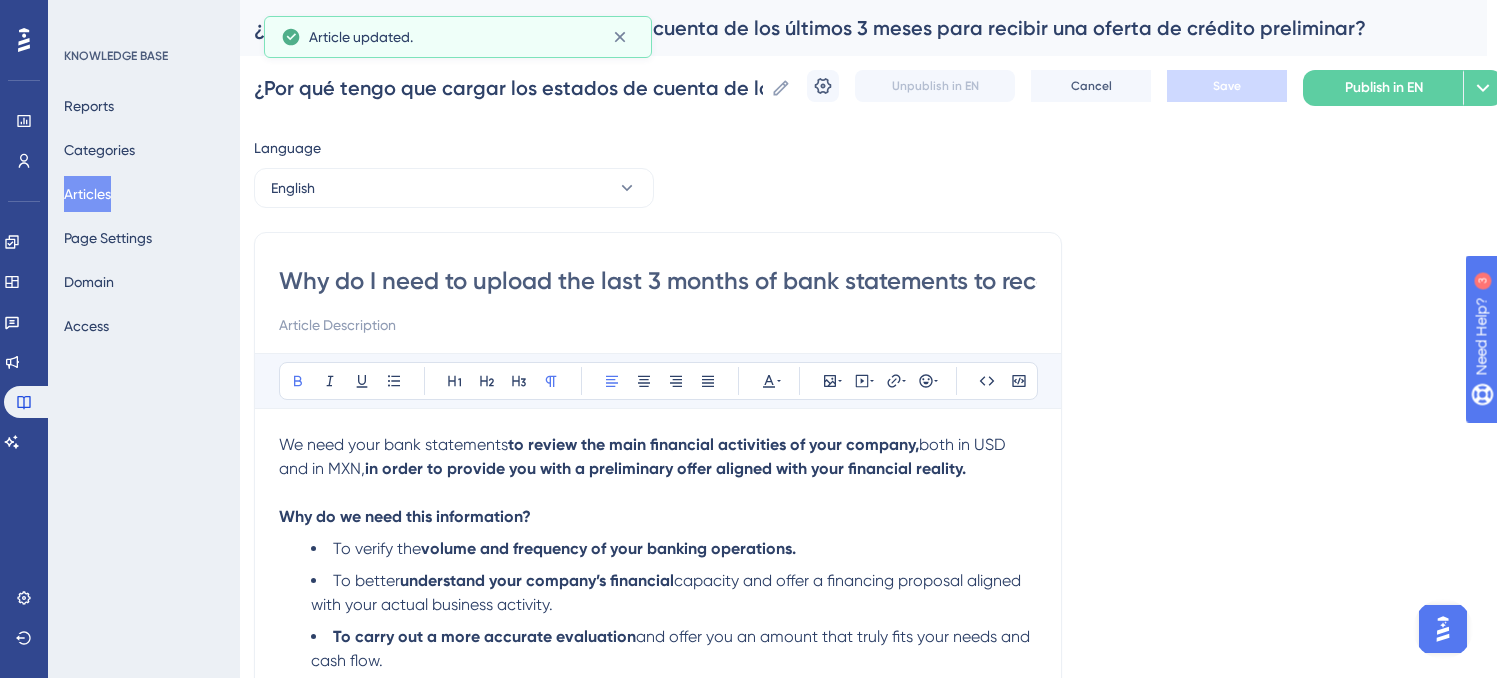 scroll, scrollTop: 0, scrollLeft: 0, axis: both 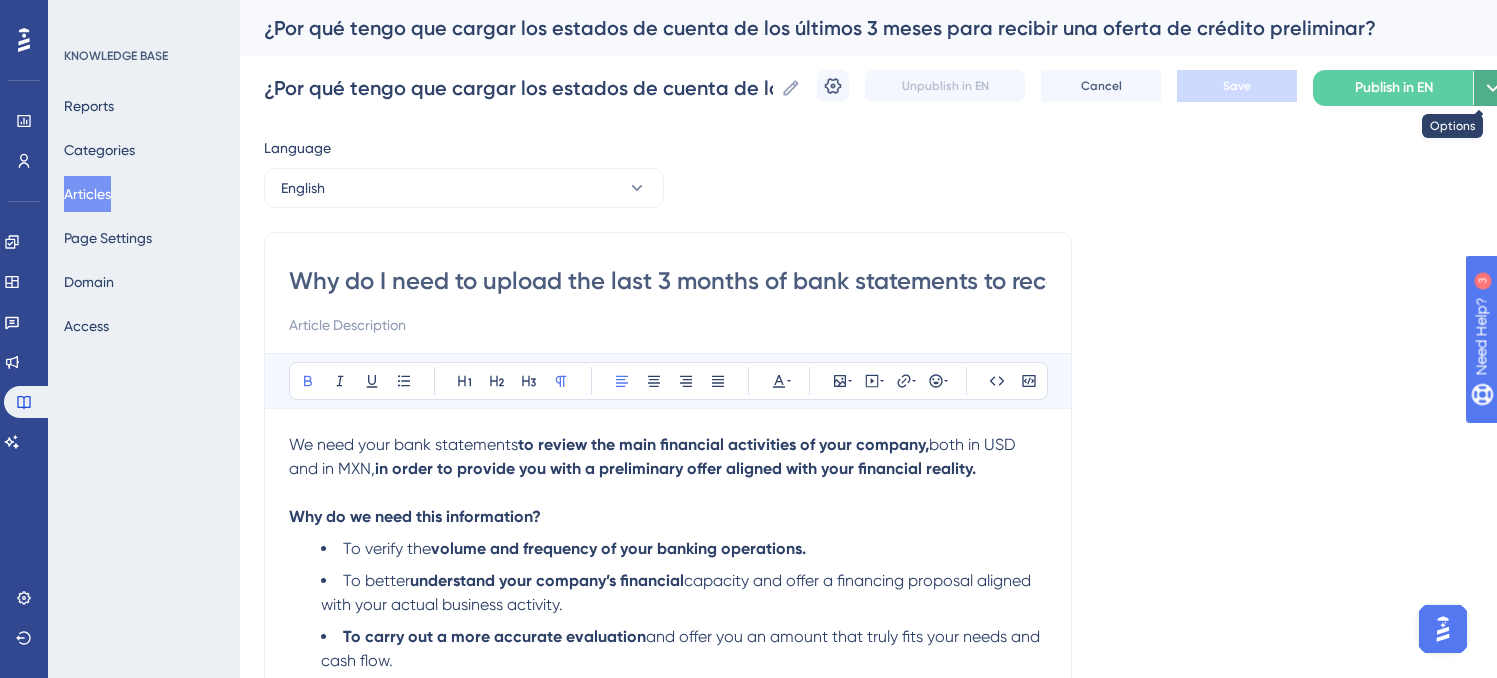 click at bounding box center [1493, 88] 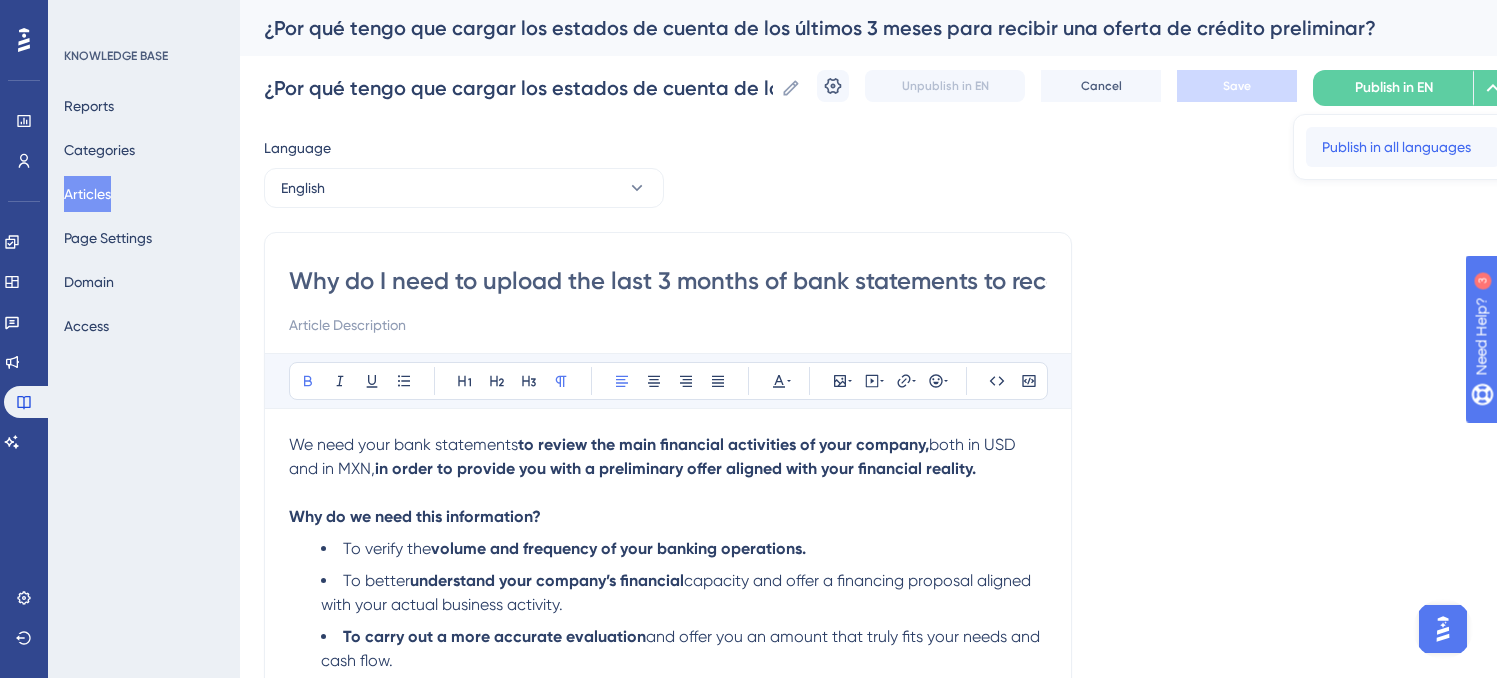 click on "Publish in all languages" at bounding box center (1396, 147) 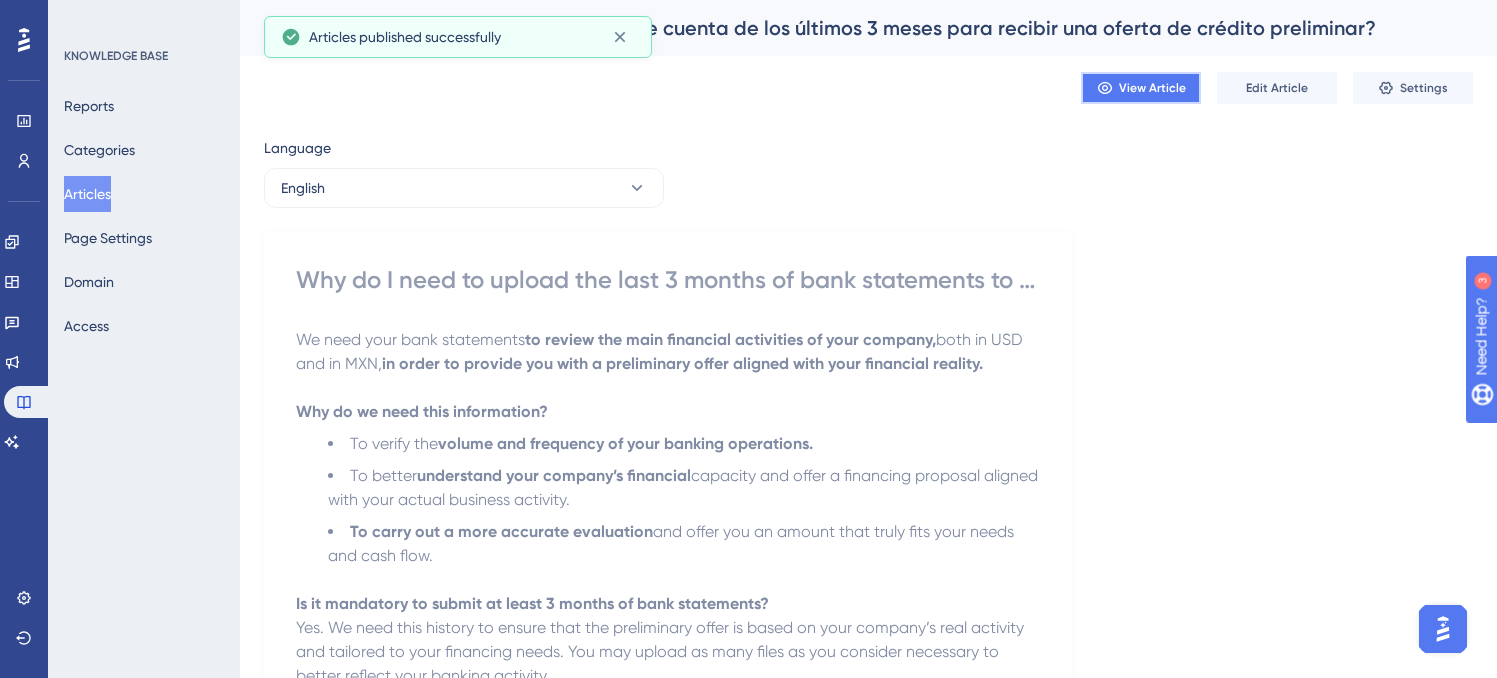click on "View Article" at bounding box center (1152, 88) 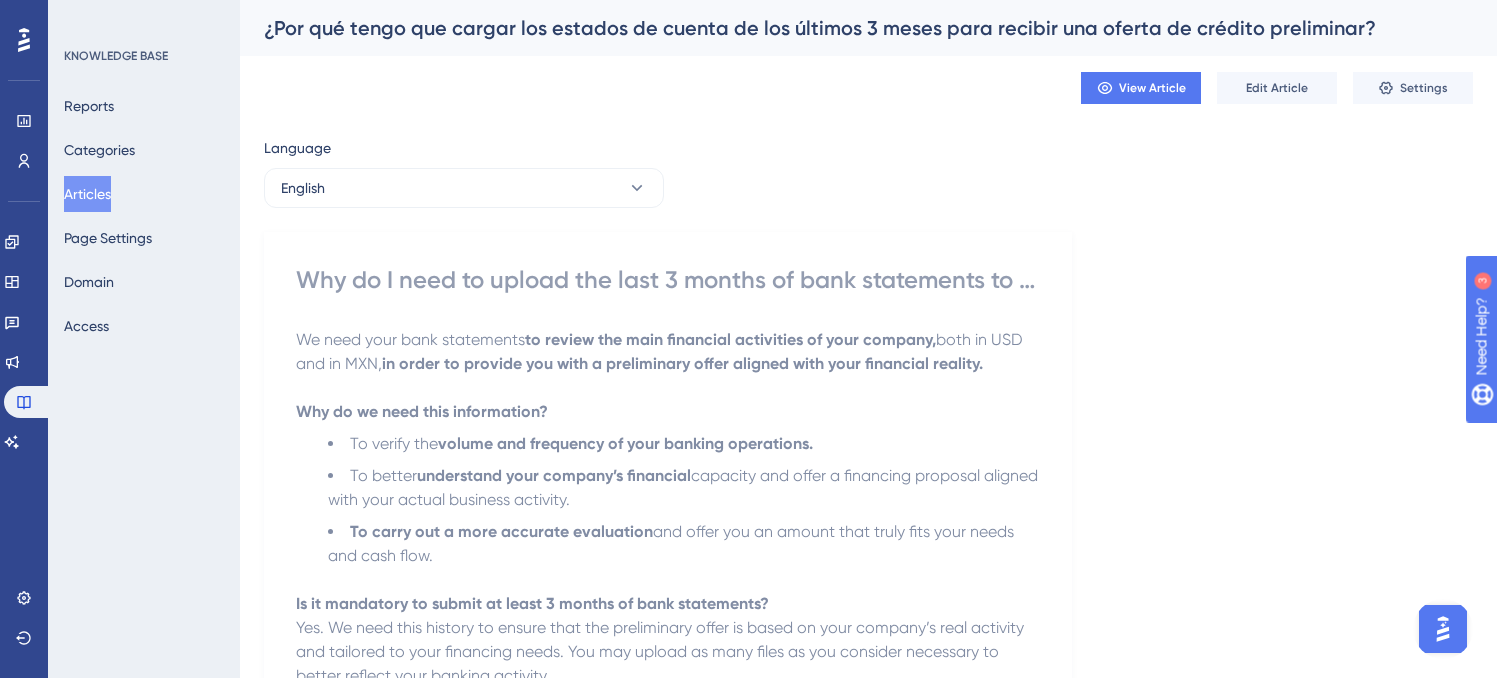drag, startPoint x: 106, startPoint y: 193, endPoint x: 193, endPoint y: 193, distance: 87 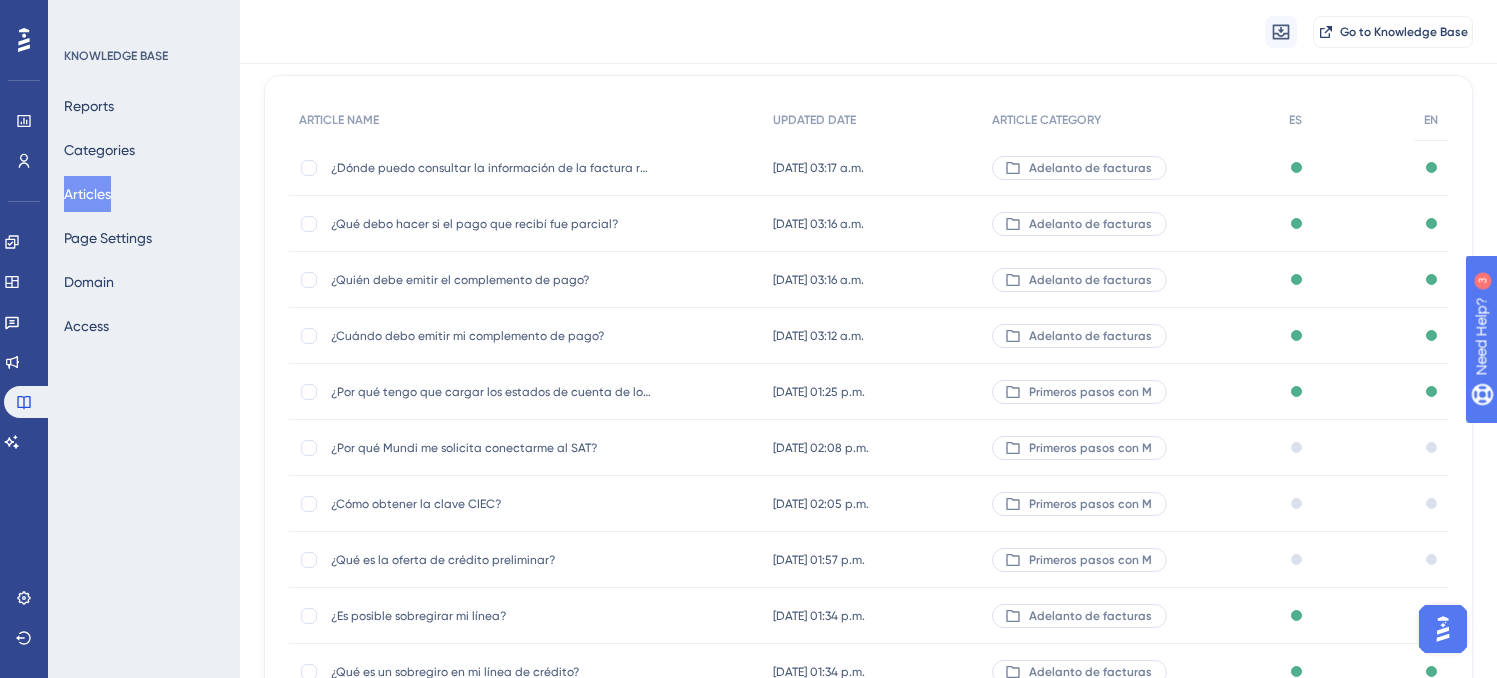 scroll, scrollTop: 0, scrollLeft: 0, axis: both 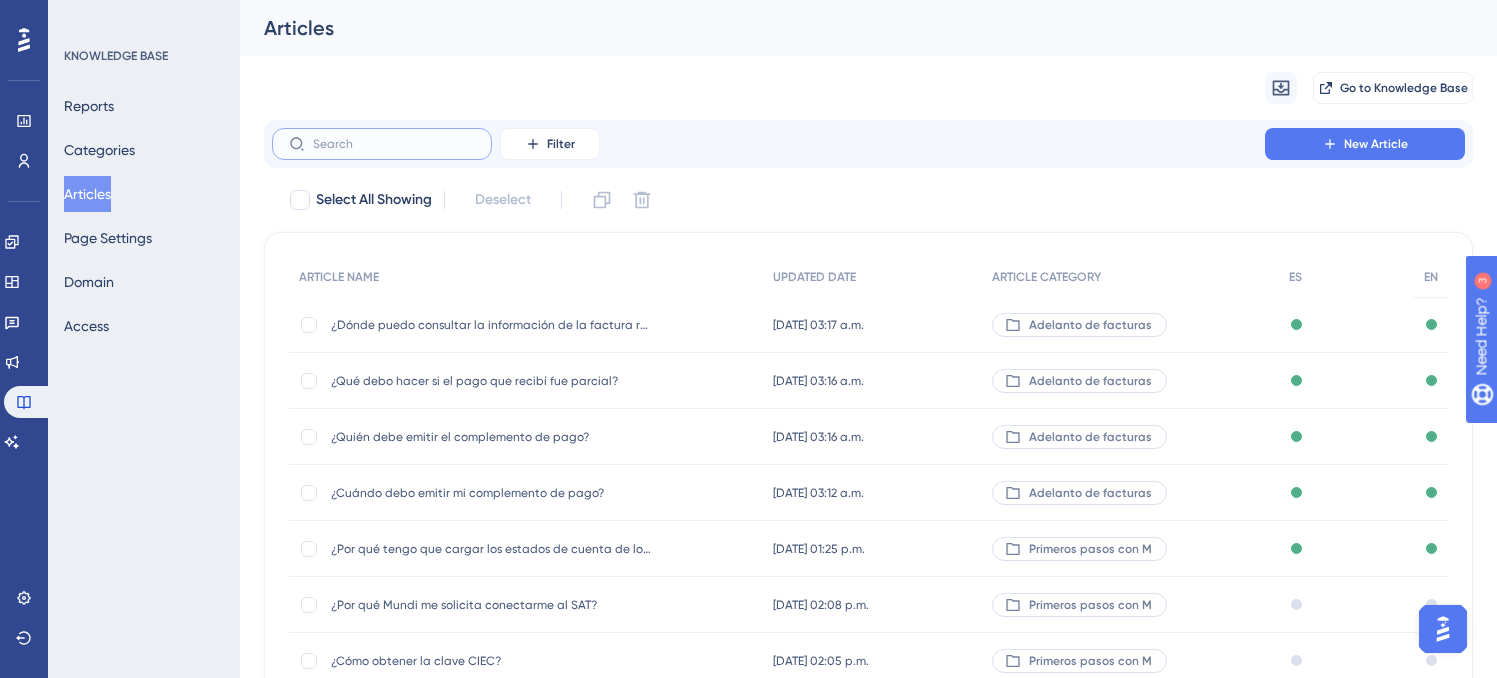 click at bounding box center (394, 144) 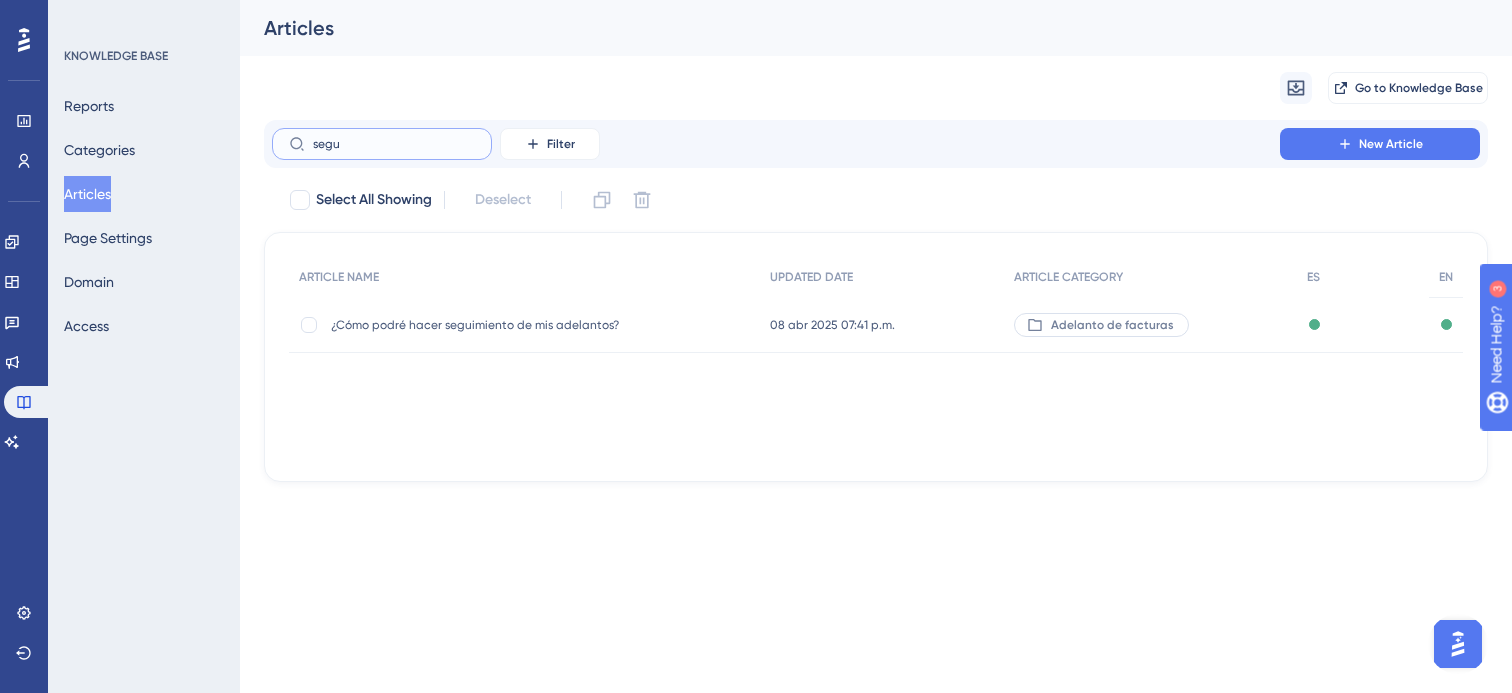 type on "[PERSON_NAME]" 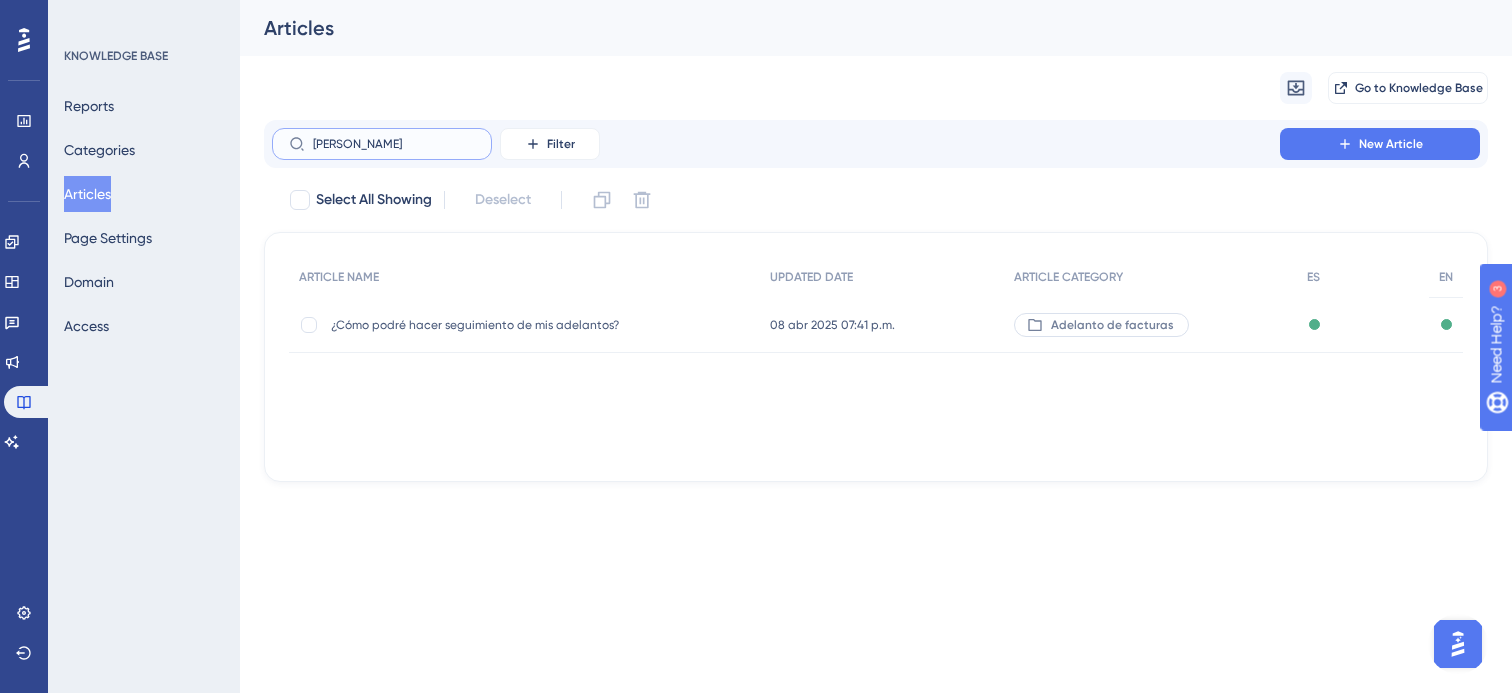 checkbox on "true" 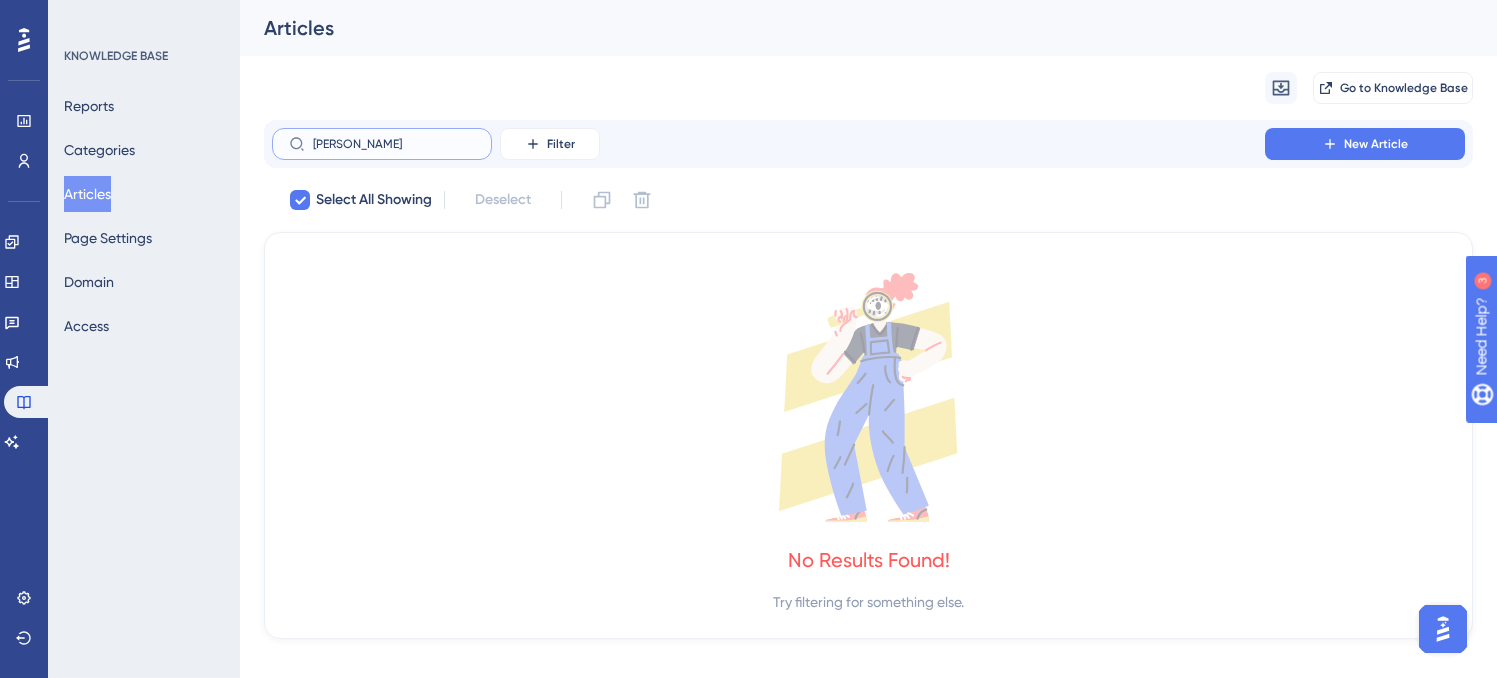 type on "segu" 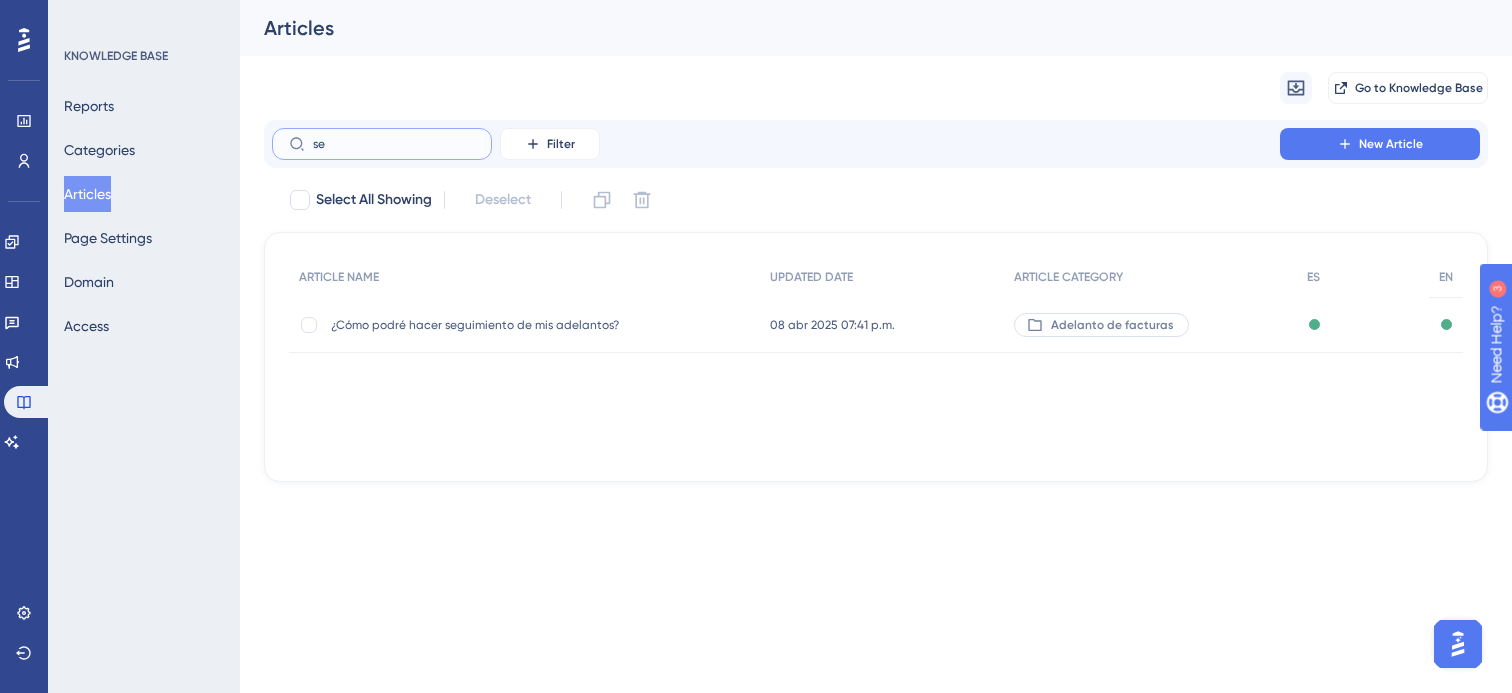 type on "s" 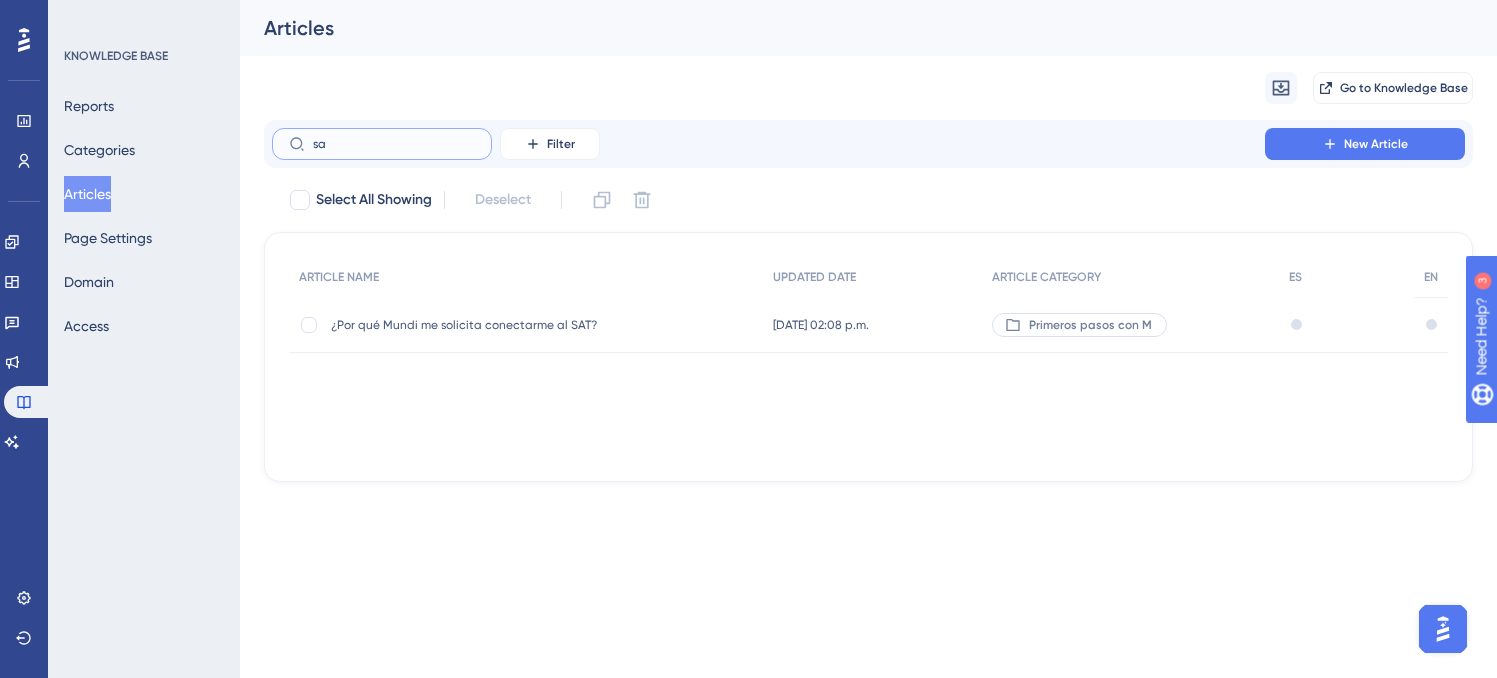 type on "s" 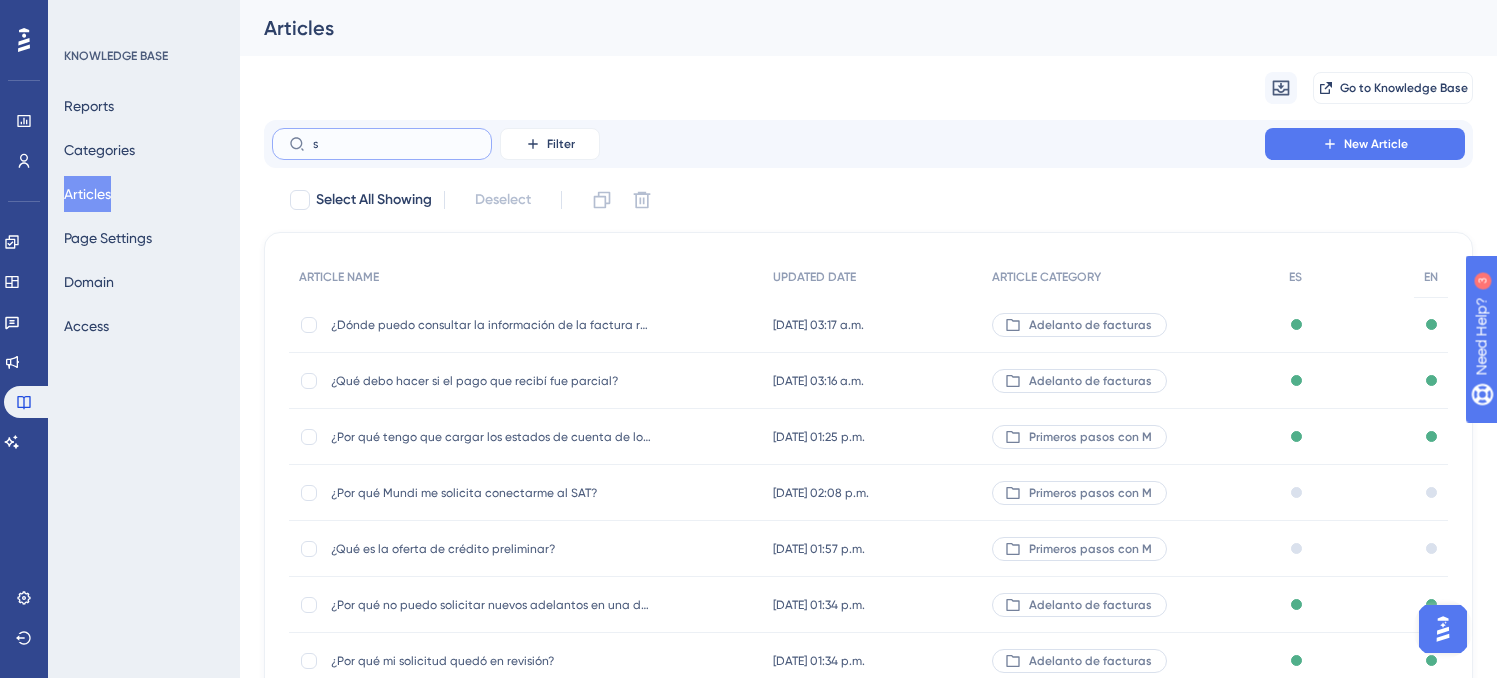 type 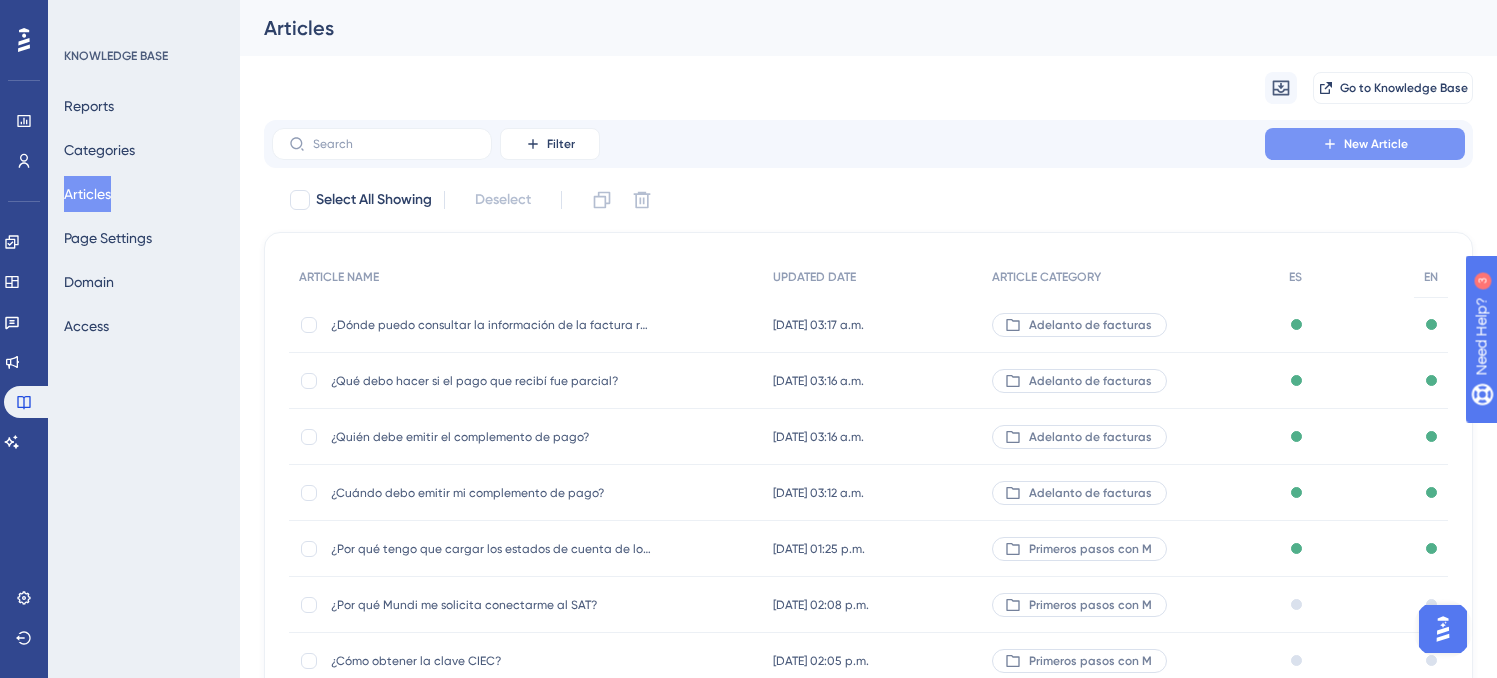 click on "New Article" at bounding box center [1376, 144] 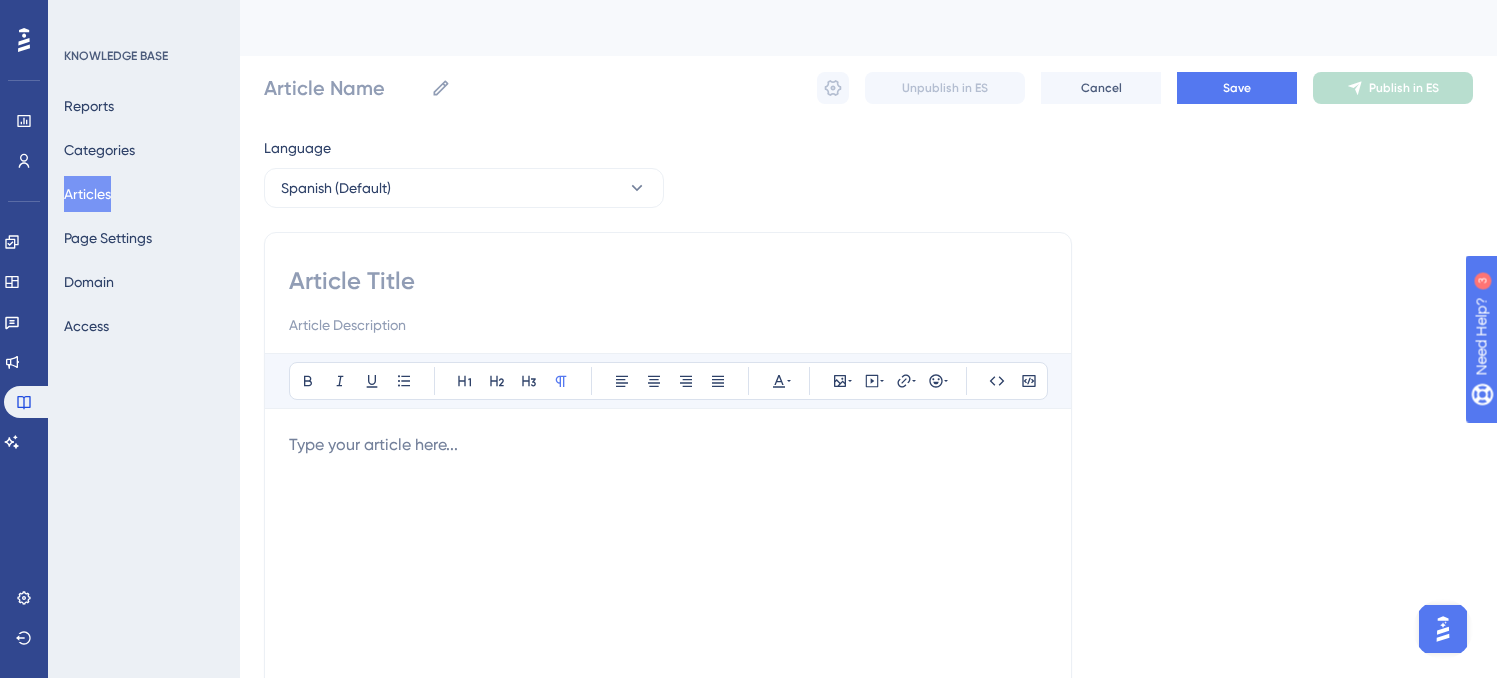click at bounding box center [668, 653] 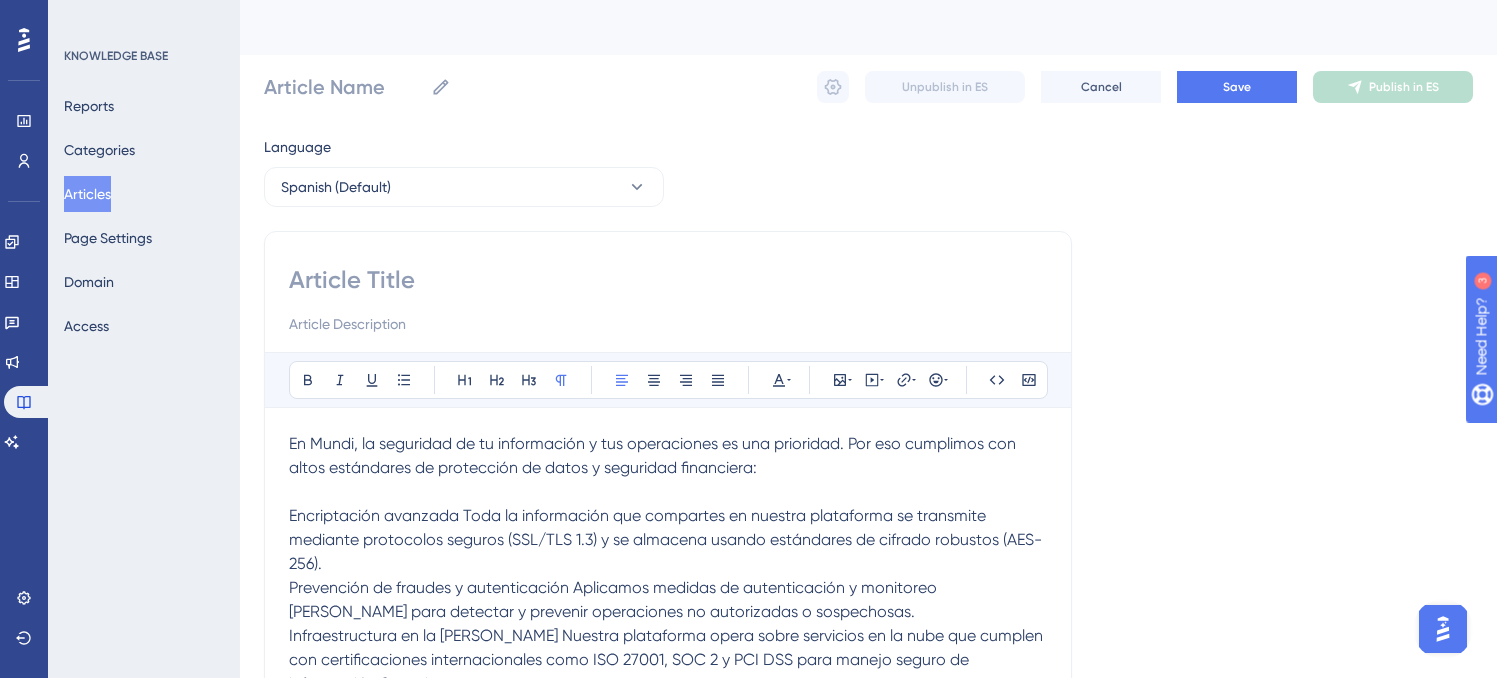 scroll, scrollTop: 0, scrollLeft: 0, axis: both 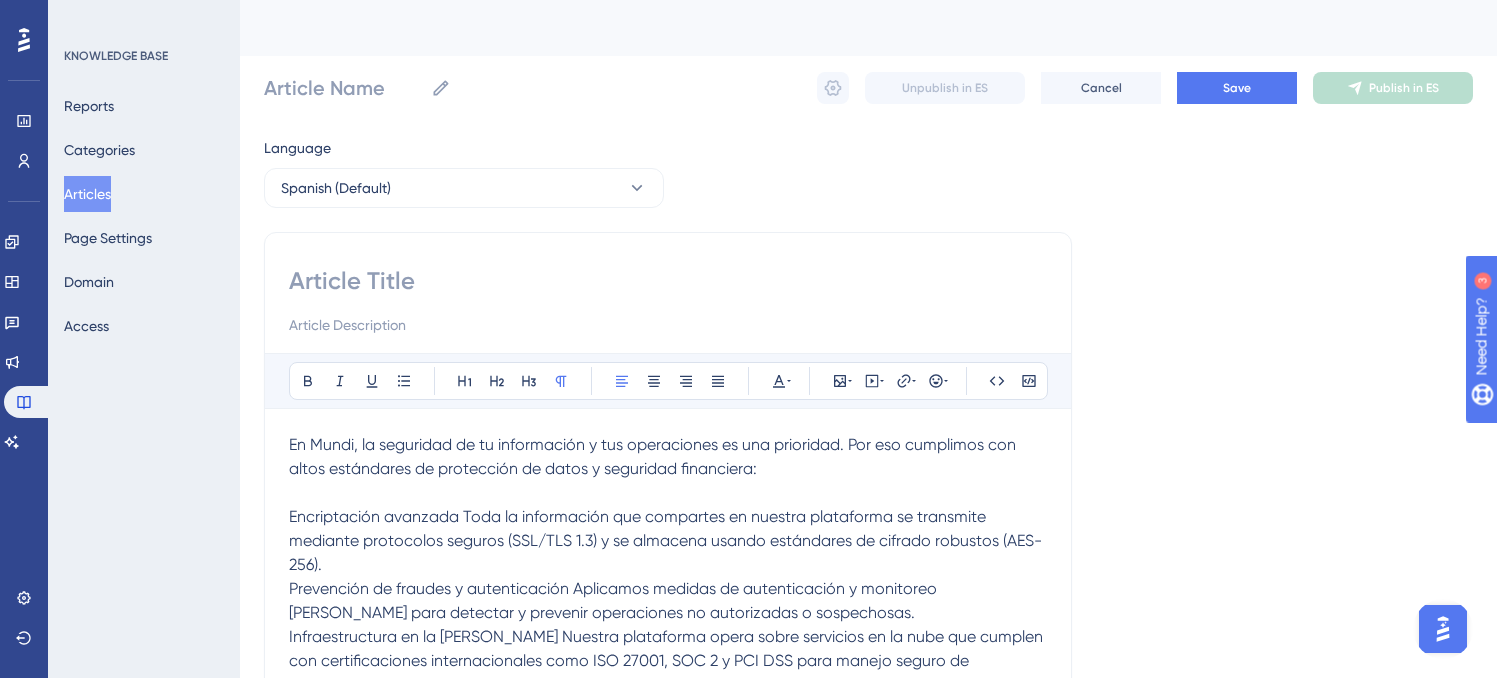 click at bounding box center [668, 281] 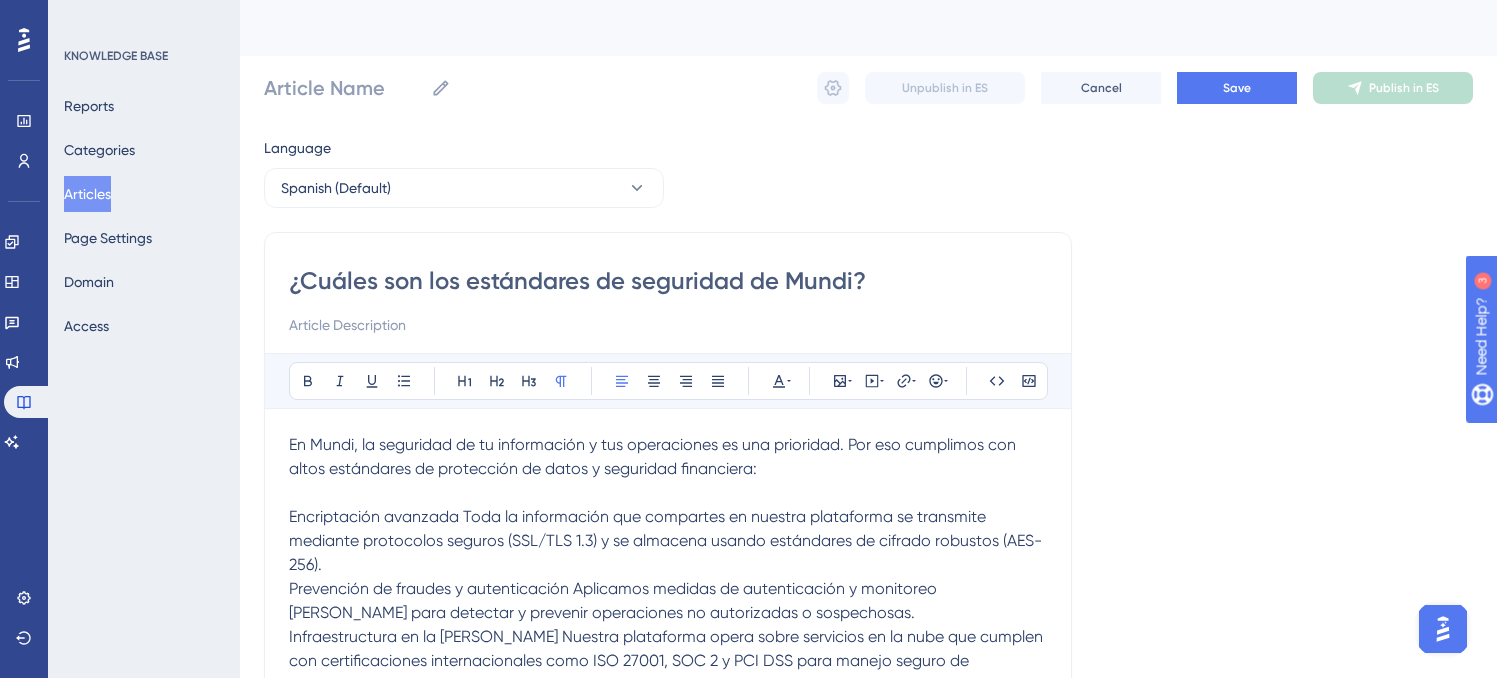 type on "¿Cuáles son los estándares de seguridad de Mundi?" 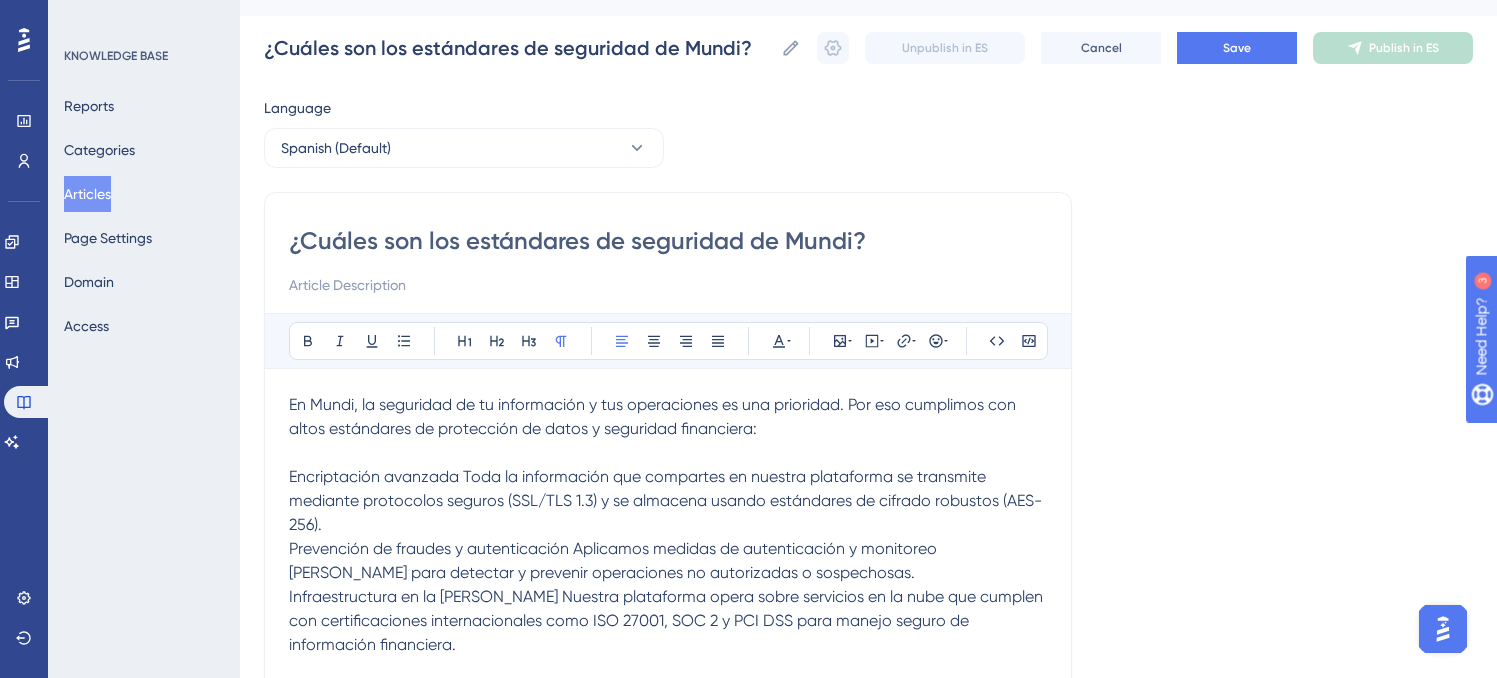 scroll, scrollTop: 0, scrollLeft: 0, axis: both 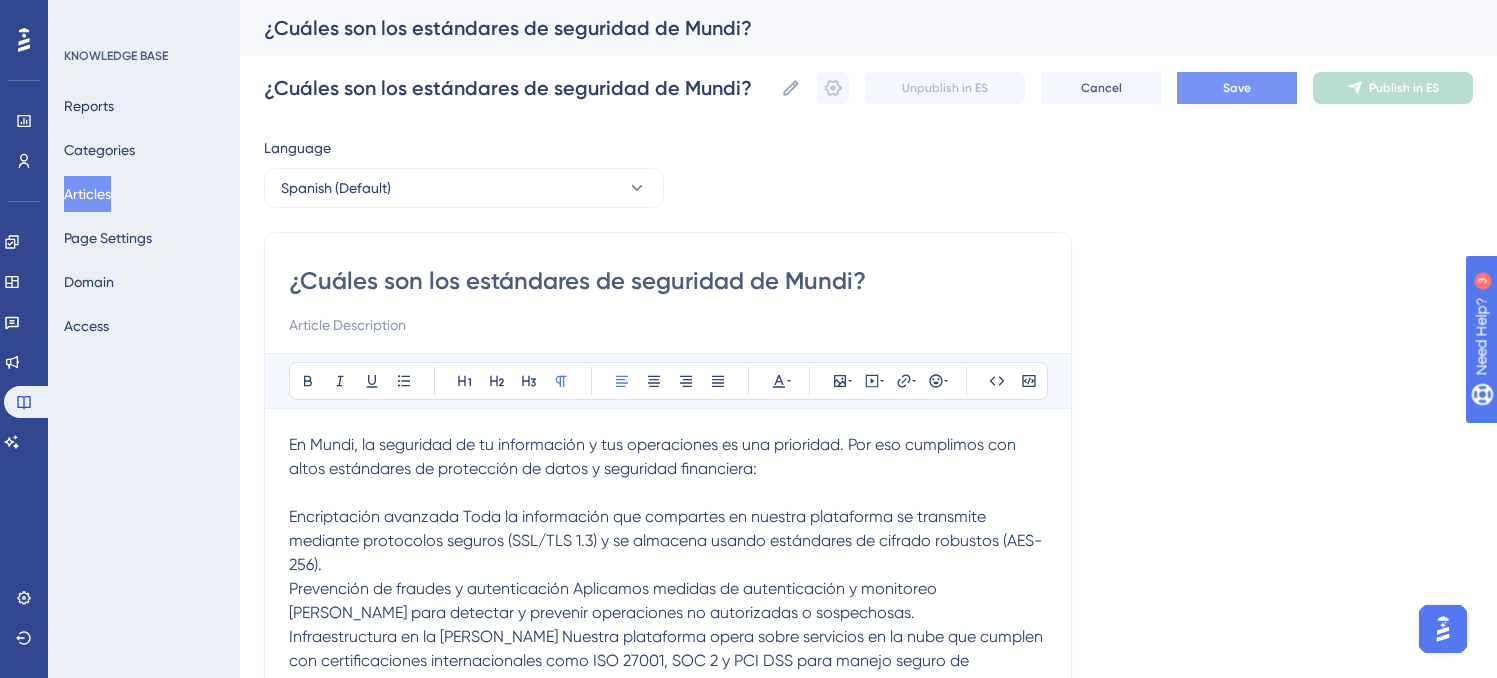type on "¿Cuáles son los estándares de seguridad de Mundi?" 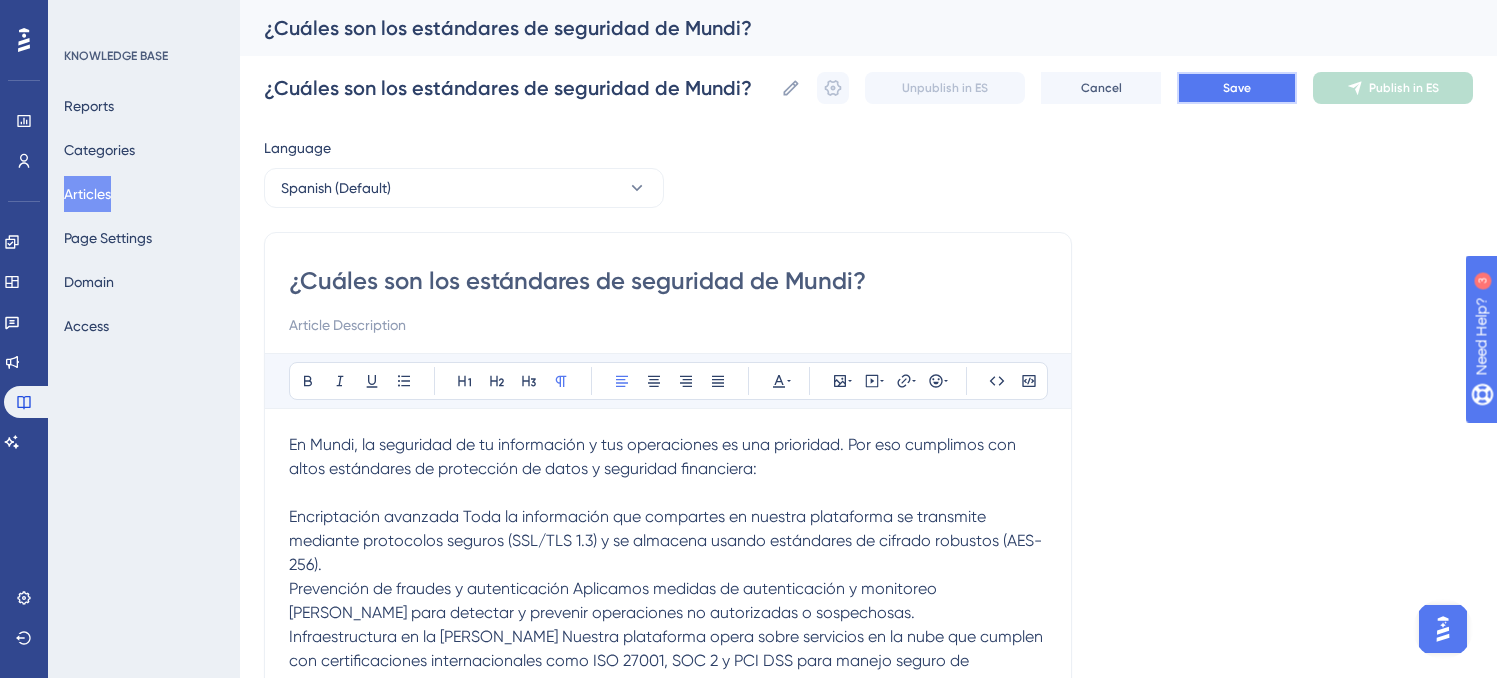 click on "Save" at bounding box center [1237, 88] 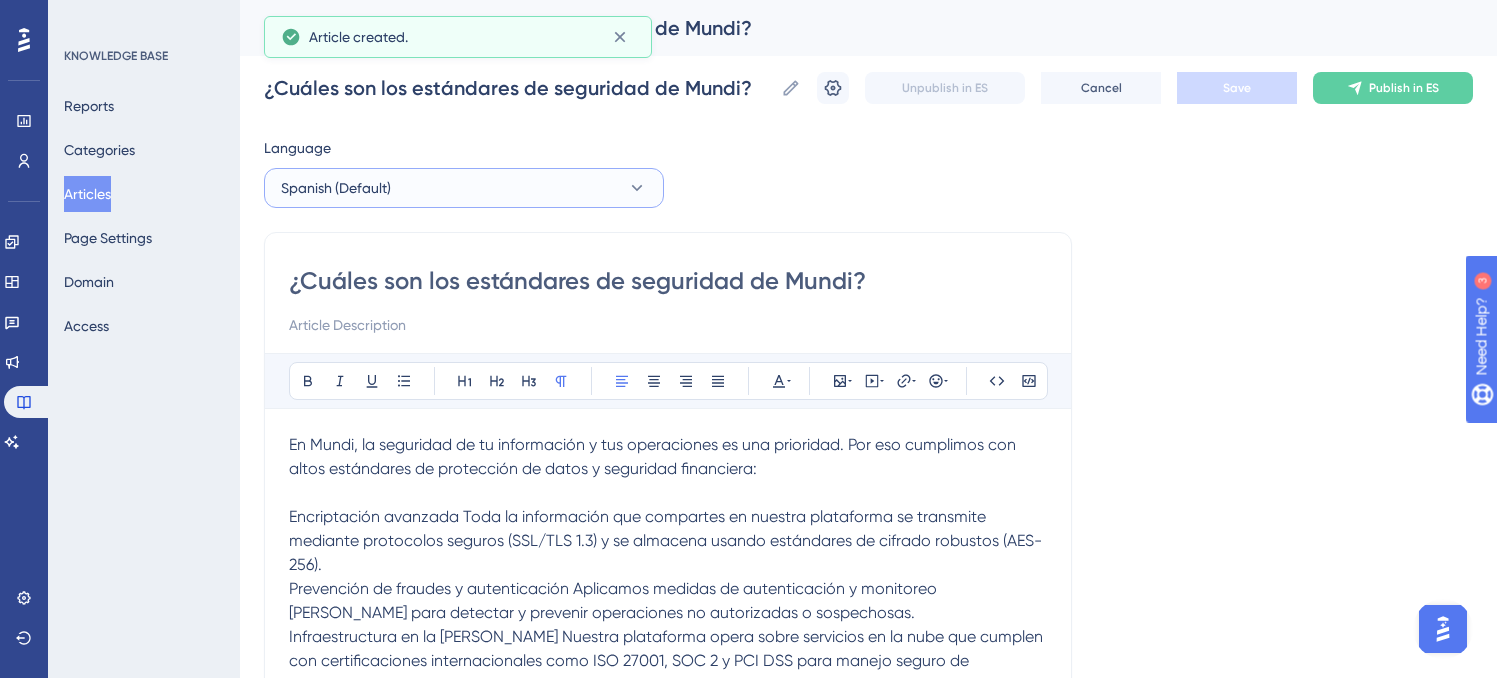 scroll, scrollTop: 1, scrollLeft: 0, axis: vertical 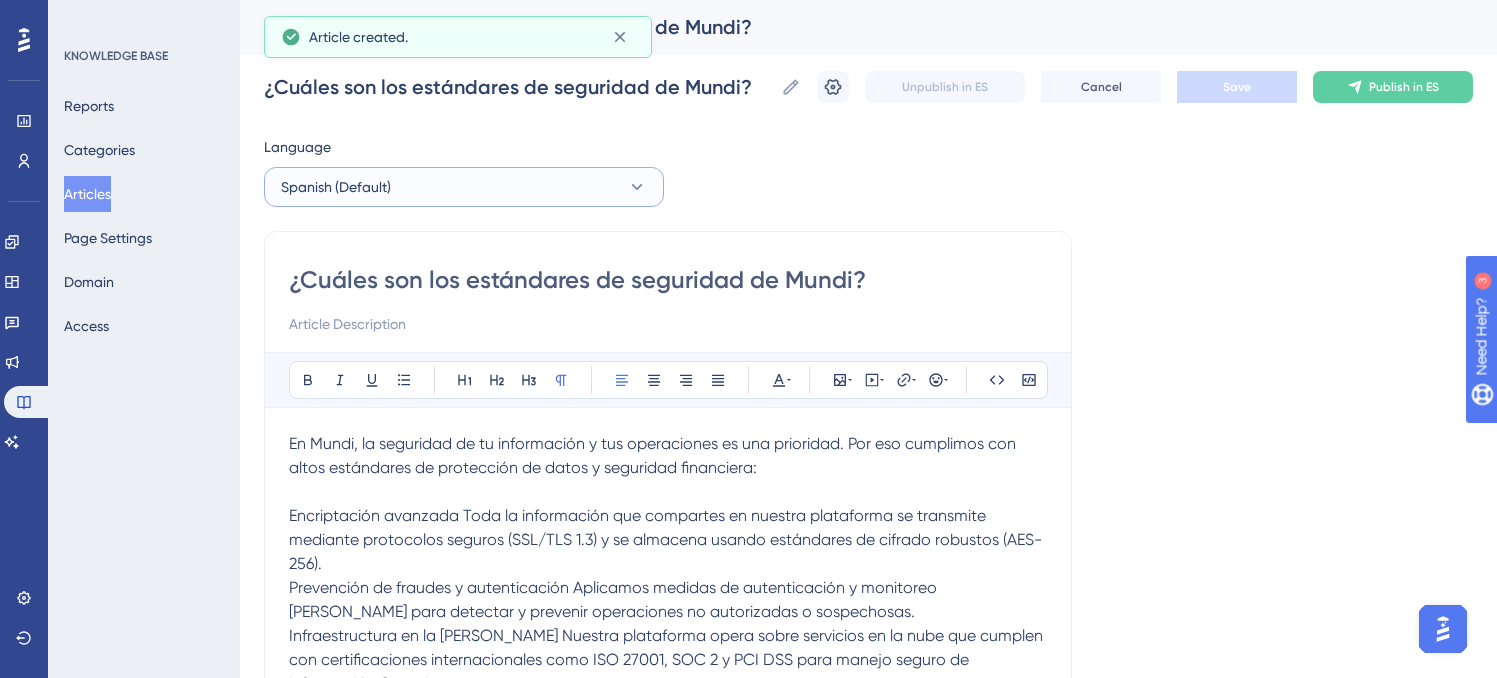 click on "Spanish (Default)" at bounding box center [336, 187] 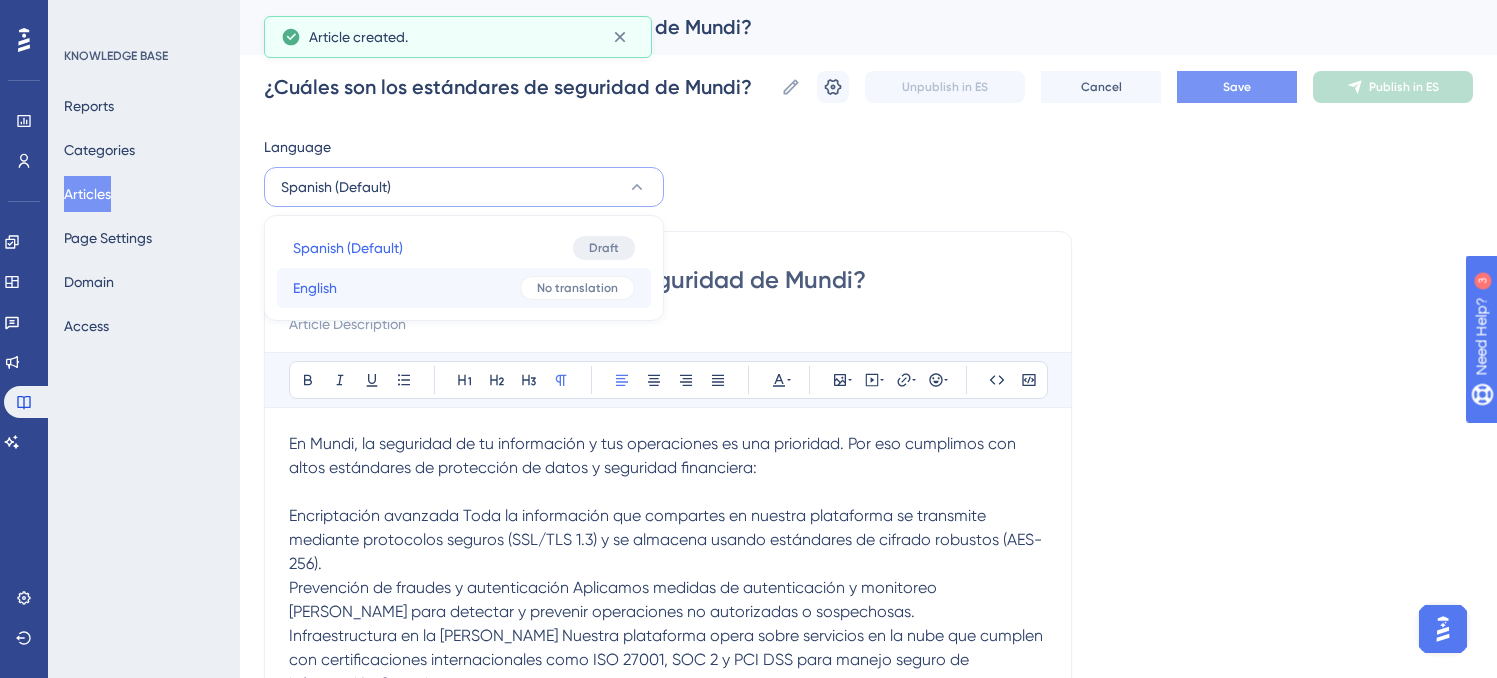 click on "English English No translation" at bounding box center (464, 288) 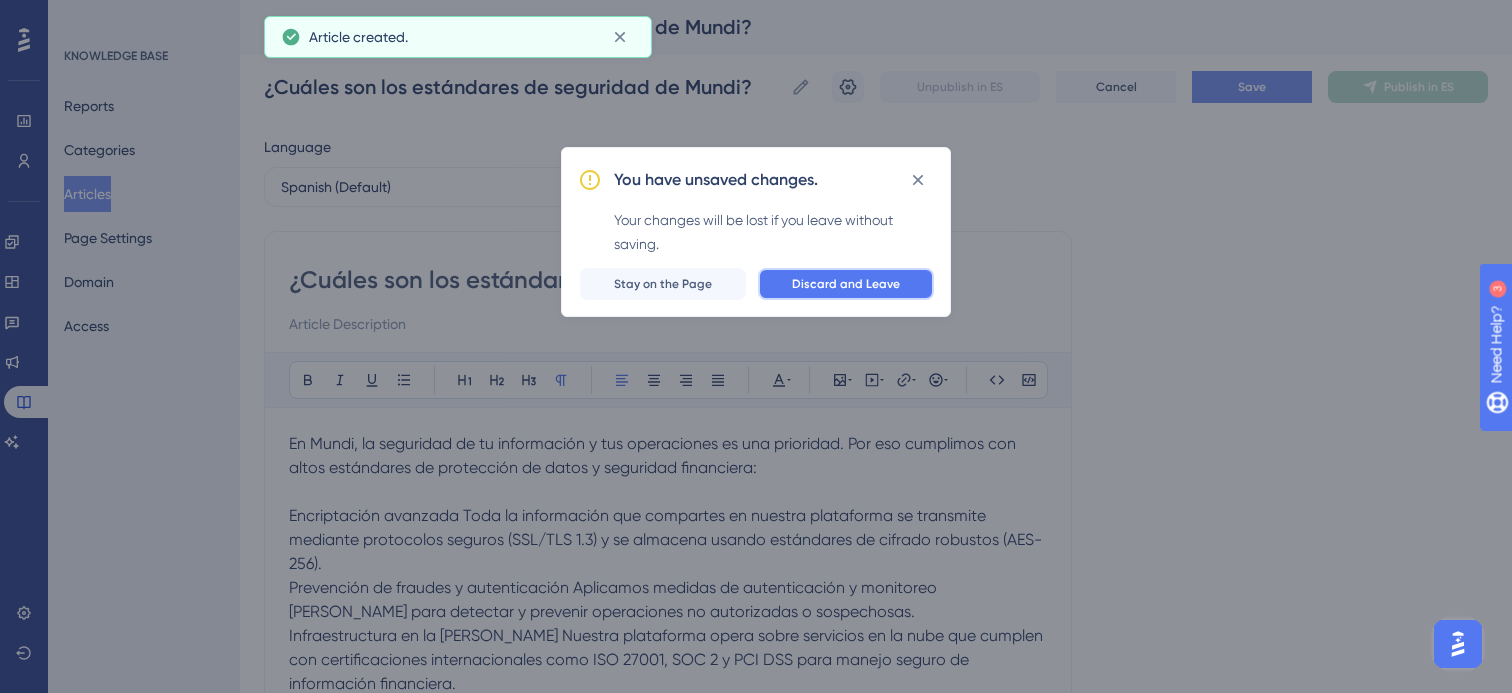 click on "Discard and Leave" at bounding box center (846, 284) 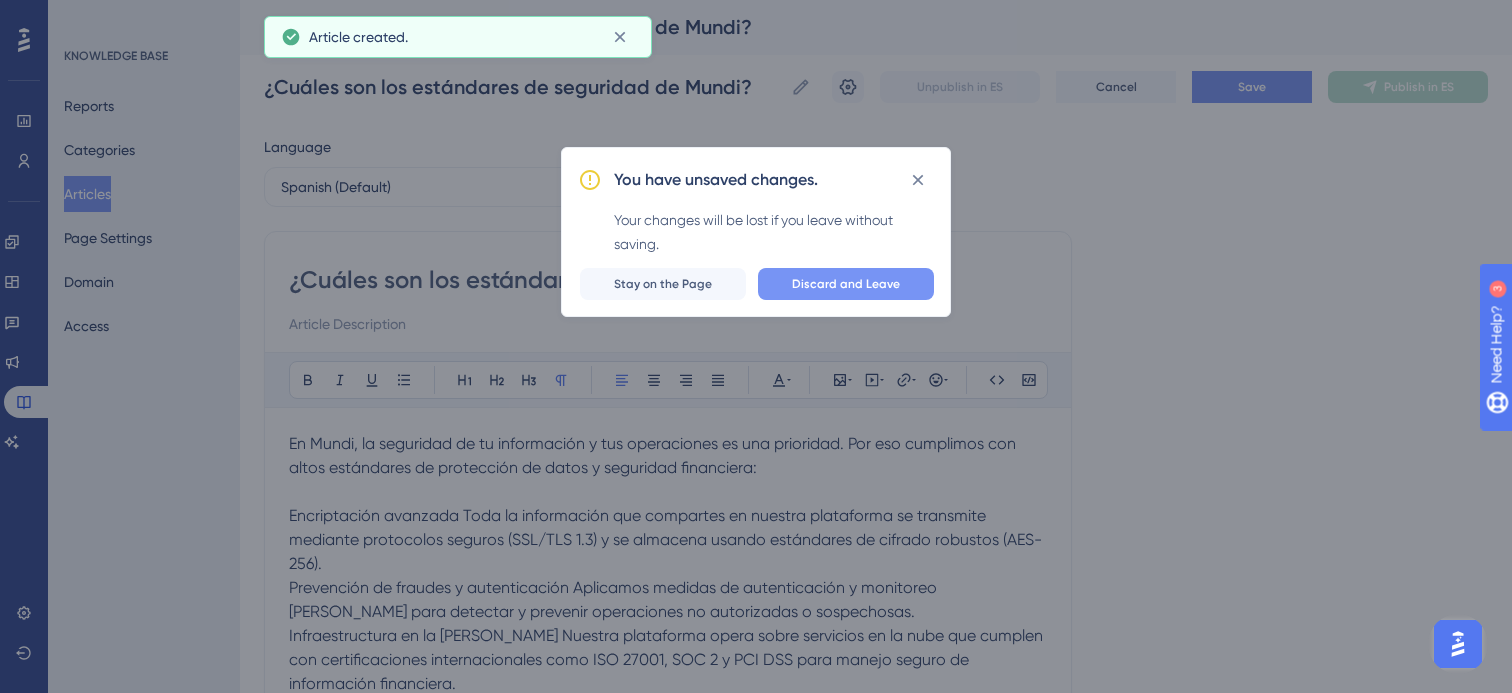 checkbox on "false" 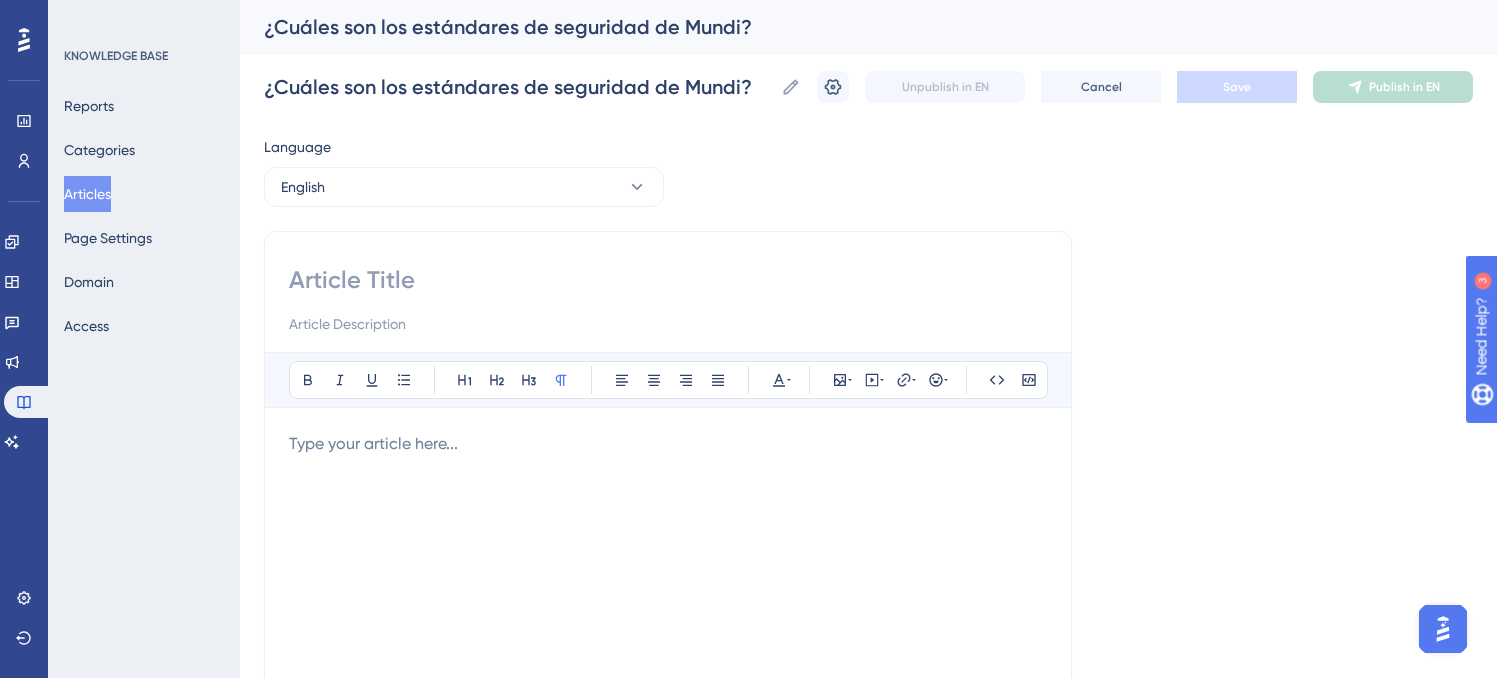 click at bounding box center (668, 280) 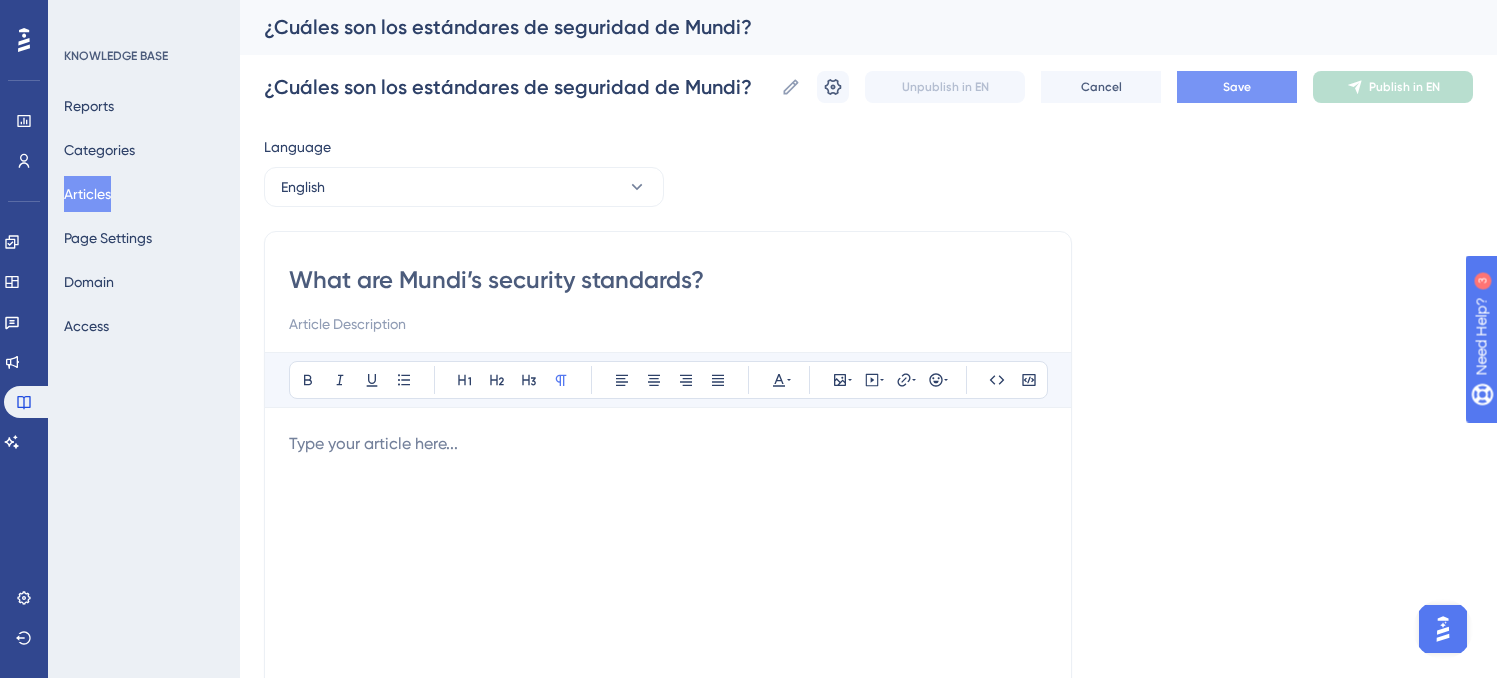 type on "What are Mundi’s security standards?" 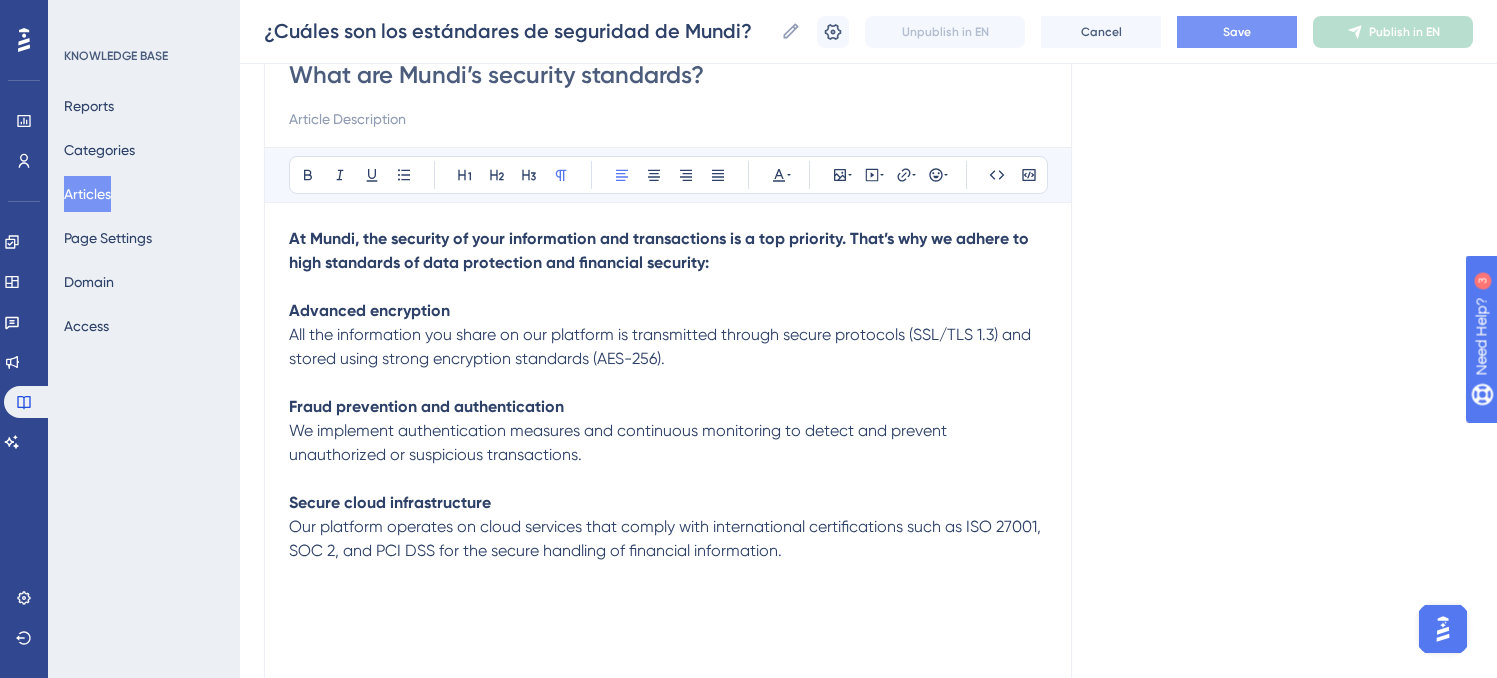 scroll, scrollTop: 212, scrollLeft: 0, axis: vertical 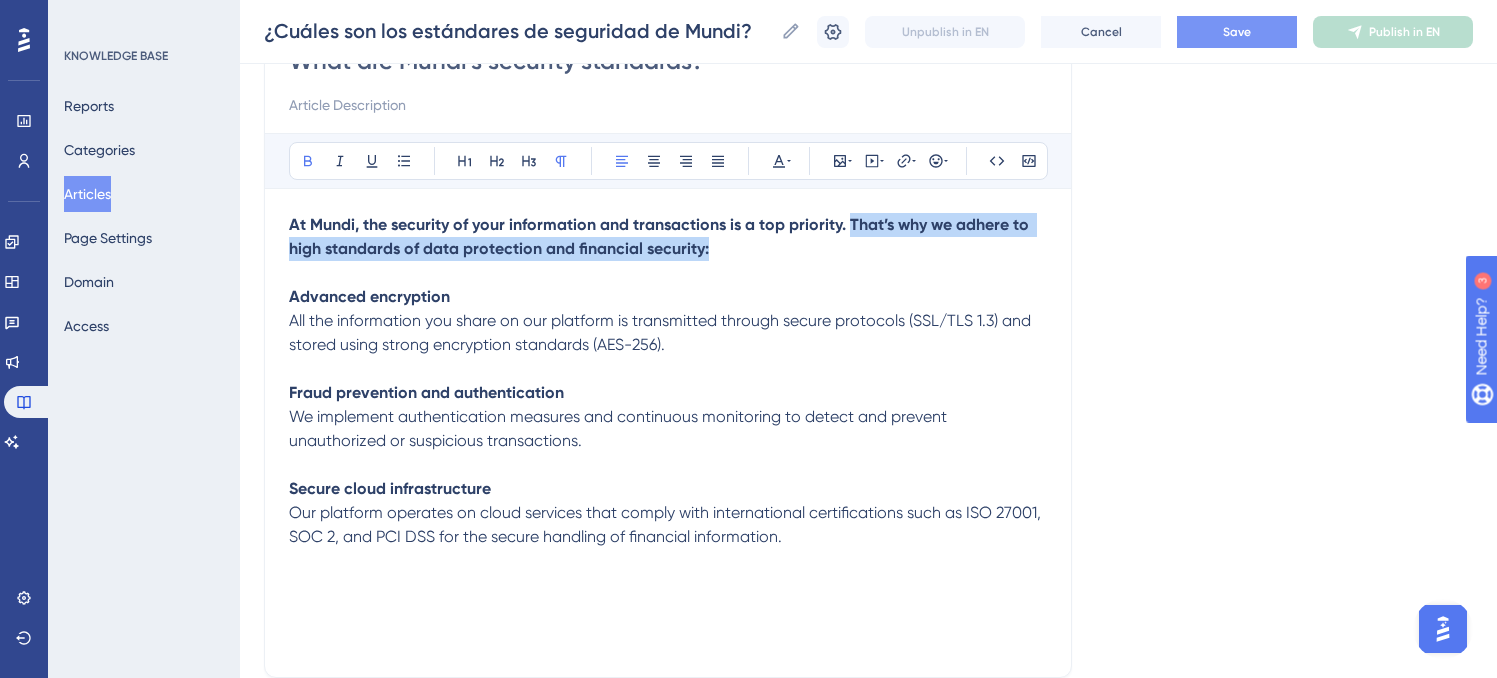 drag, startPoint x: 849, startPoint y: 222, endPoint x: 853, endPoint y: 242, distance: 20.396078 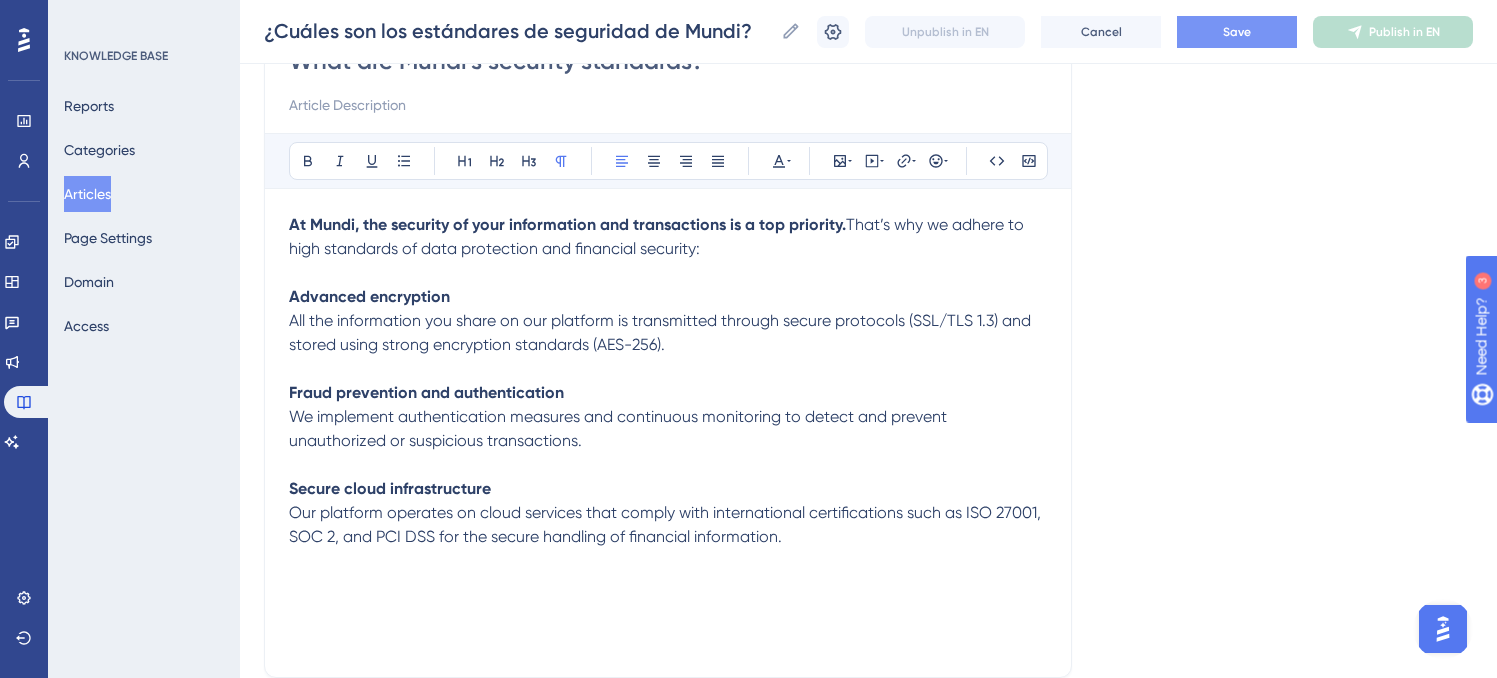 scroll, scrollTop: 0, scrollLeft: 0, axis: both 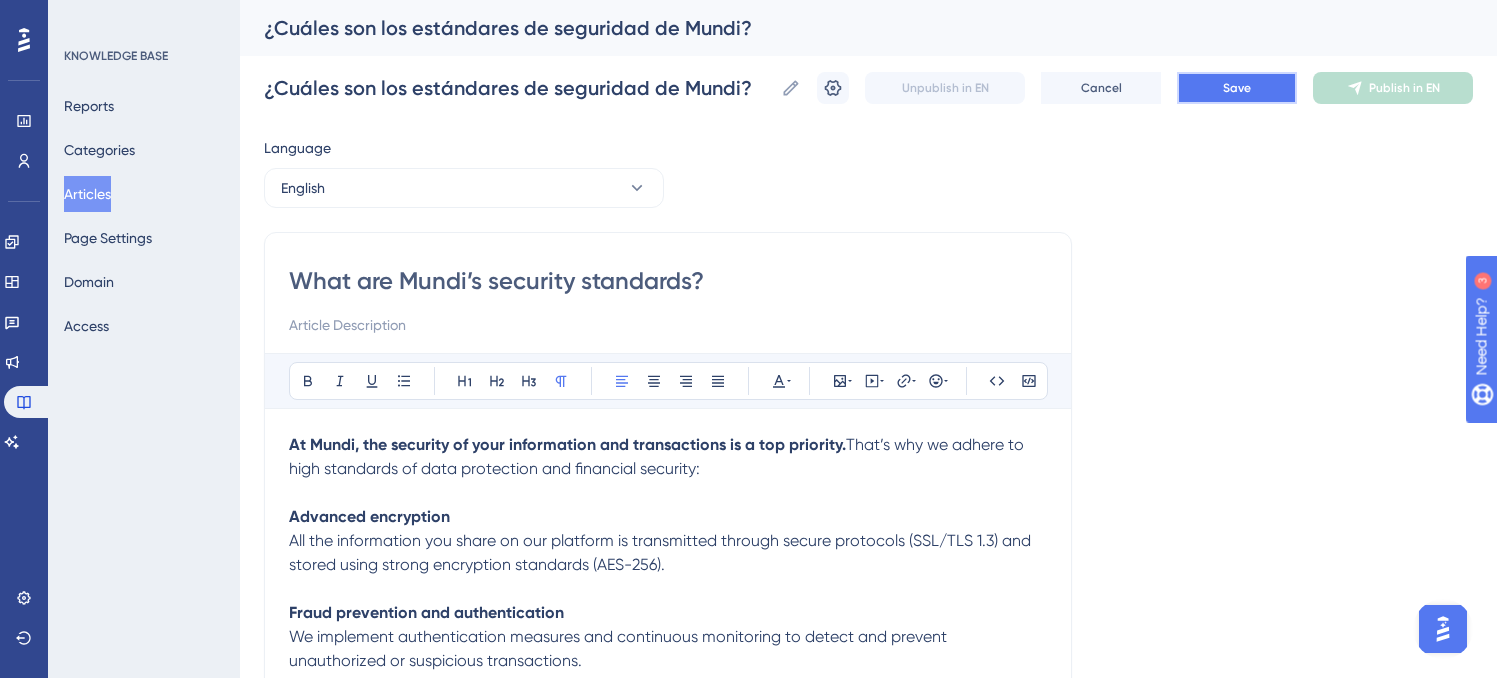 click on "Save" at bounding box center [1237, 88] 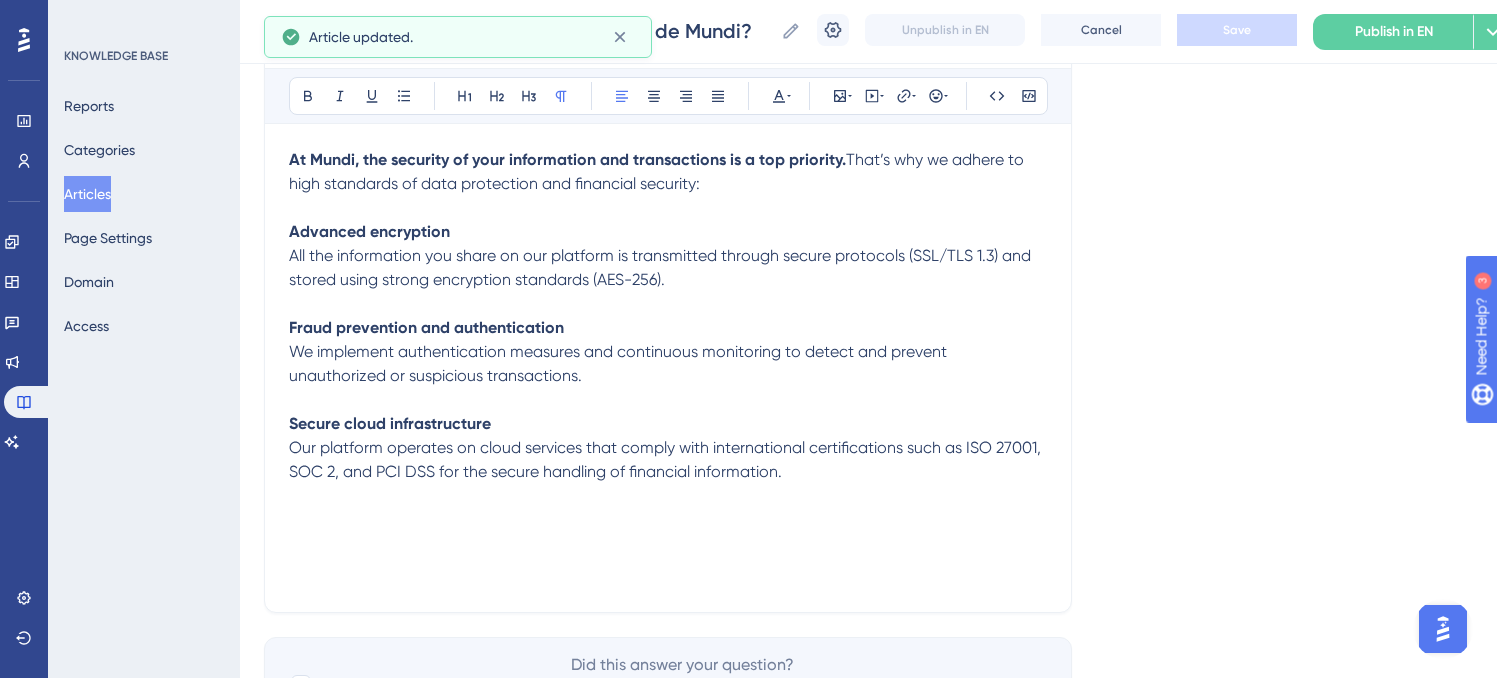 scroll, scrollTop: 396, scrollLeft: 0, axis: vertical 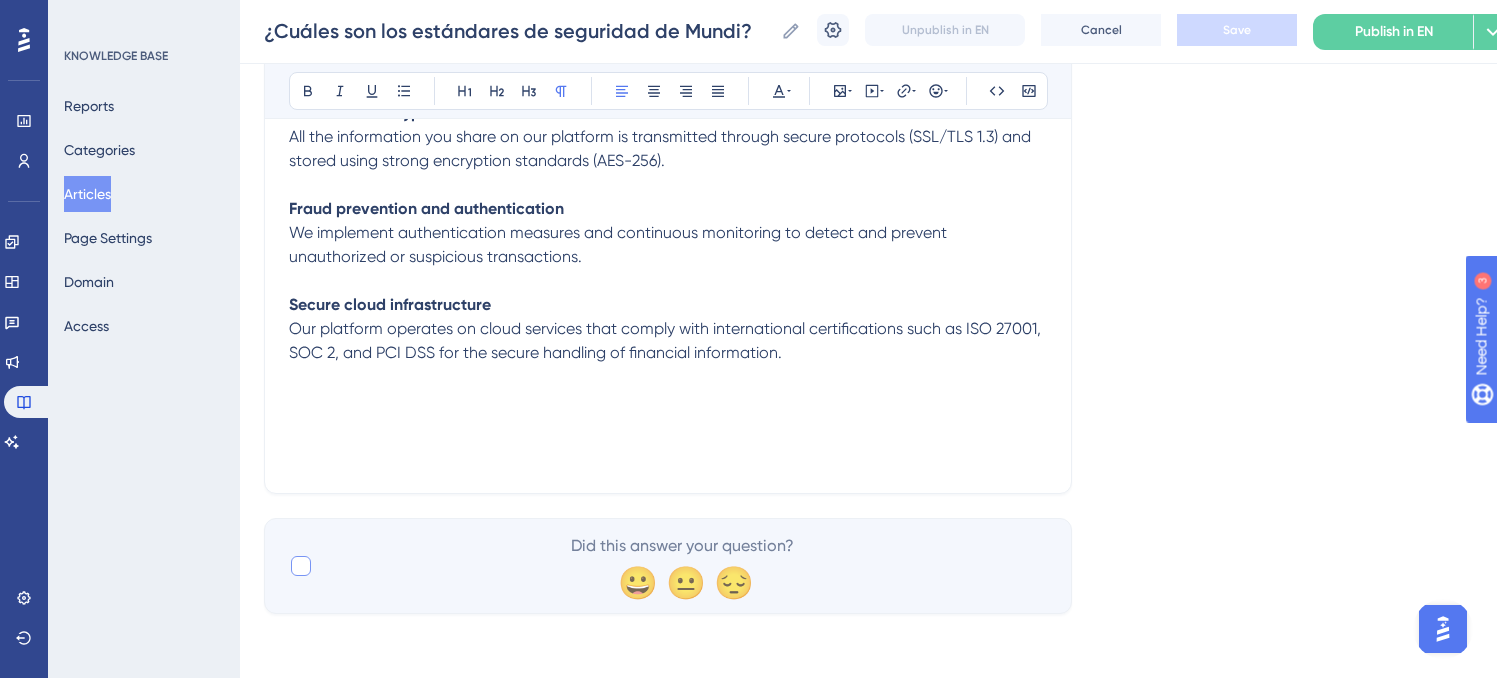click at bounding box center (301, 566) 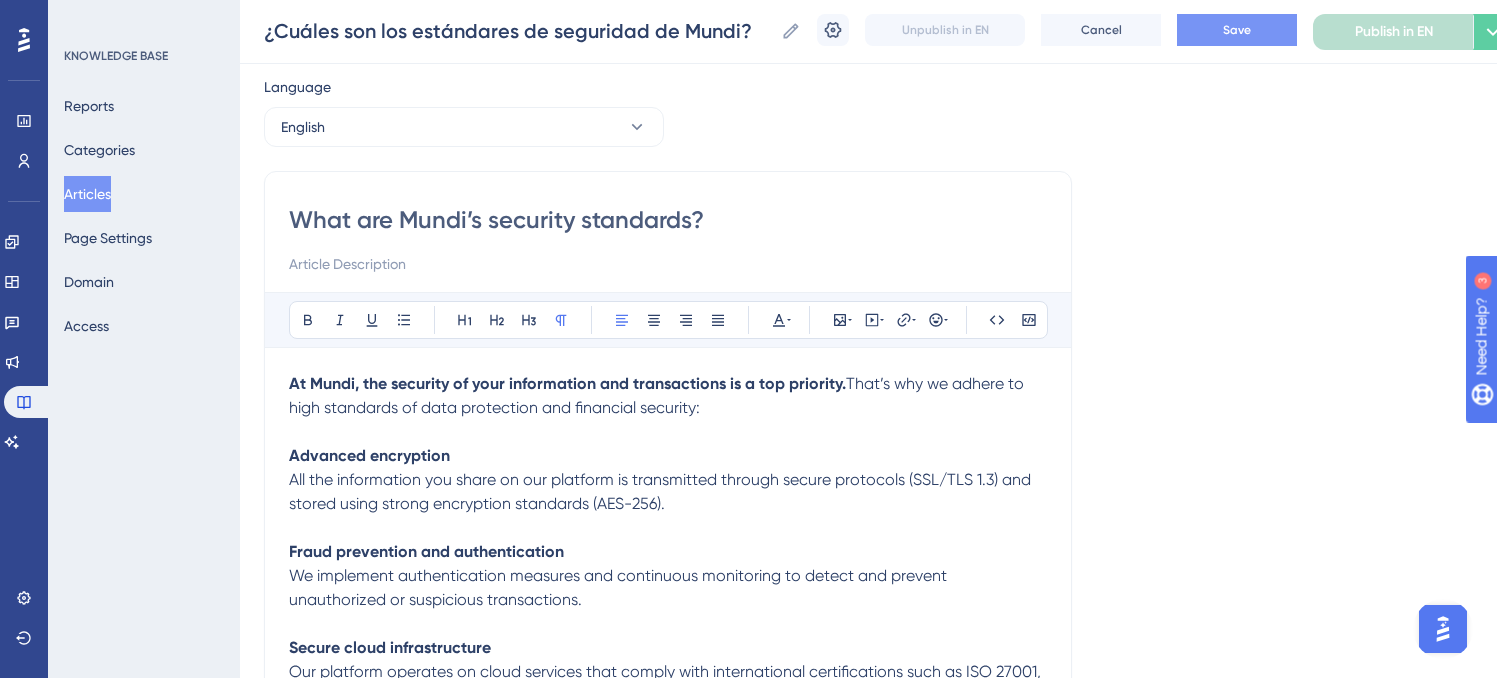 scroll, scrollTop: 0, scrollLeft: 0, axis: both 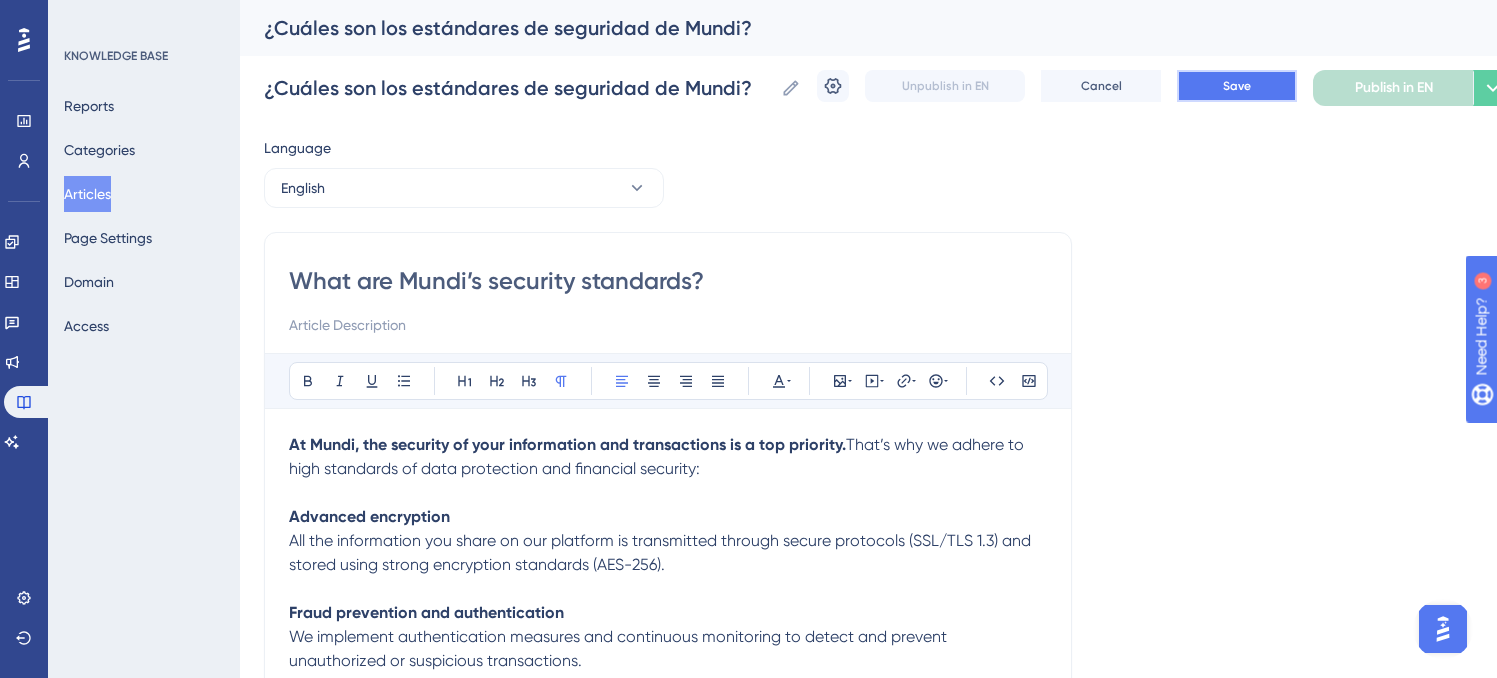 click on "Save" at bounding box center (1237, 86) 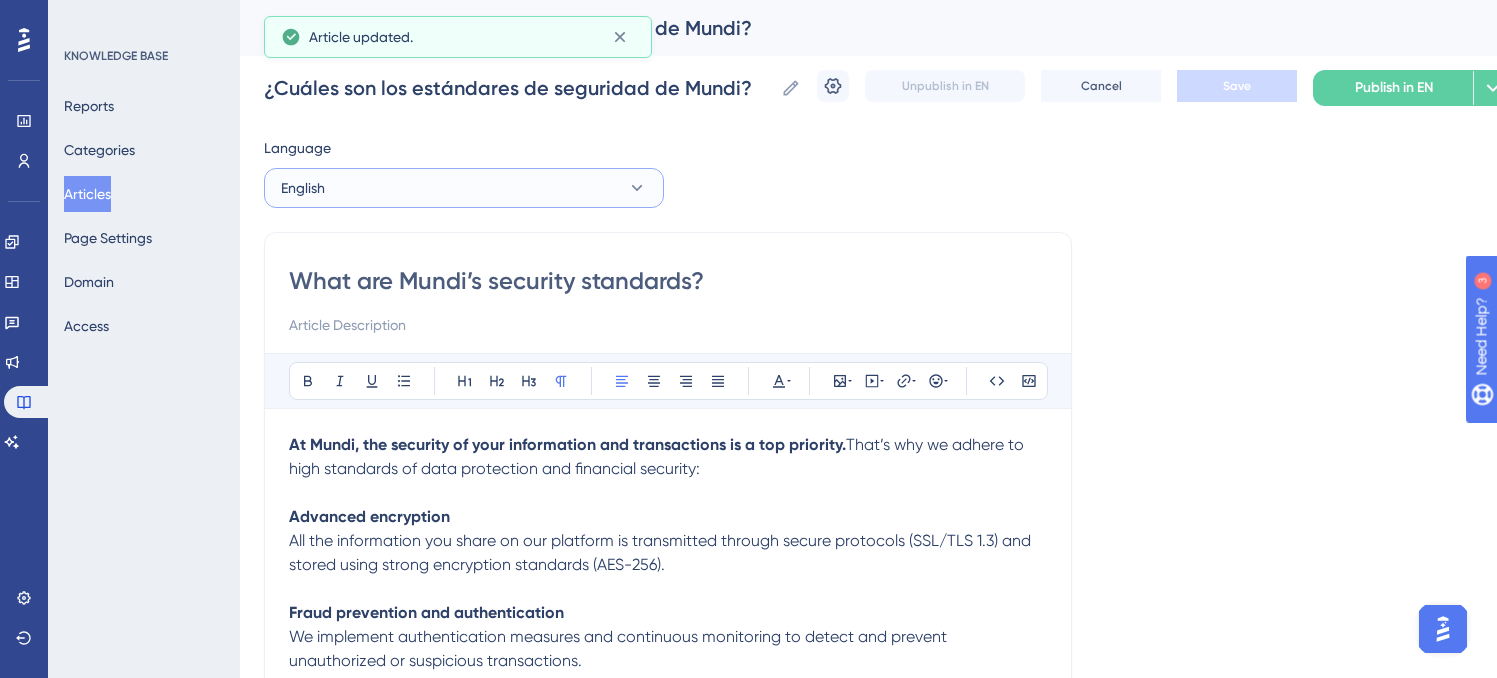 click on "English" at bounding box center [464, 188] 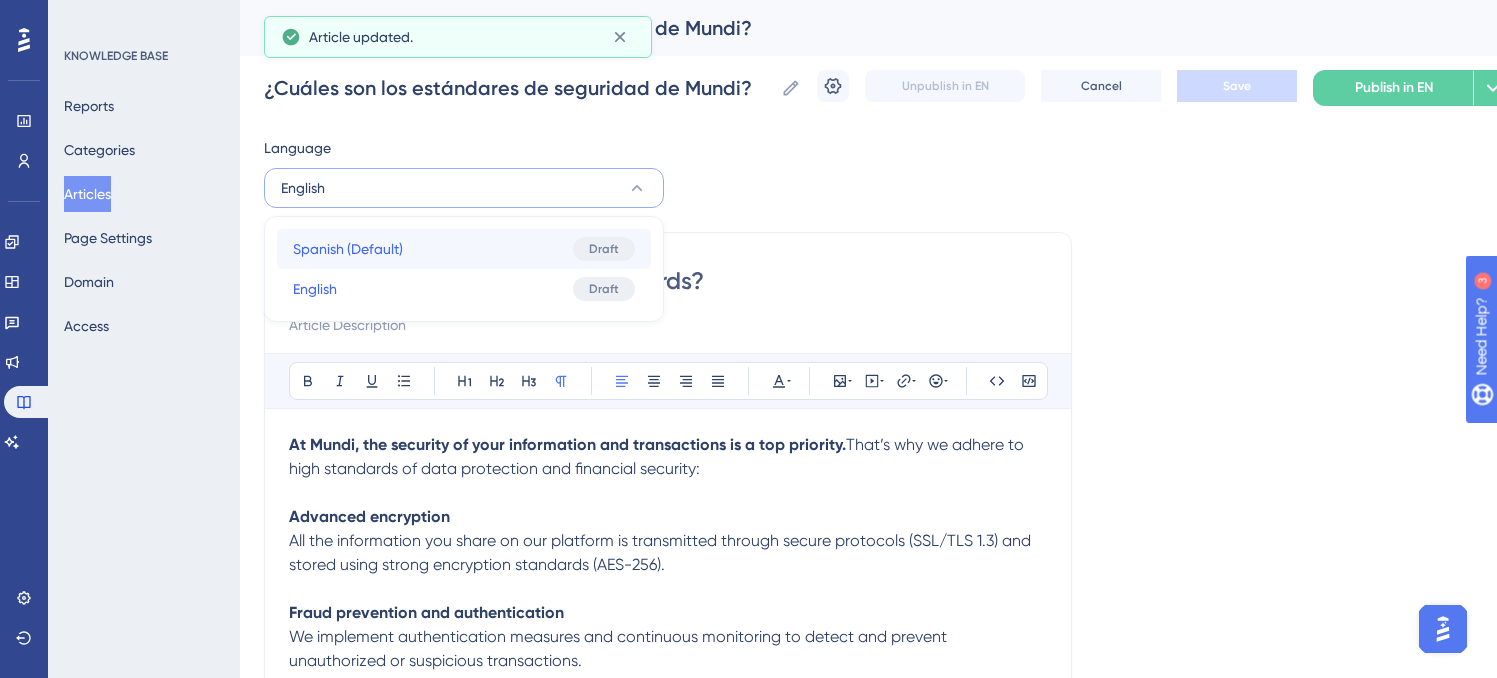 click on "Spanish (Default)" at bounding box center (348, 249) 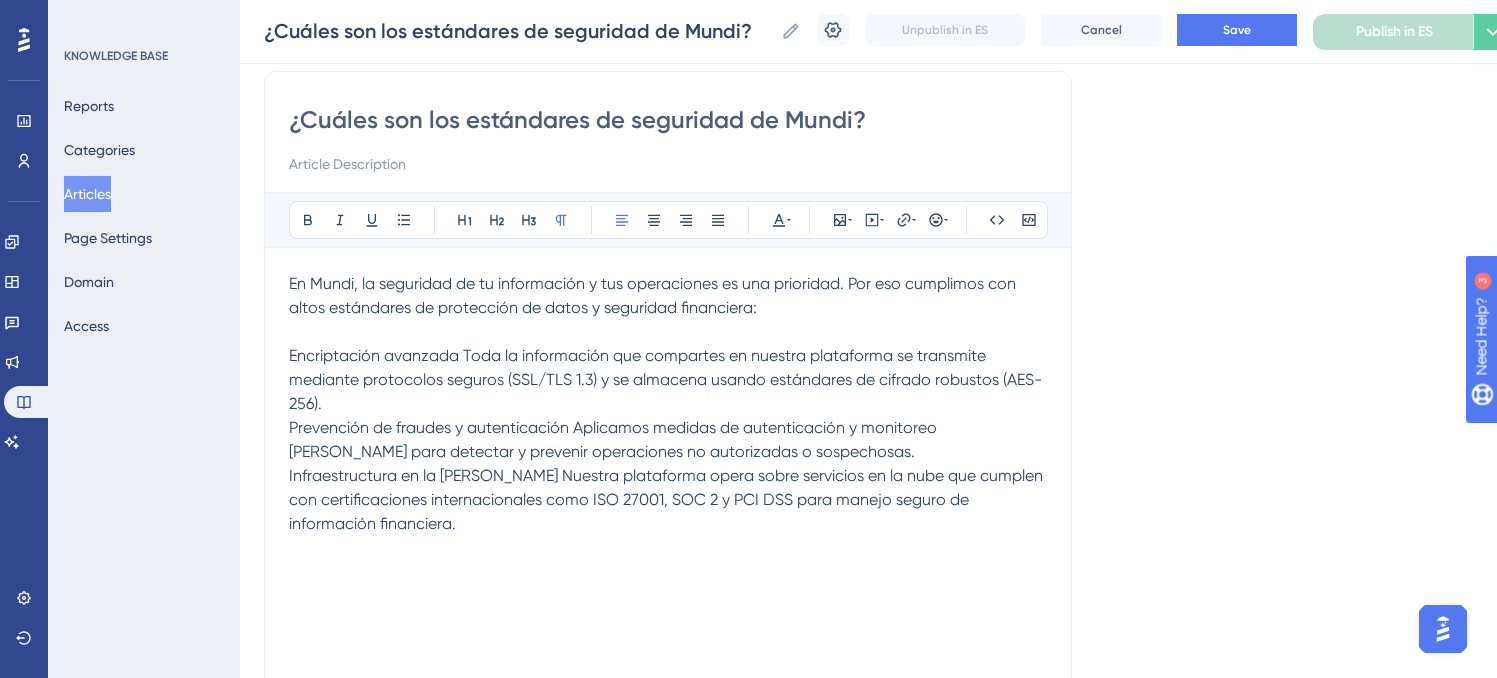 scroll, scrollTop: 176, scrollLeft: 0, axis: vertical 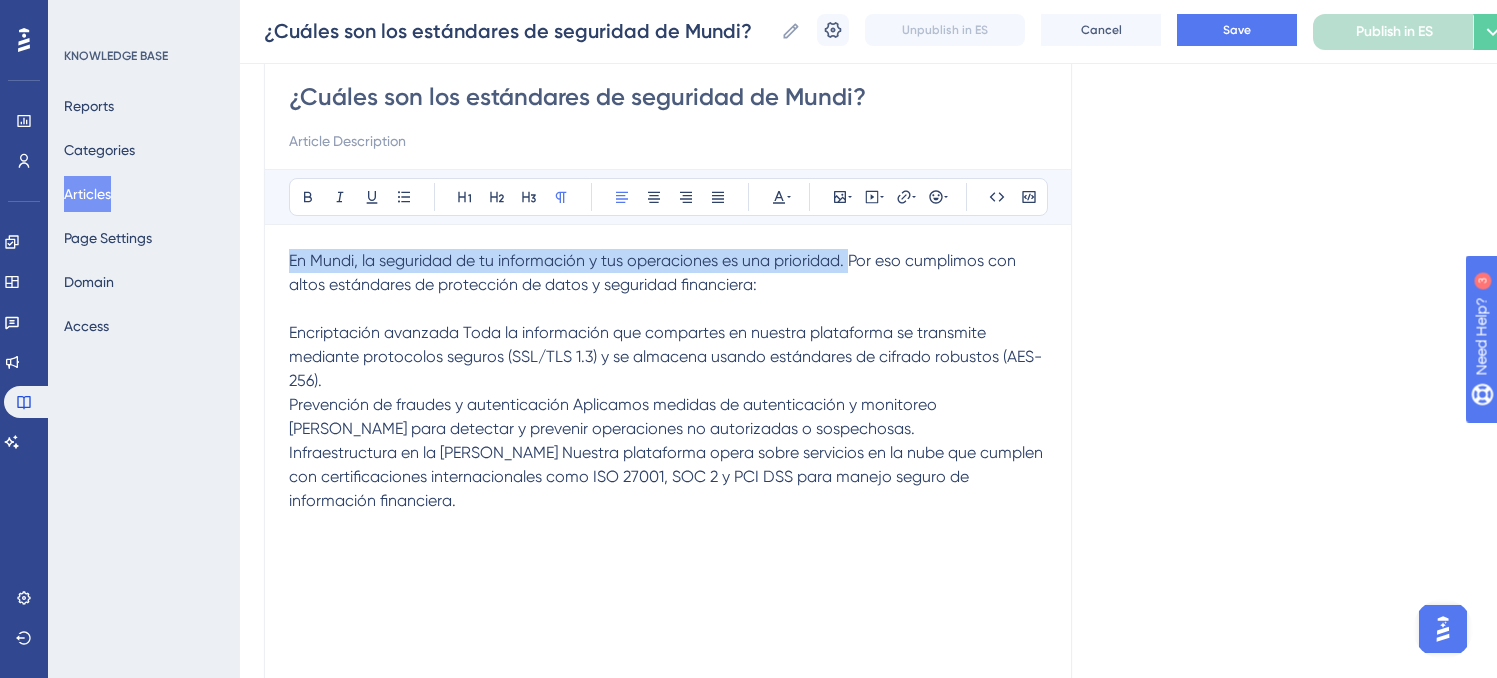 drag, startPoint x: 754, startPoint y: 261, endPoint x: 245, endPoint y: 258, distance: 509.00885 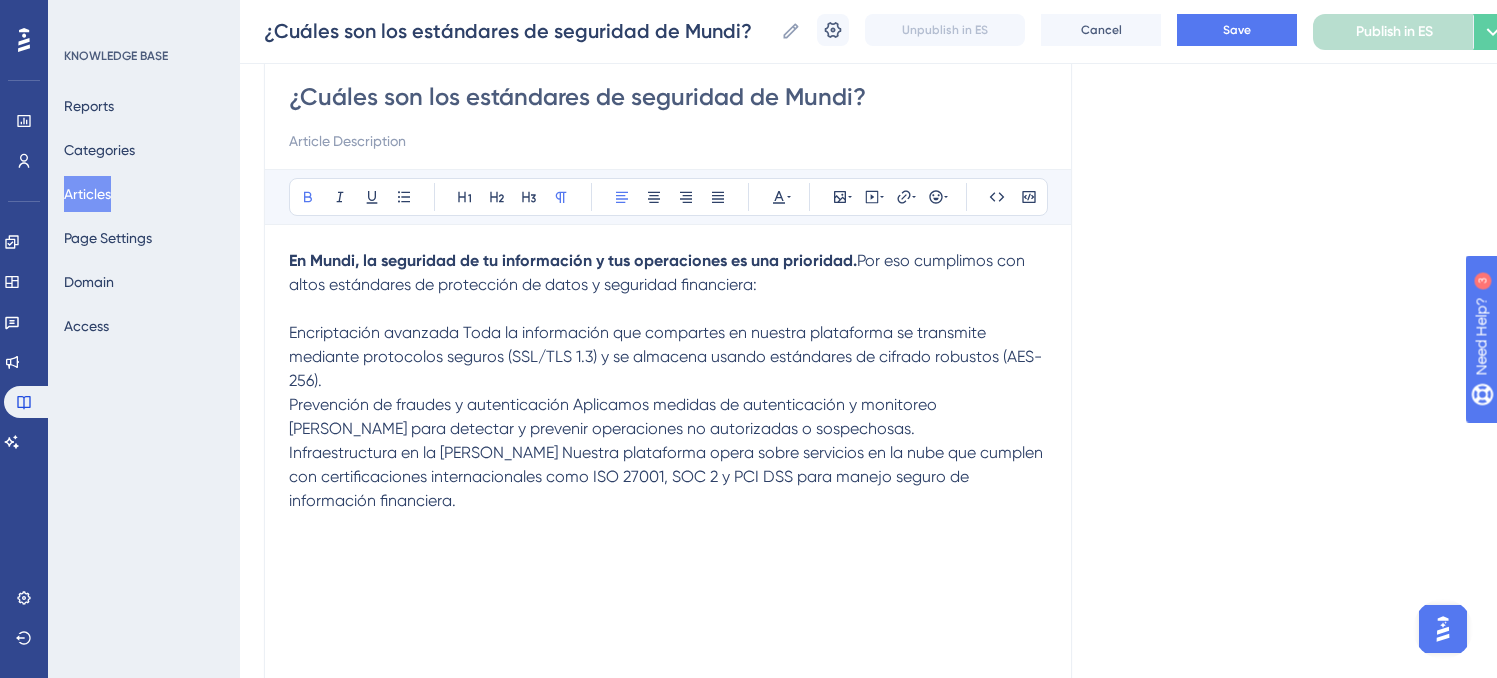 click on "Encriptación avanzada Toda la información que compartes en nuestra plataforma se transmite mediante protocolos seguros (SSL/TLS 1.3) y se almacena usando estándares de cifrado robustos (AES-256)." at bounding box center (665, 356) 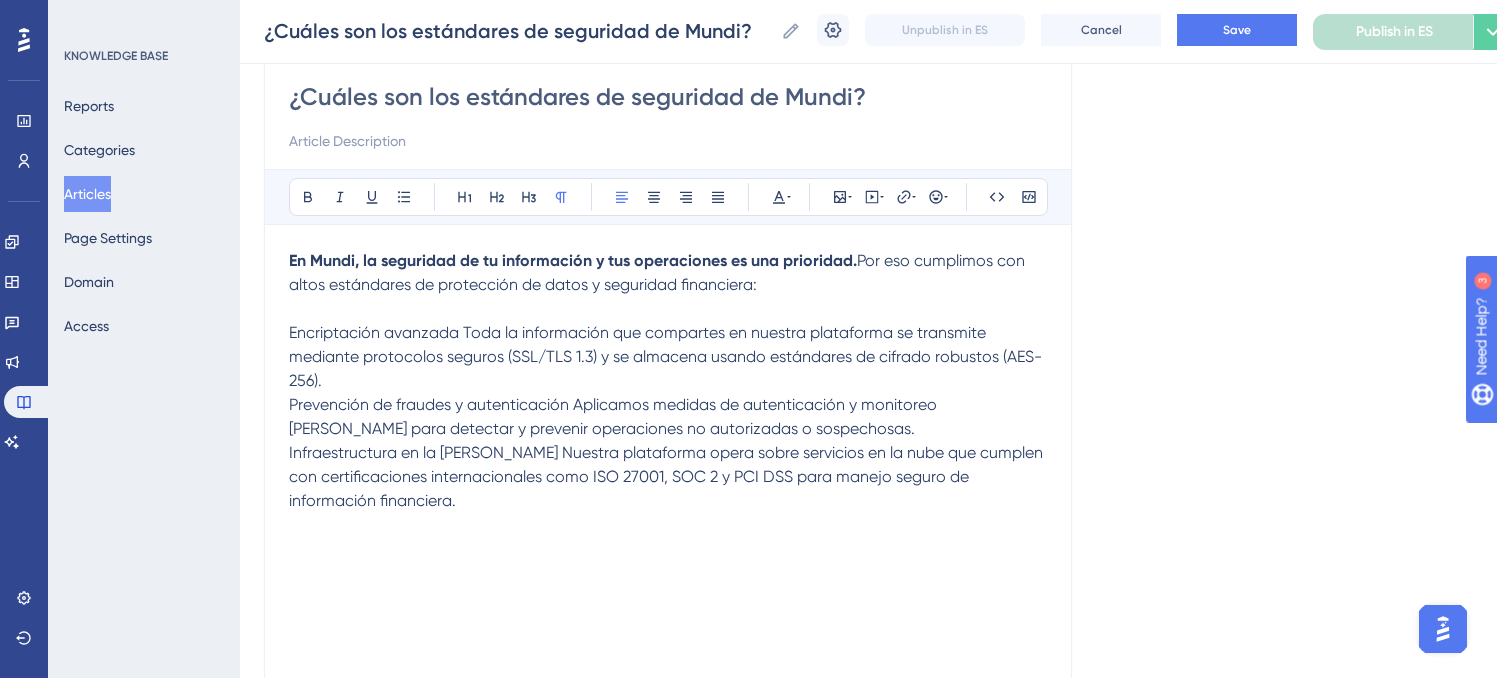 click on "Encriptación avanzada Toda la información que compartes en nuestra plataforma se transmite mediante protocolos seguros (SSL/TLS 1.3) y se almacena usando estándares de cifrado robustos (AES-256)." at bounding box center [665, 356] 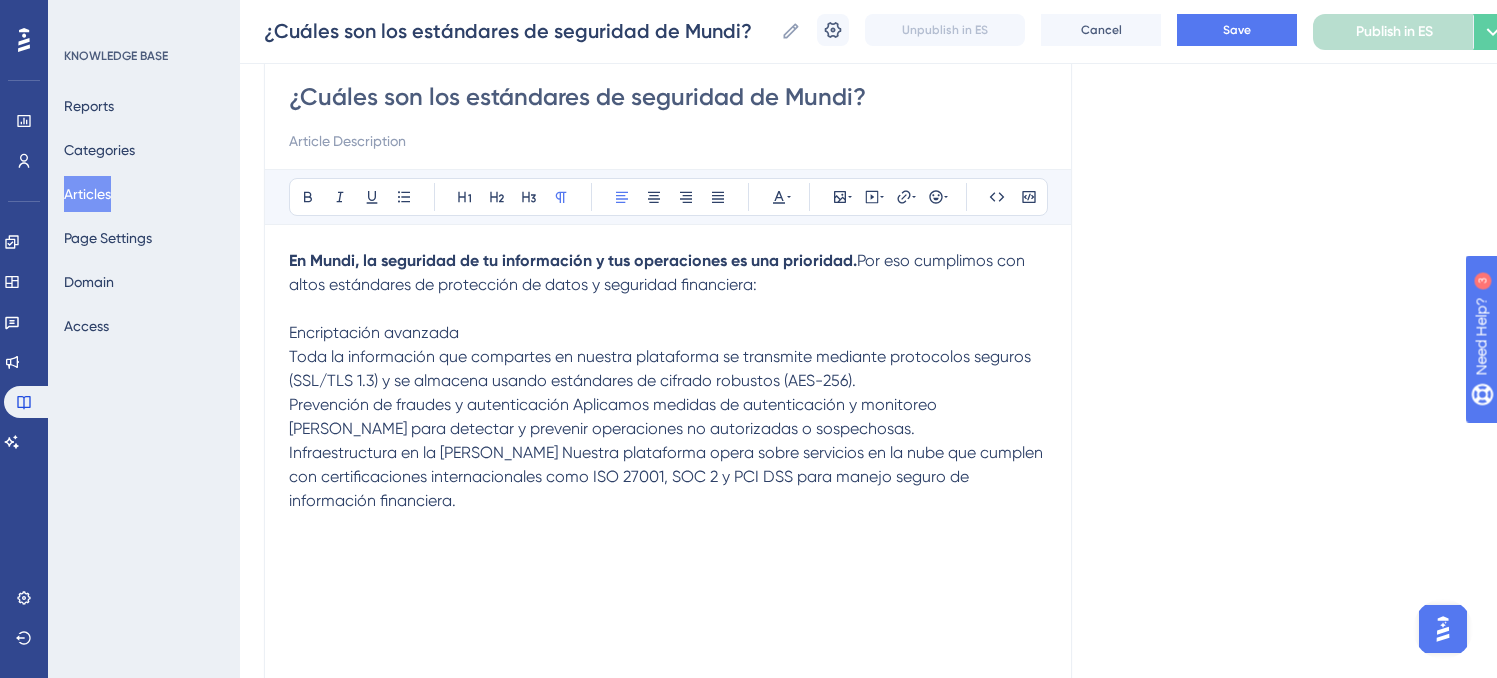 click on "Prevención de fraudes y autenticación Aplicamos medidas de autenticación y monitoreo [PERSON_NAME] para detectar y prevenir operaciones no autorizadas o sospechosas." at bounding box center [615, 416] 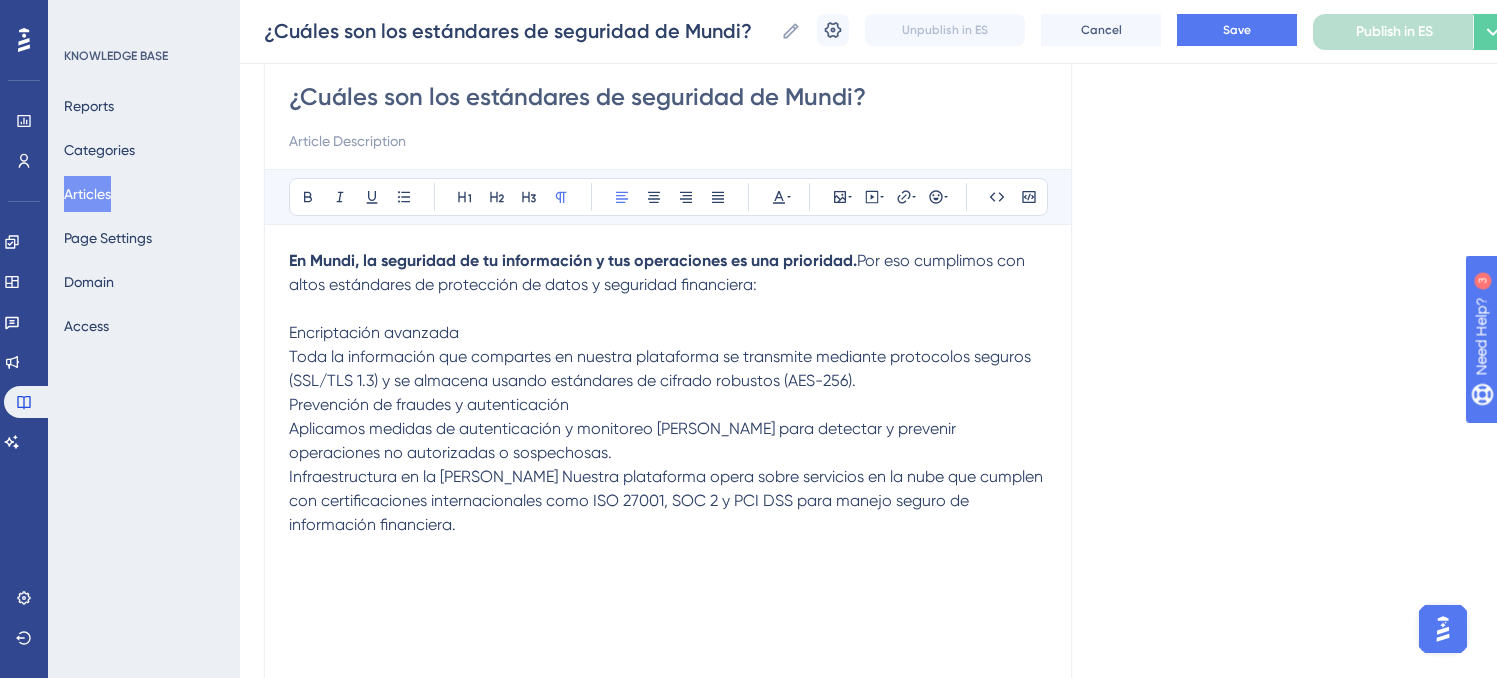 click on "Toda la información que compartes en nuestra plataforma se transmite mediante protocolos seguros (SSL/TLS 1.3) y se almacena usando estándares de cifrado robustos (AES-256). Prevención de fraudes y autenticación" at bounding box center (668, 381) 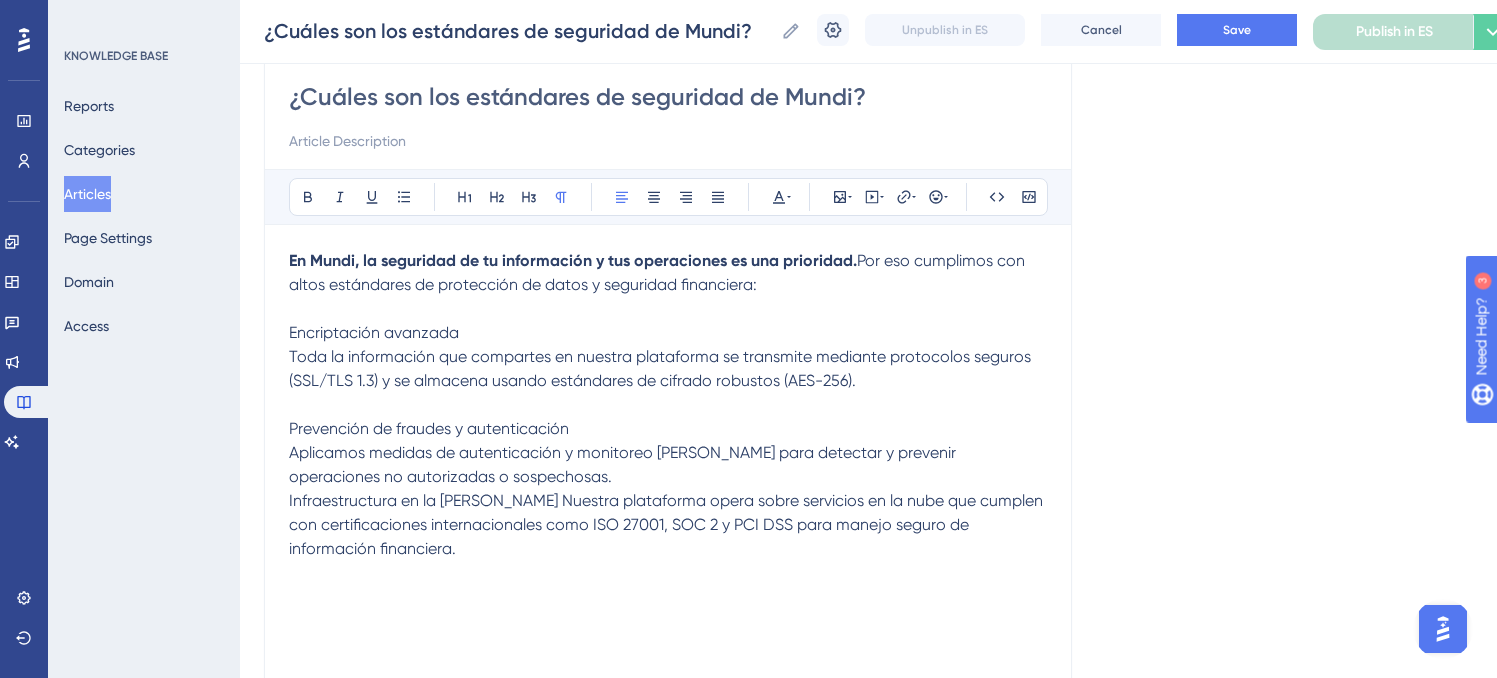 click on "Aplicamos medidas de autenticación y monitoreo [PERSON_NAME] para detectar y prevenir operaciones no autorizadas o sospechosas.  Infraestructura en la [PERSON_NAME] Nuestra plataforma opera sobre servicios en la nube que cumplen con certificaciones internacionales como ISO 27001, SOC 2 y PCI DSS para manejo seguro de información financiera." at bounding box center (668, 501) 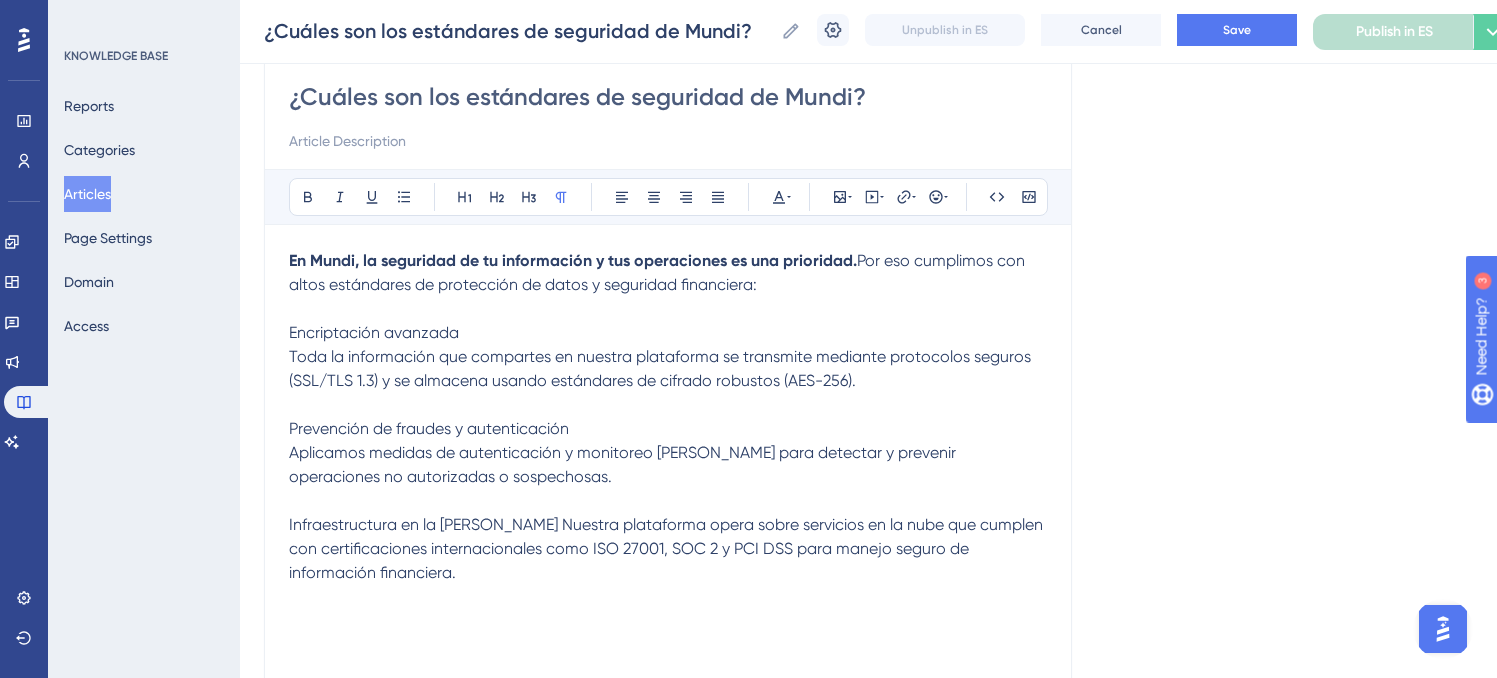 click on "Infraestructura en la [PERSON_NAME] Nuestra plataforma opera sobre servicios en la nube que cumplen con certificaciones internacionales como ISO 27001, SOC 2 y PCI DSS para manejo seguro de información financiera." at bounding box center (668, 537) 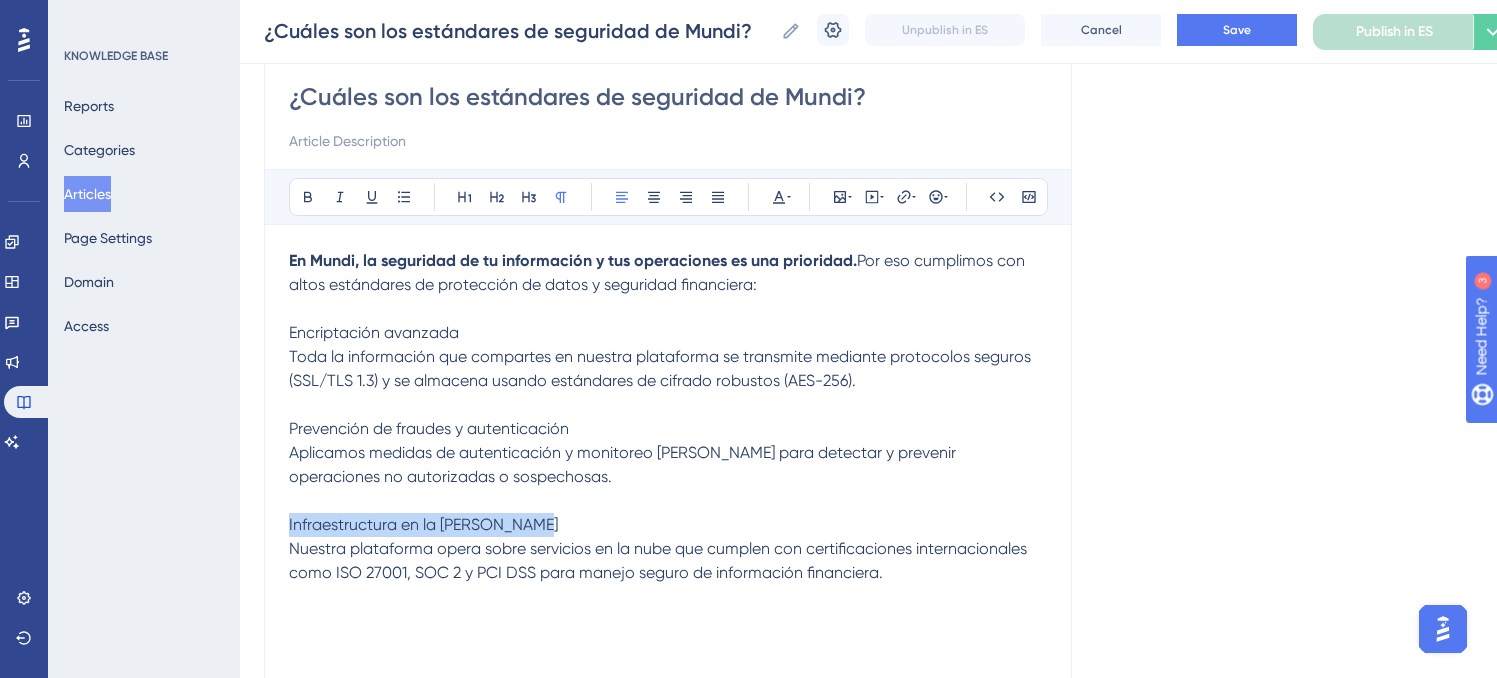 drag, startPoint x: 535, startPoint y: 531, endPoint x: 276, endPoint y: 522, distance: 259.1563 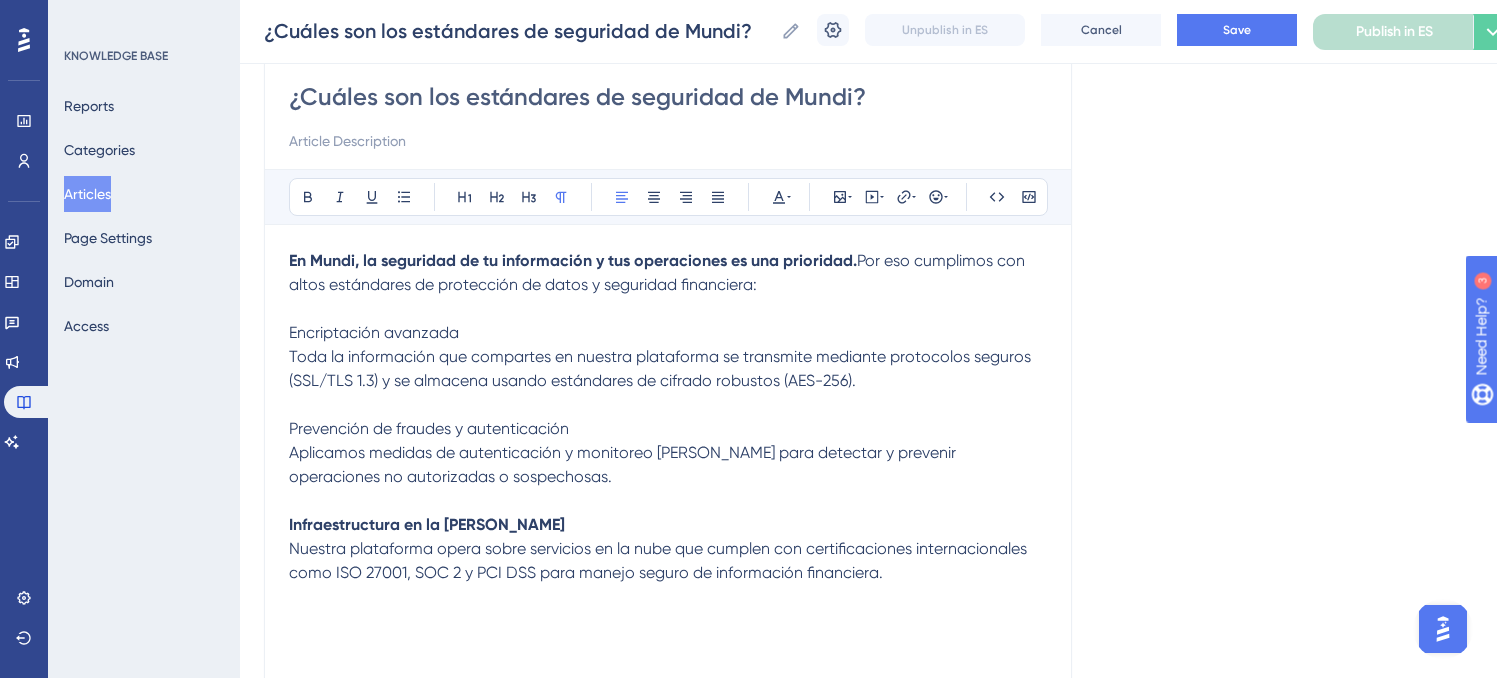 drag, startPoint x: 496, startPoint y: 433, endPoint x: 328, endPoint y: 364, distance: 181.61774 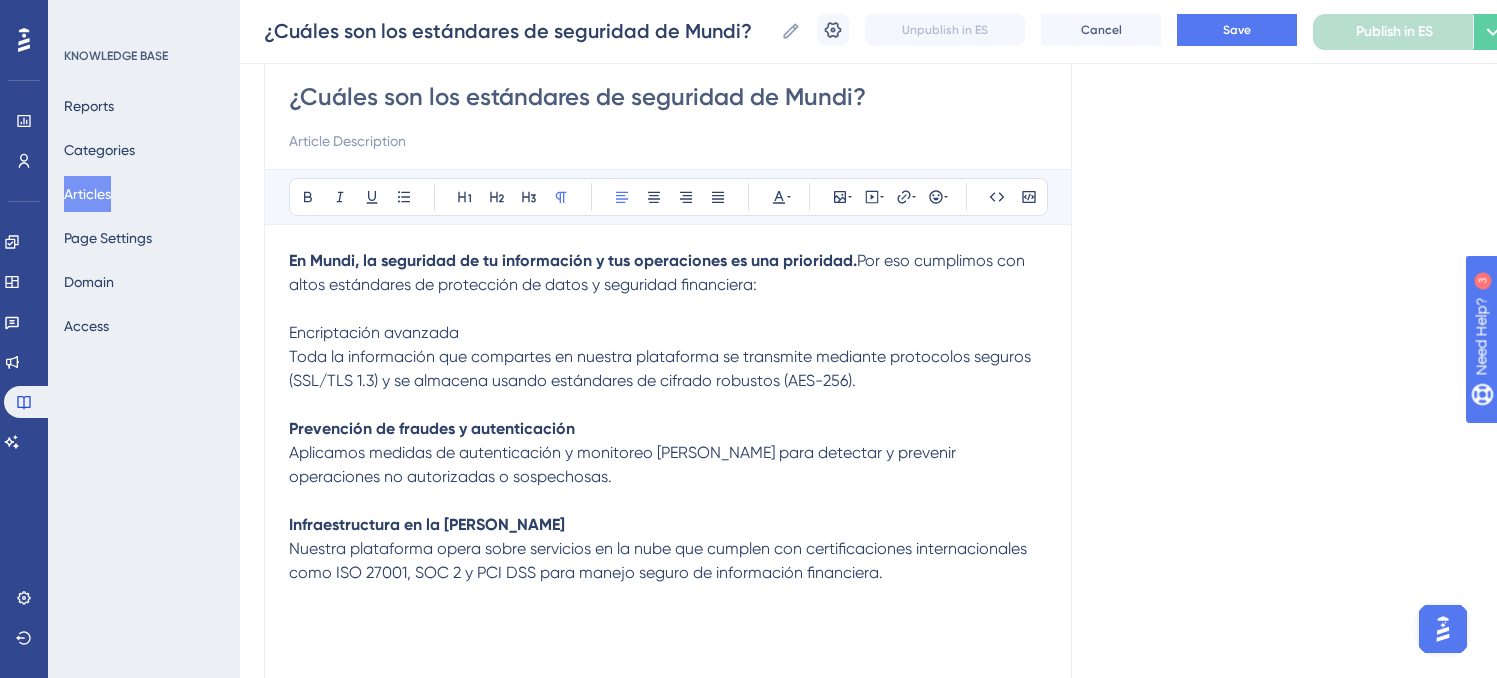 drag, startPoint x: 476, startPoint y: 334, endPoint x: 180, endPoint y: 336, distance: 296.00674 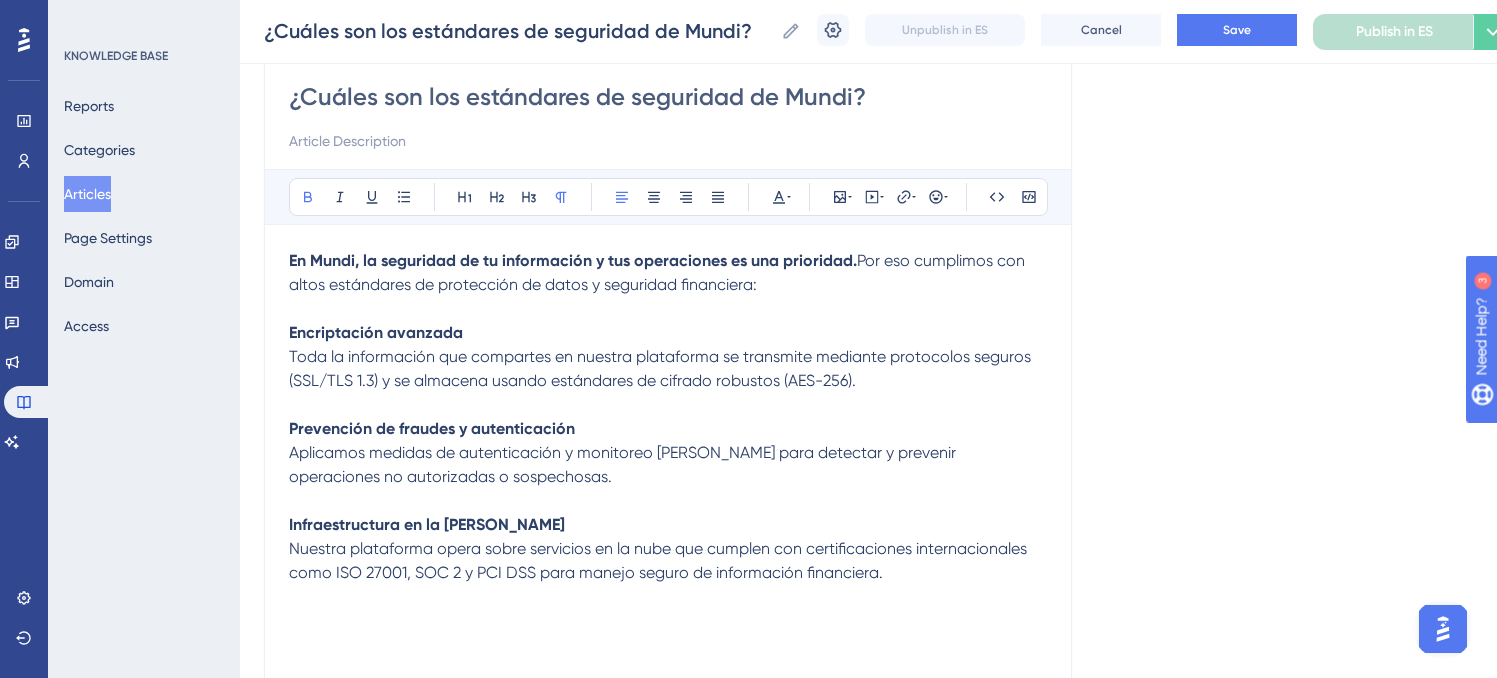 scroll, scrollTop: 0, scrollLeft: 0, axis: both 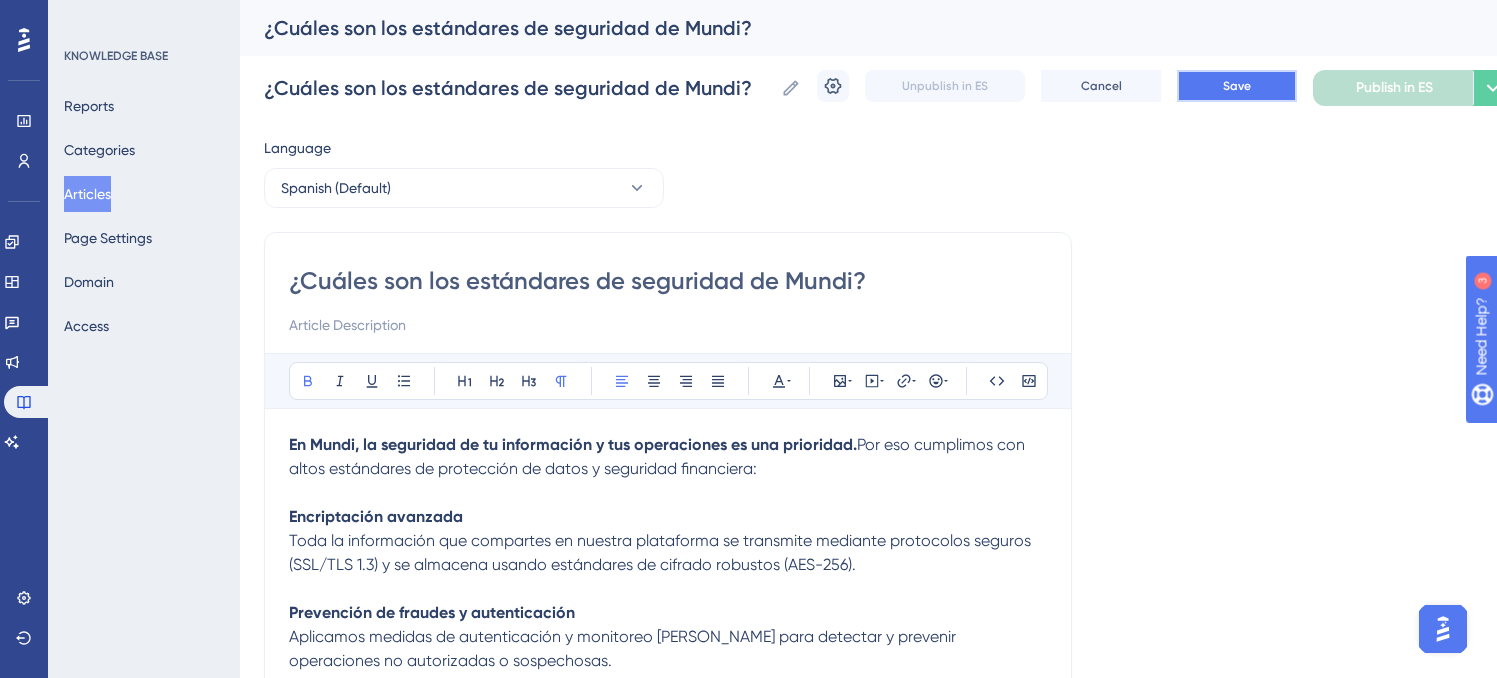 click on "Save" at bounding box center (1237, 86) 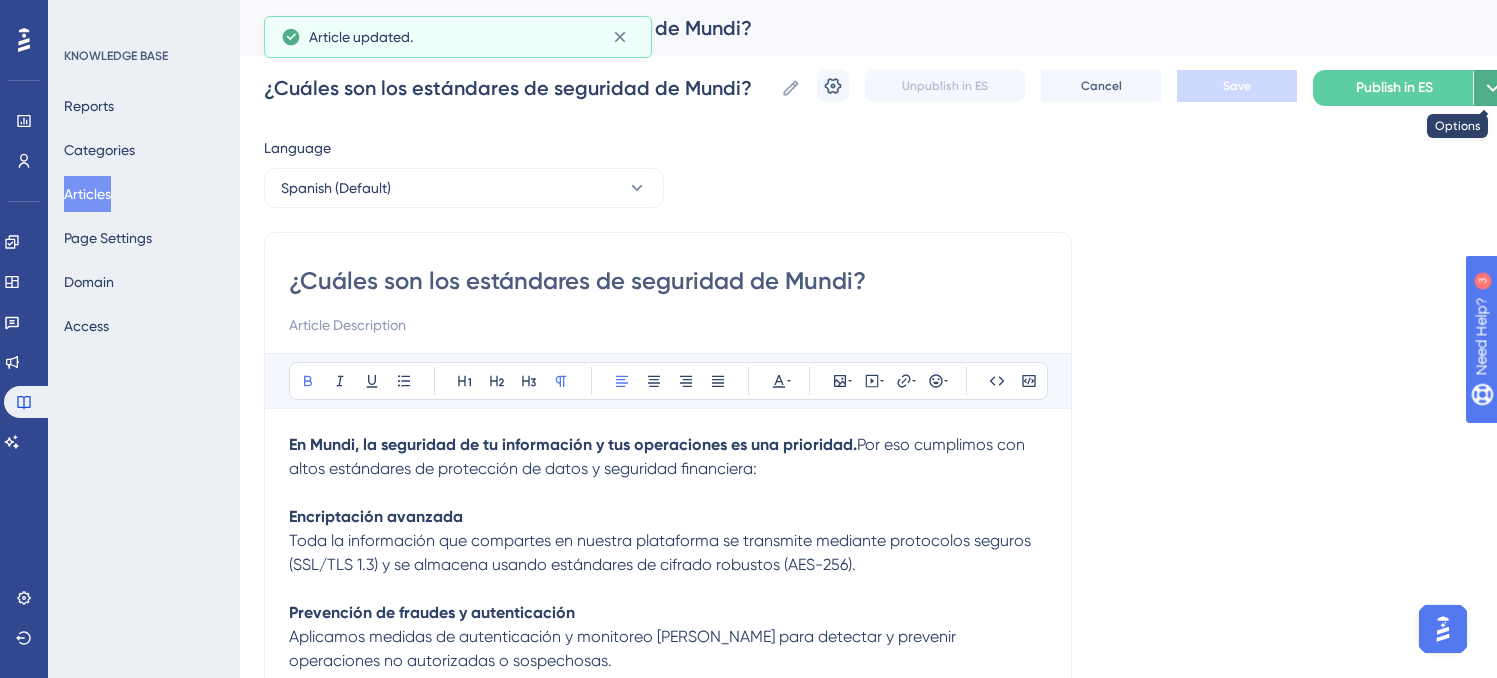 click 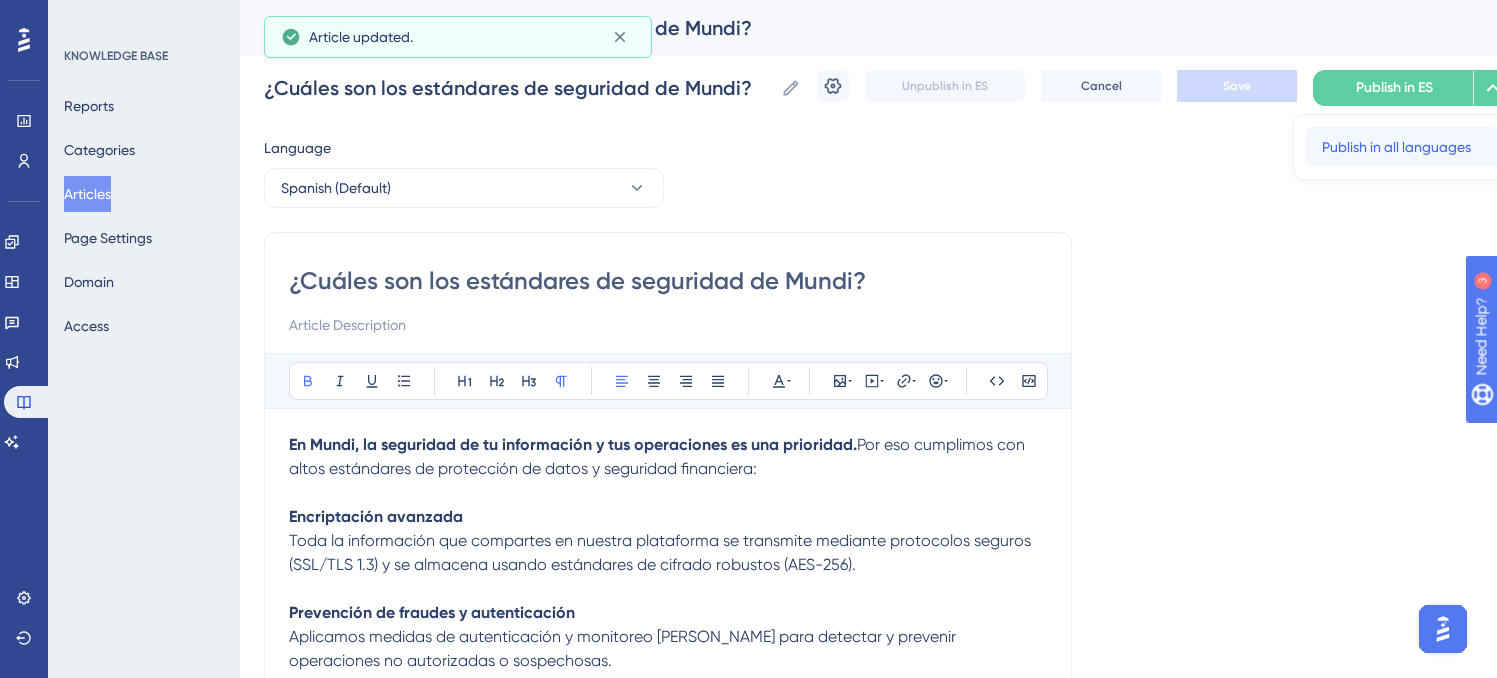 click on "Publish in all languages" at bounding box center (1396, 147) 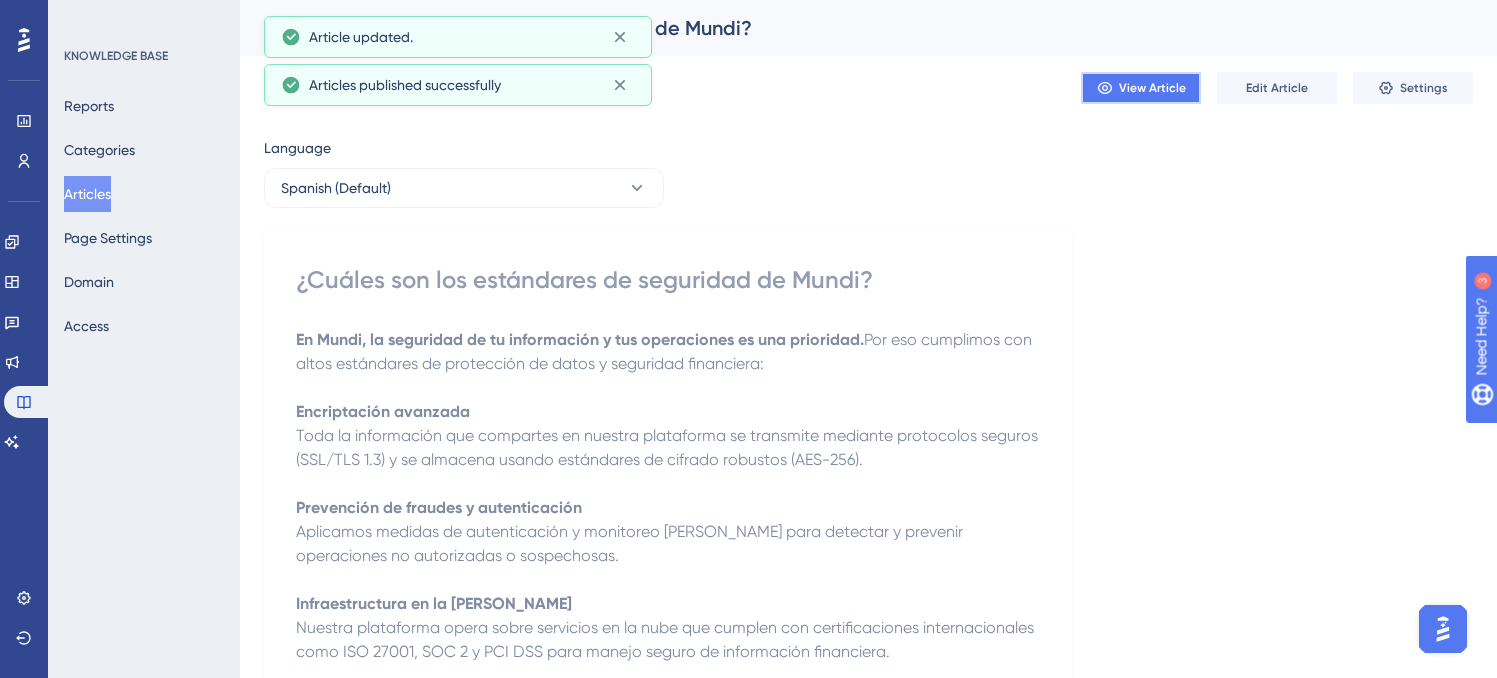 click on "View Article" at bounding box center [1152, 88] 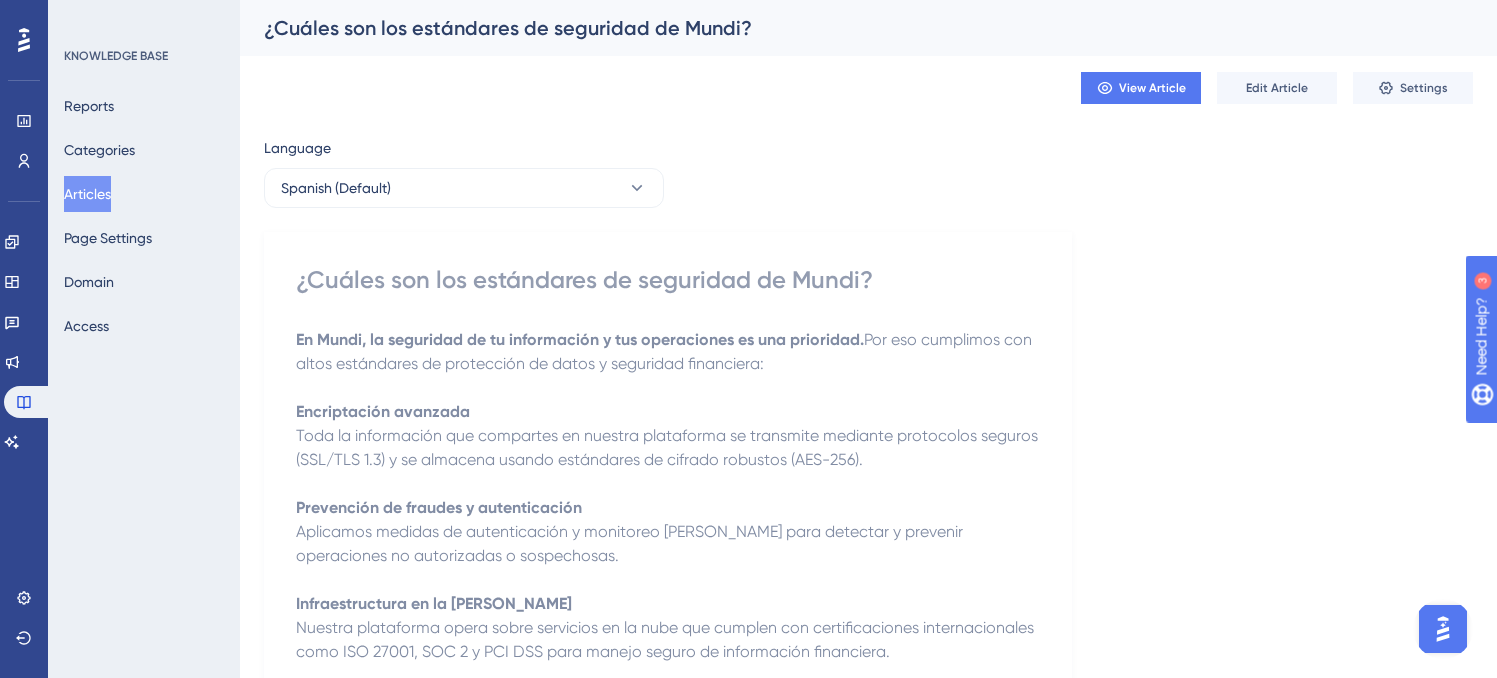 click on "Articles" at bounding box center (87, 194) 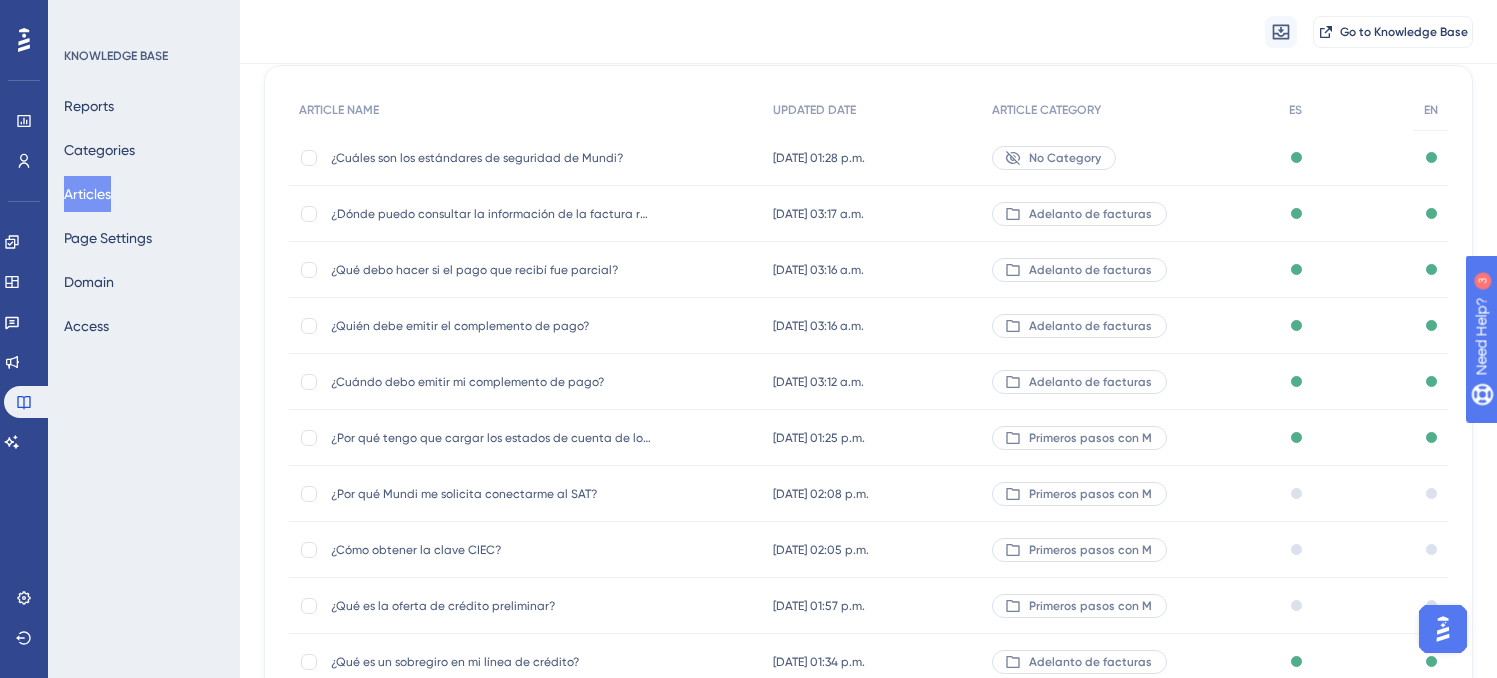 scroll, scrollTop: 218, scrollLeft: 0, axis: vertical 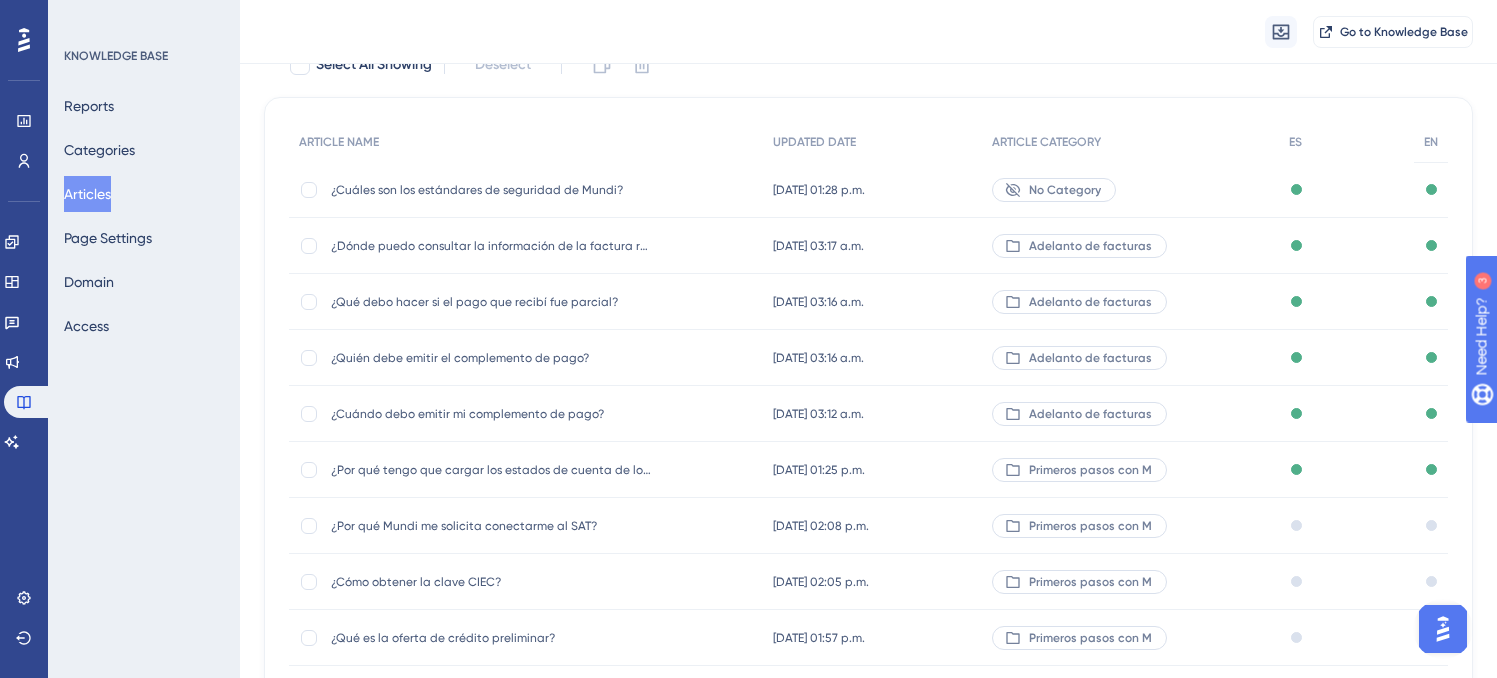 click on "No Category" at bounding box center (1065, 190) 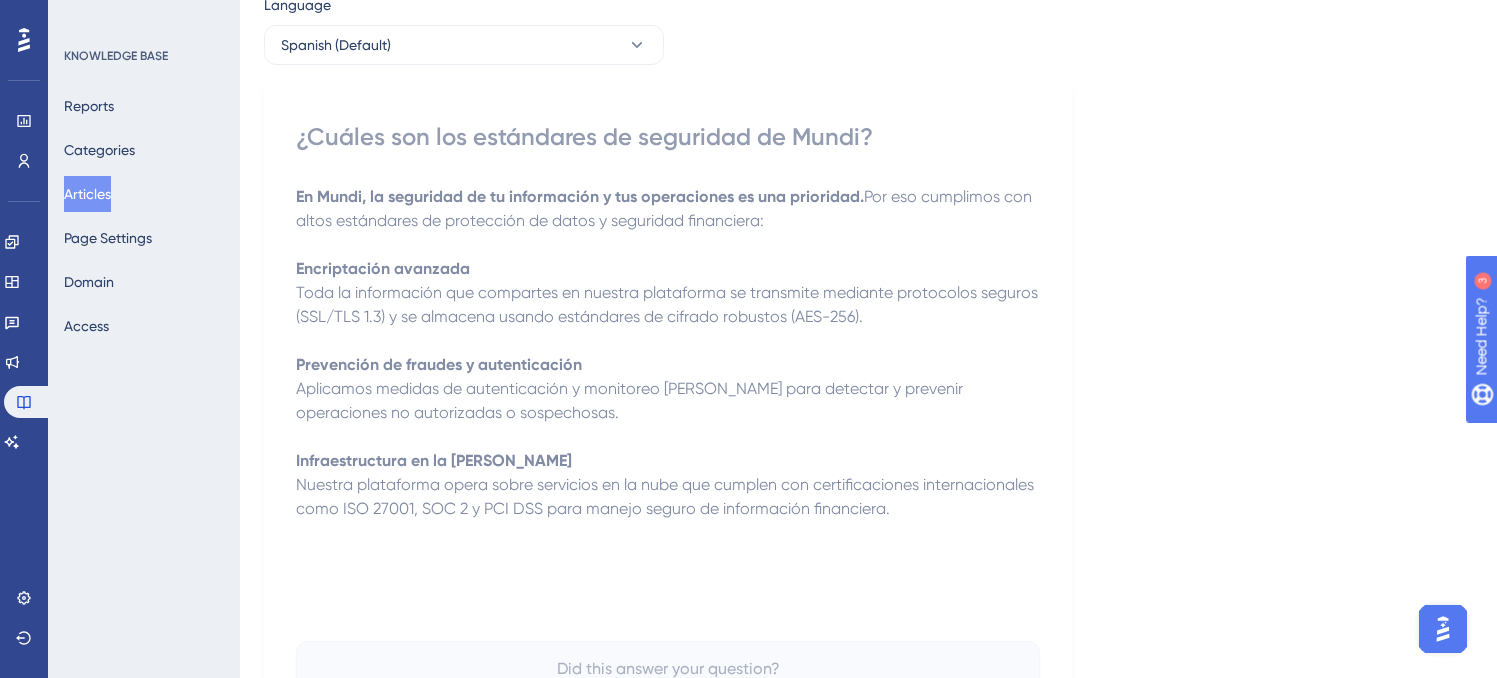 scroll, scrollTop: 0, scrollLeft: 0, axis: both 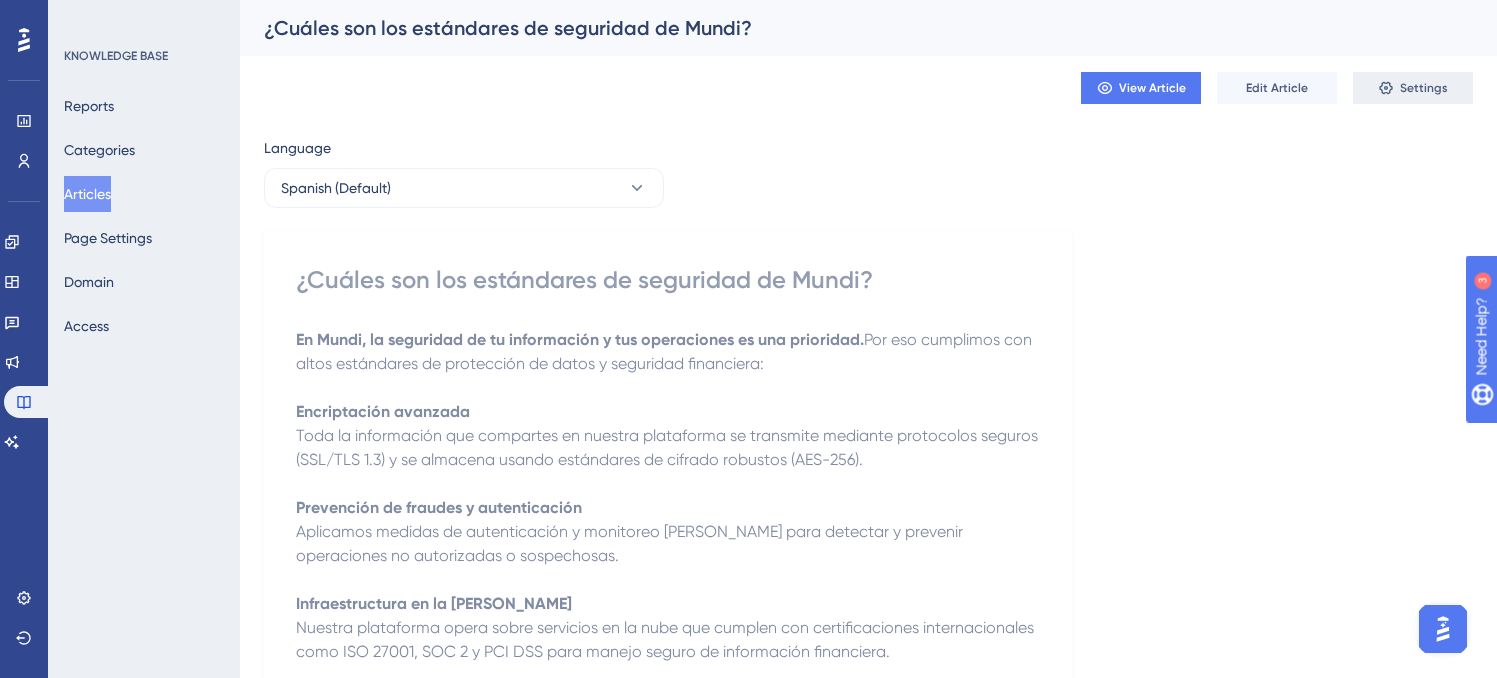 click on "Settings" at bounding box center [1424, 88] 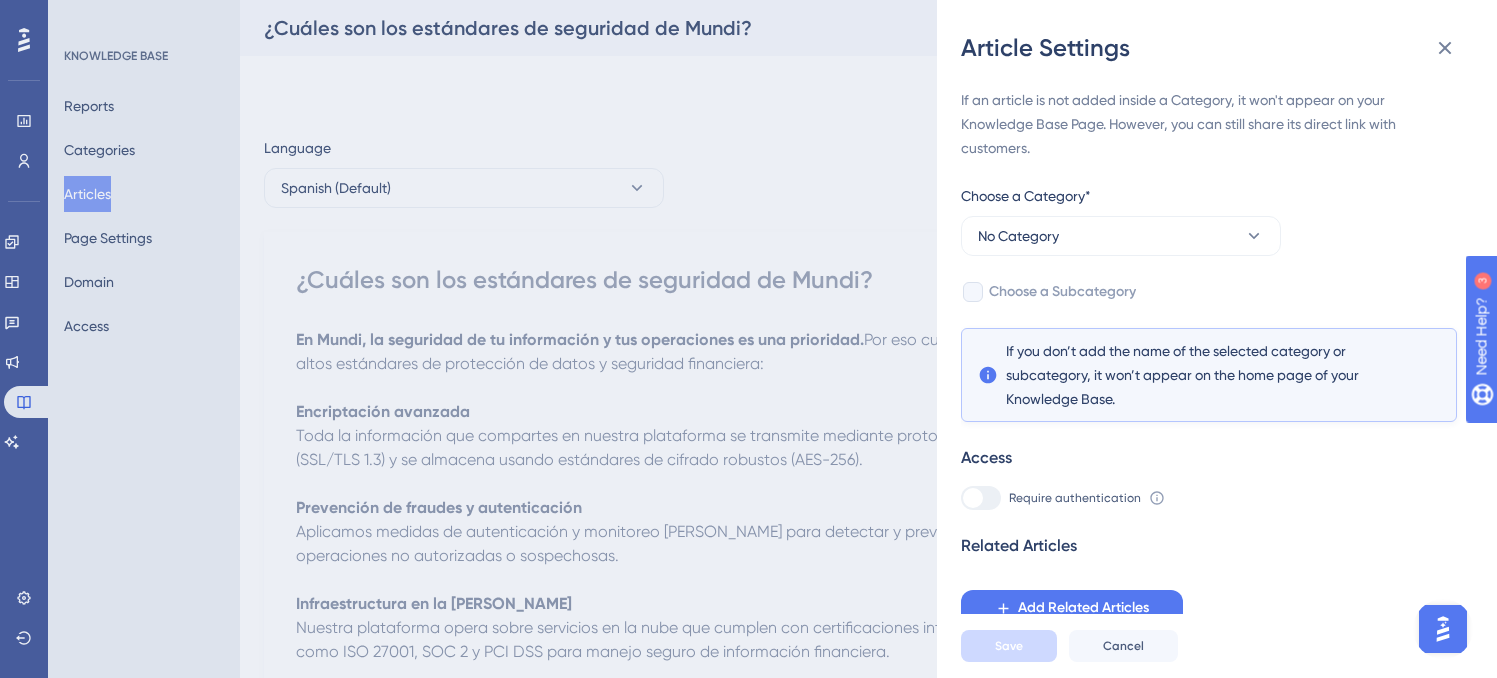 click on "Choose a Category*" at bounding box center (1121, 200) 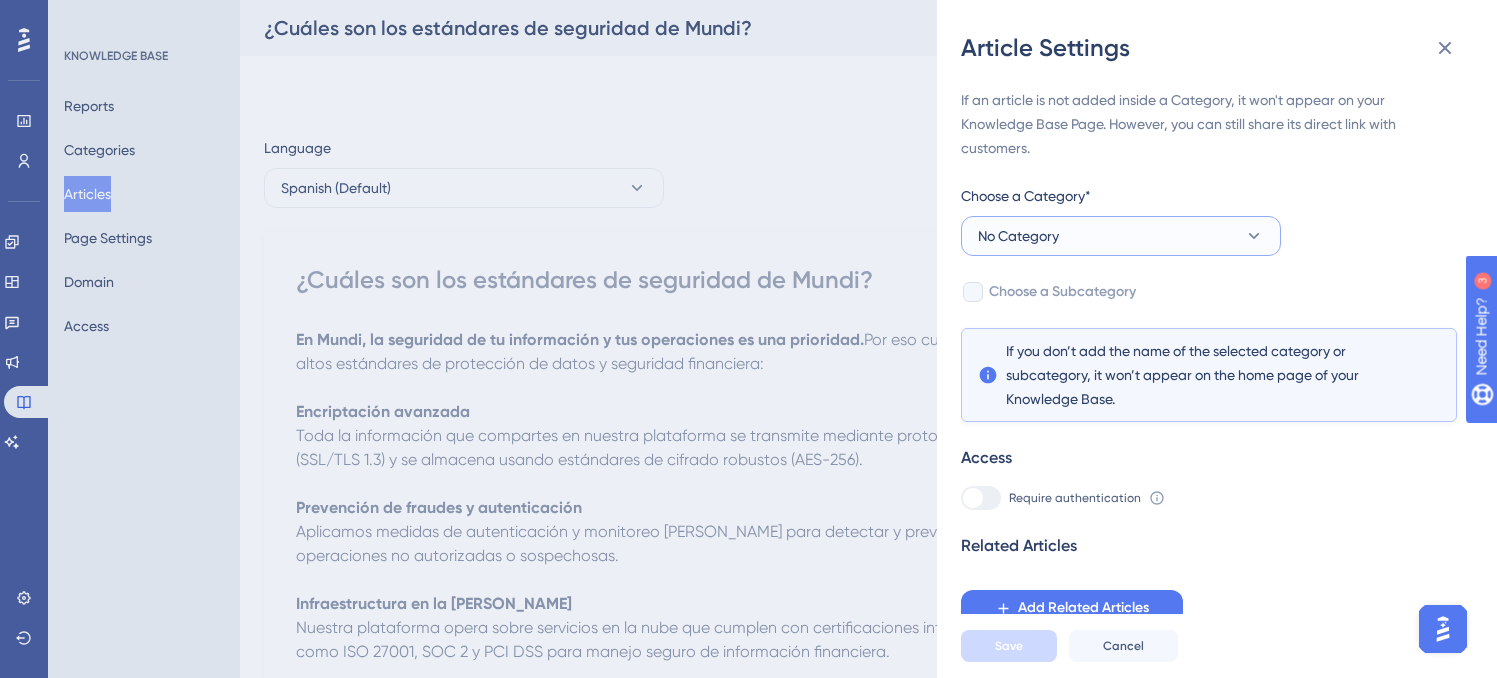 click on "No Category" at bounding box center [1121, 236] 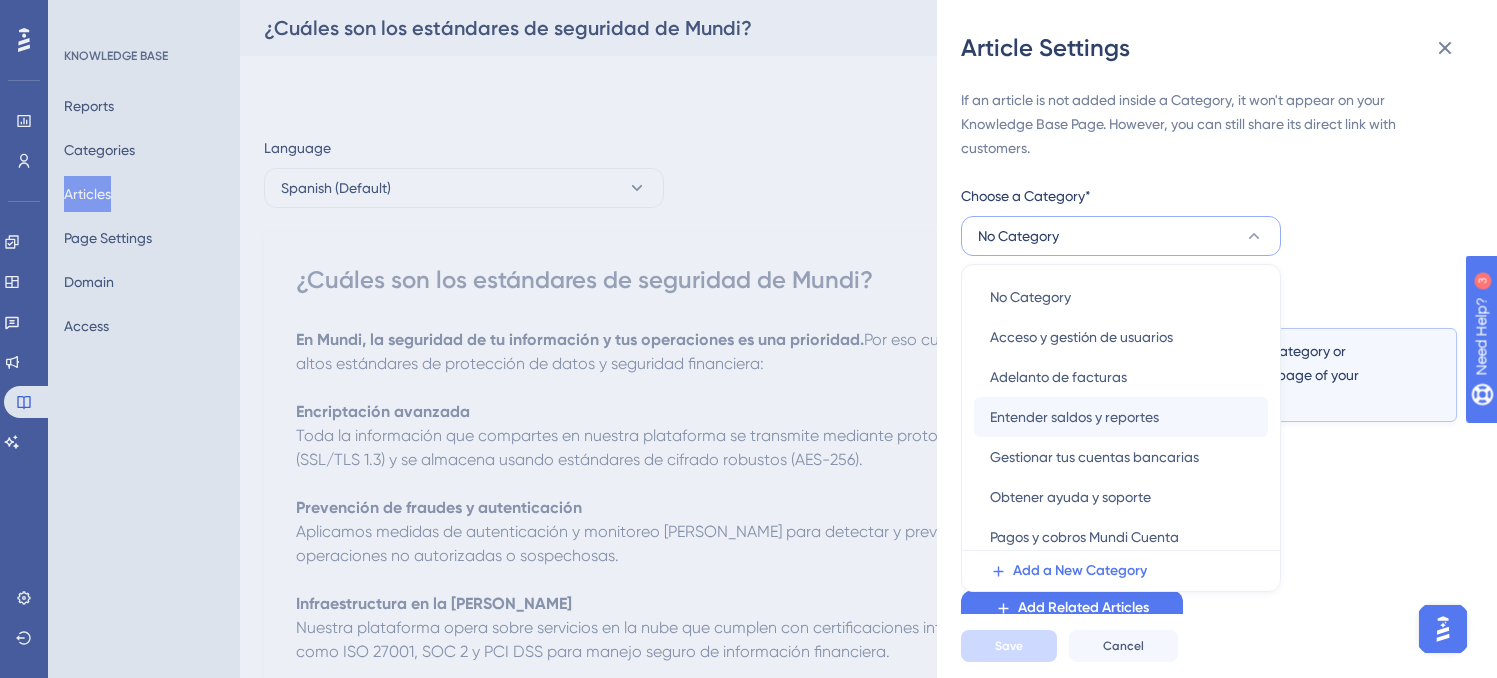 scroll, scrollTop: 47, scrollLeft: 0, axis: vertical 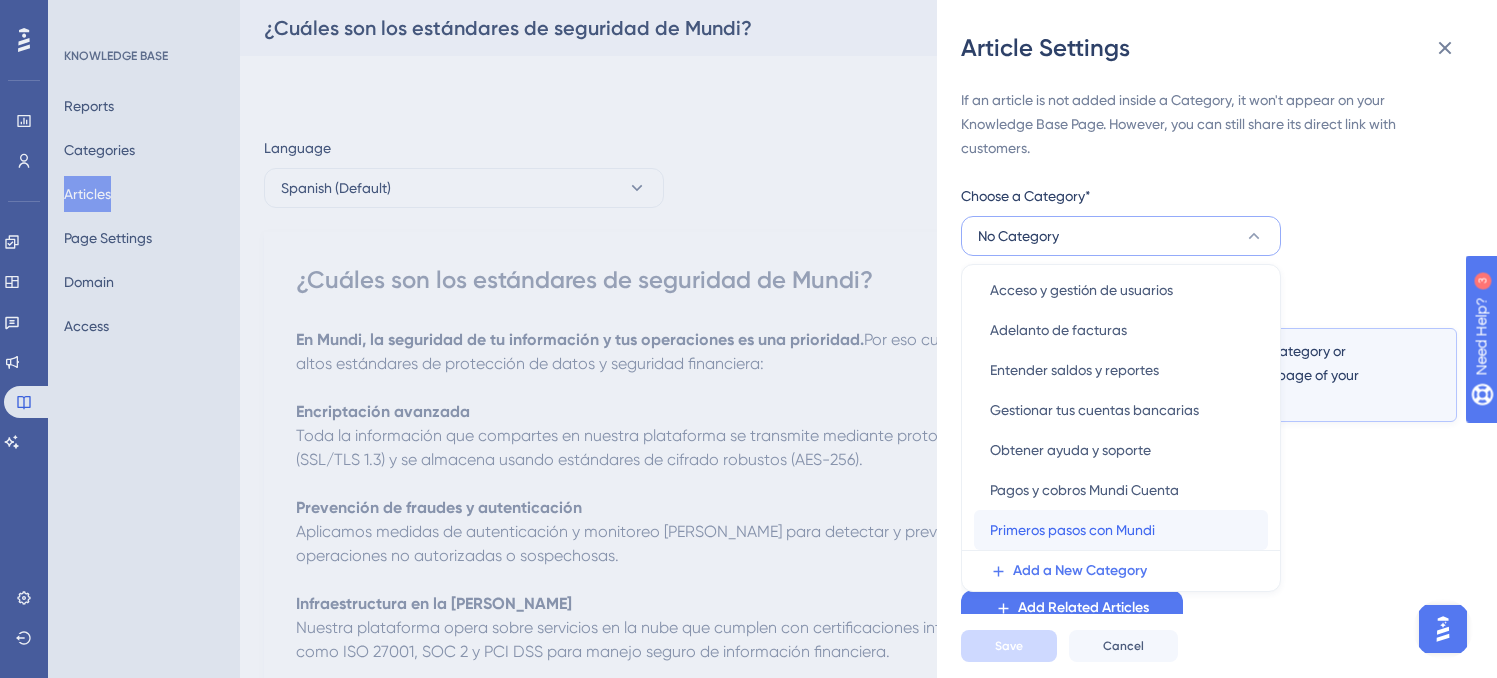 click on "Primeros pasos con Mundi" at bounding box center [1072, 530] 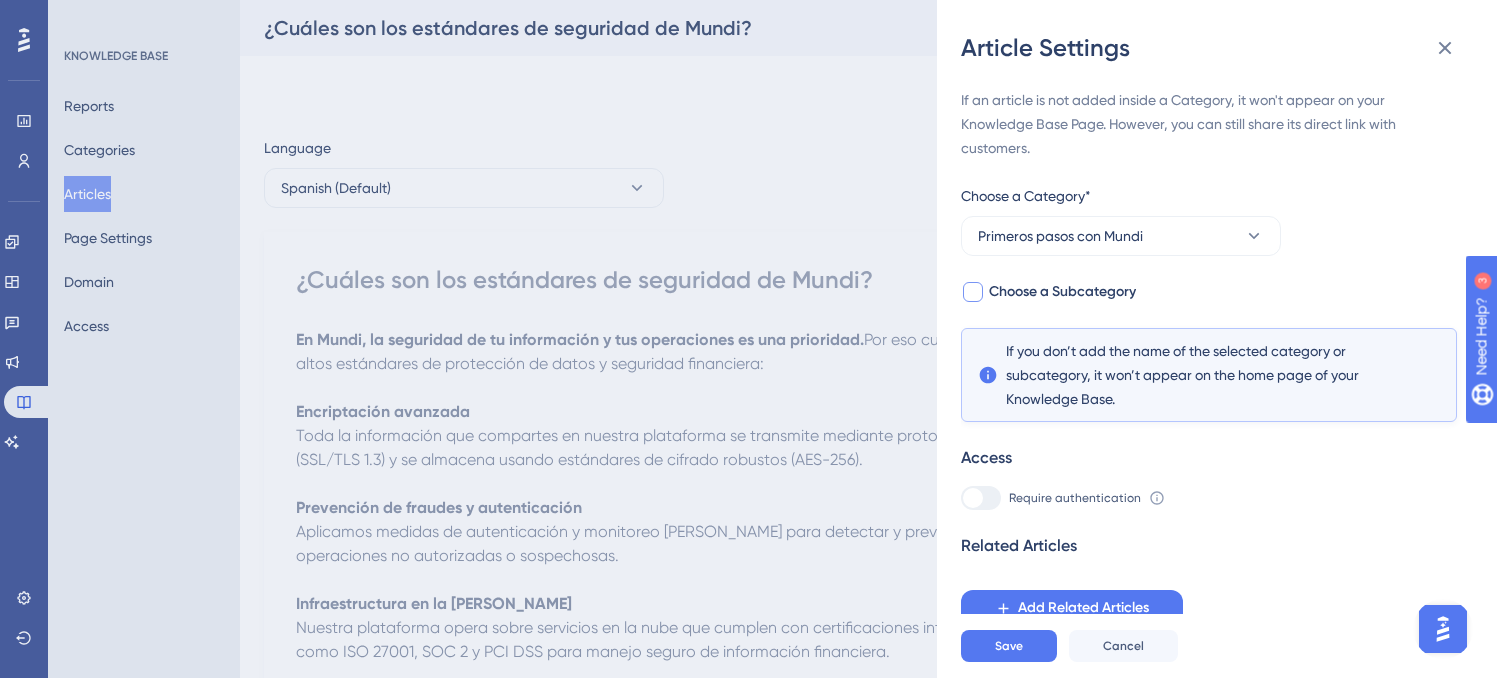 click on "Choose a Subcategory" at bounding box center [1062, 292] 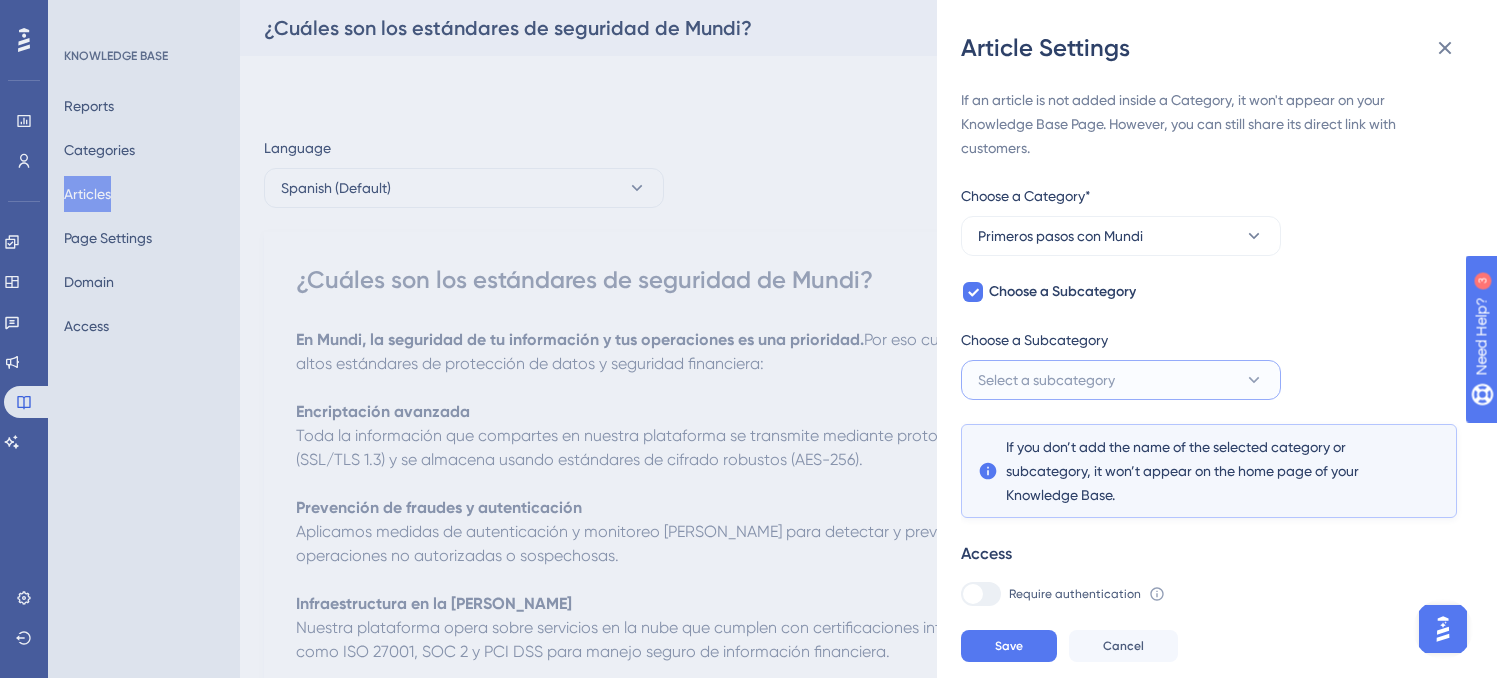 click on "Select a subcategory" at bounding box center [1046, 380] 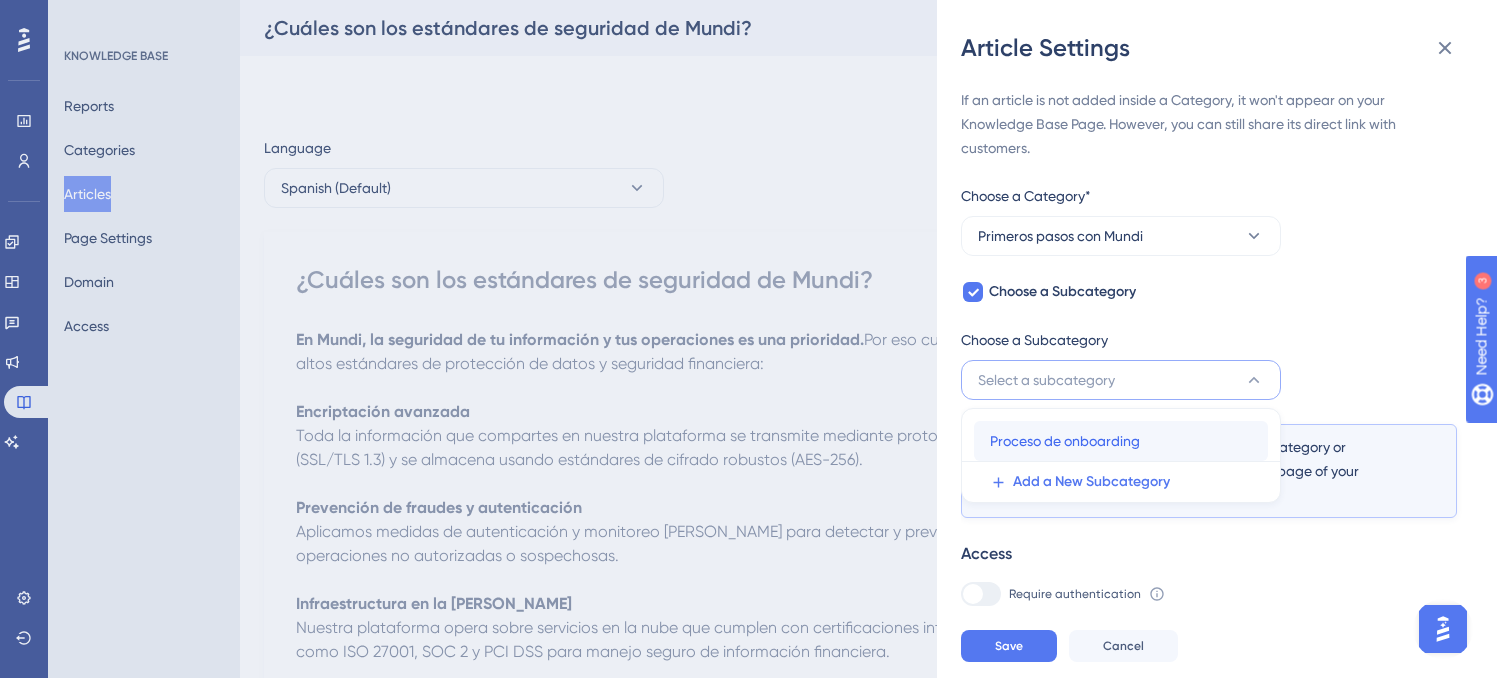 click on "Proceso de onboarding" at bounding box center (1065, 441) 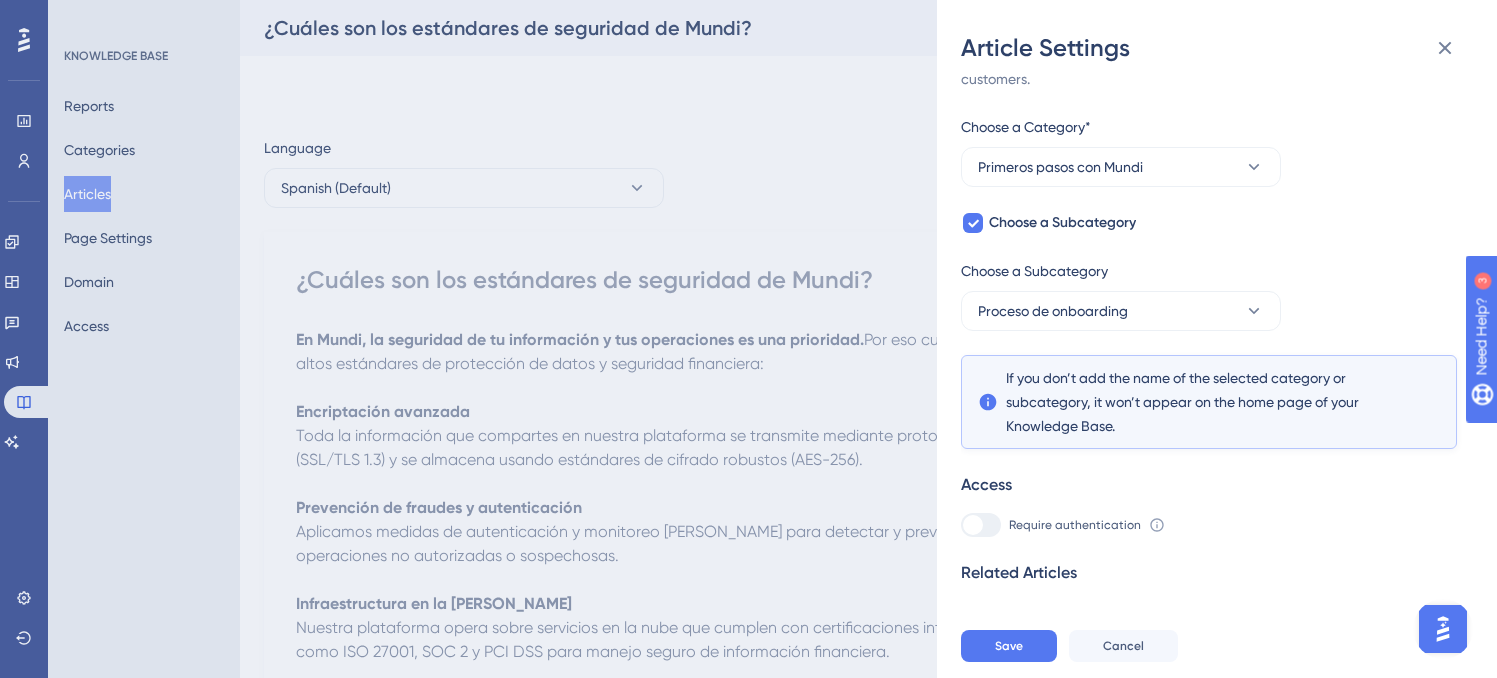 scroll, scrollTop: 93, scrollLeft: 0, axis: vertical 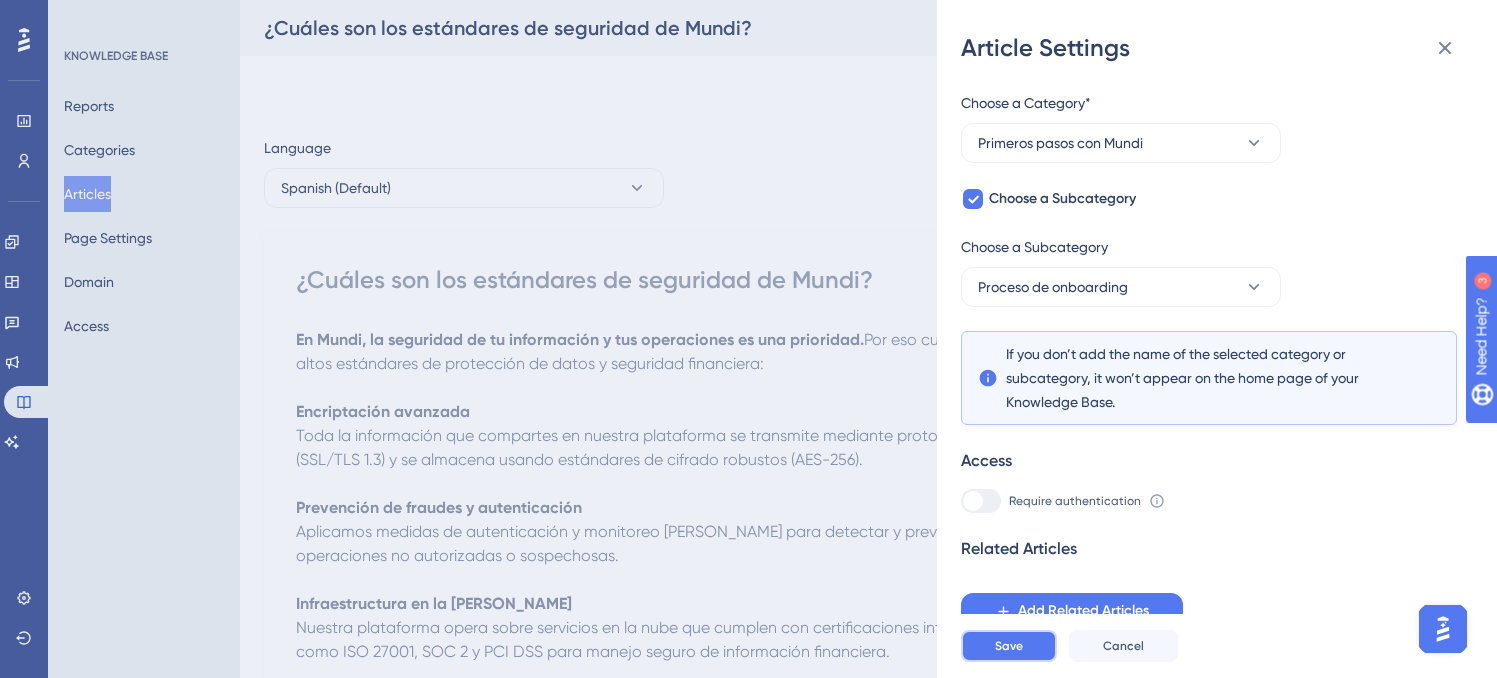 click on "Save" at bounding box center (1009, 646) 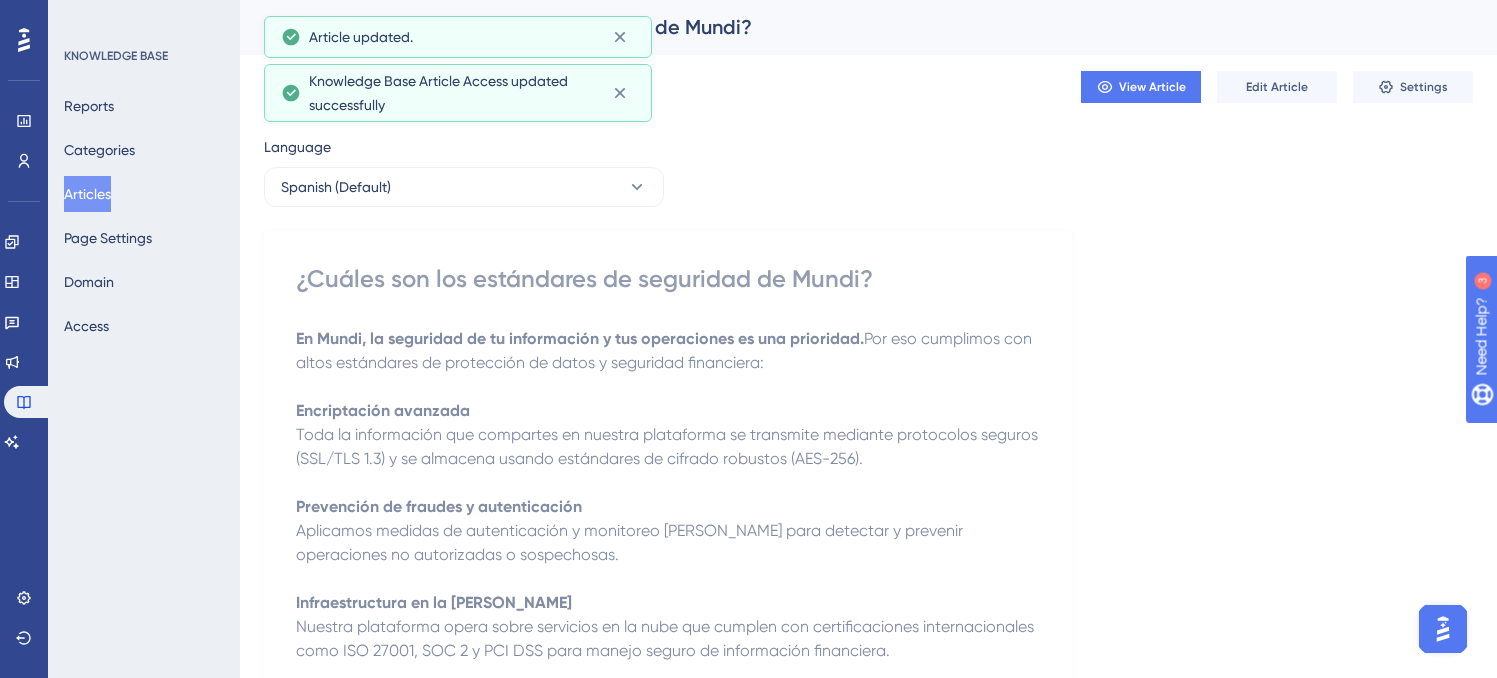 scroll, scrollTop: 0, scrollLeft: 15, axis: horizontal 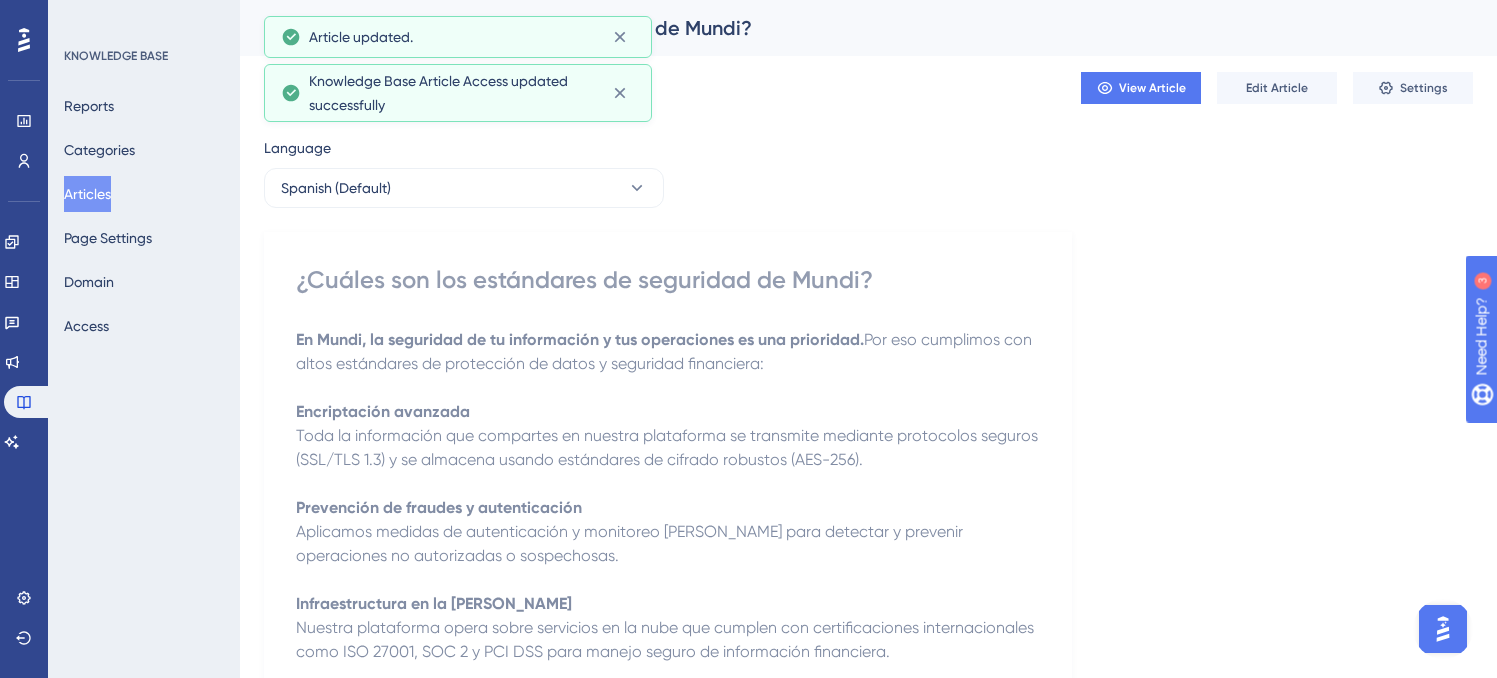 click on "Articles" at bounding box center [87, 194] 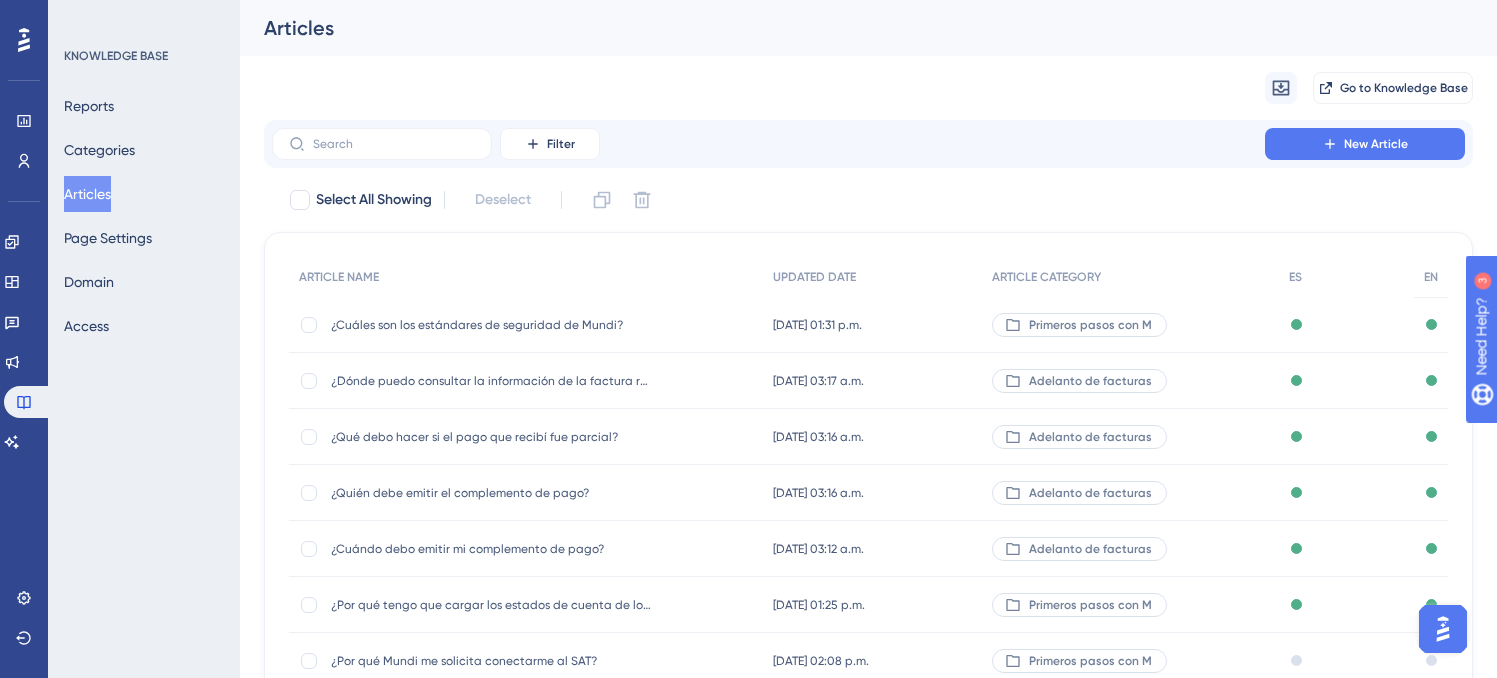 scroll, scrollTop: 1, scrollLeft: 0, axis: vertical 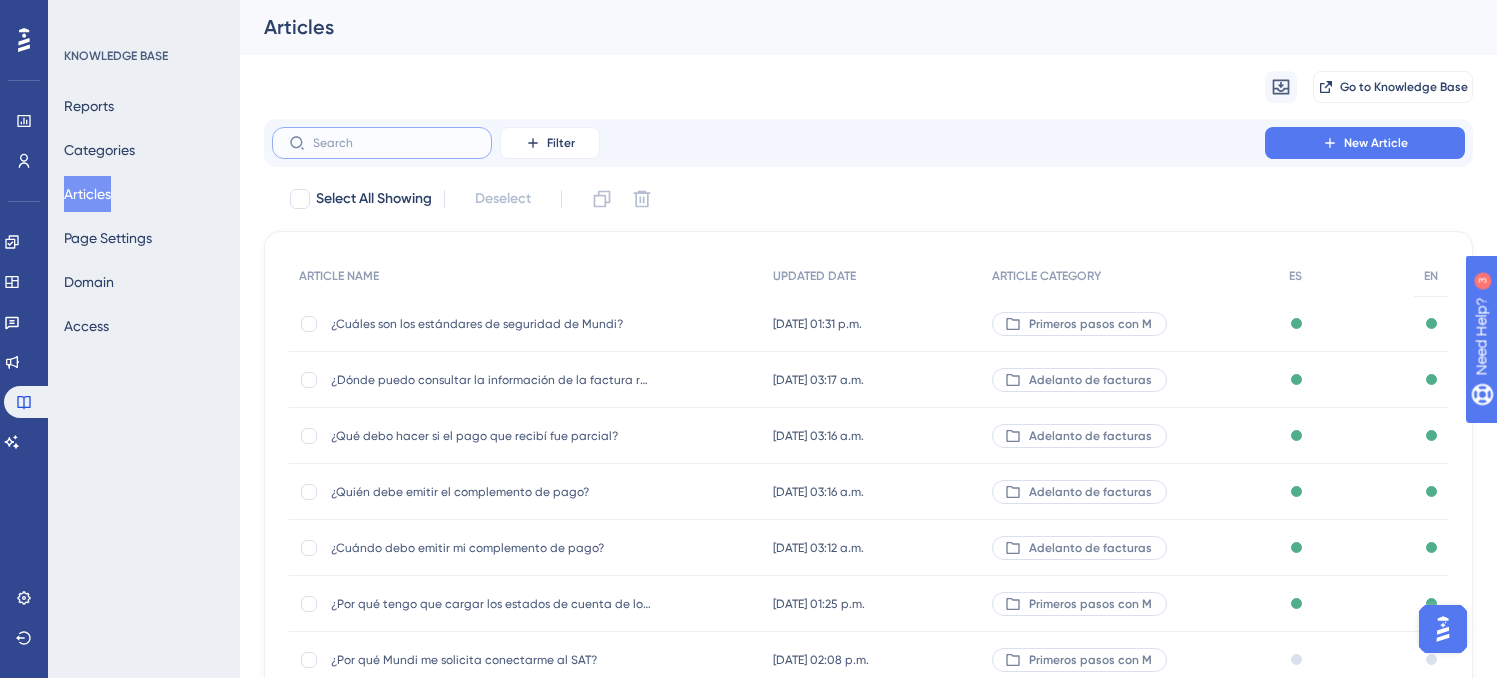 click at bounding box center (394, 143) 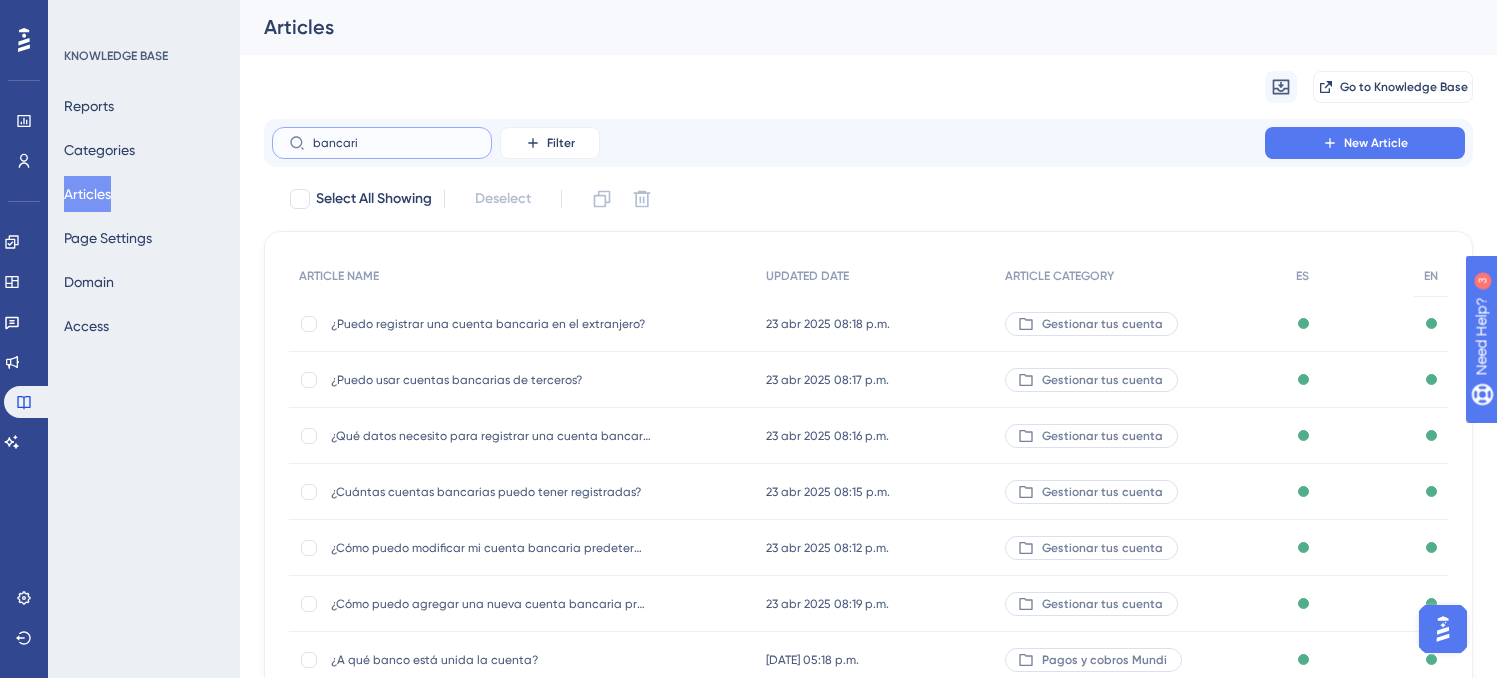 type on "bancario" 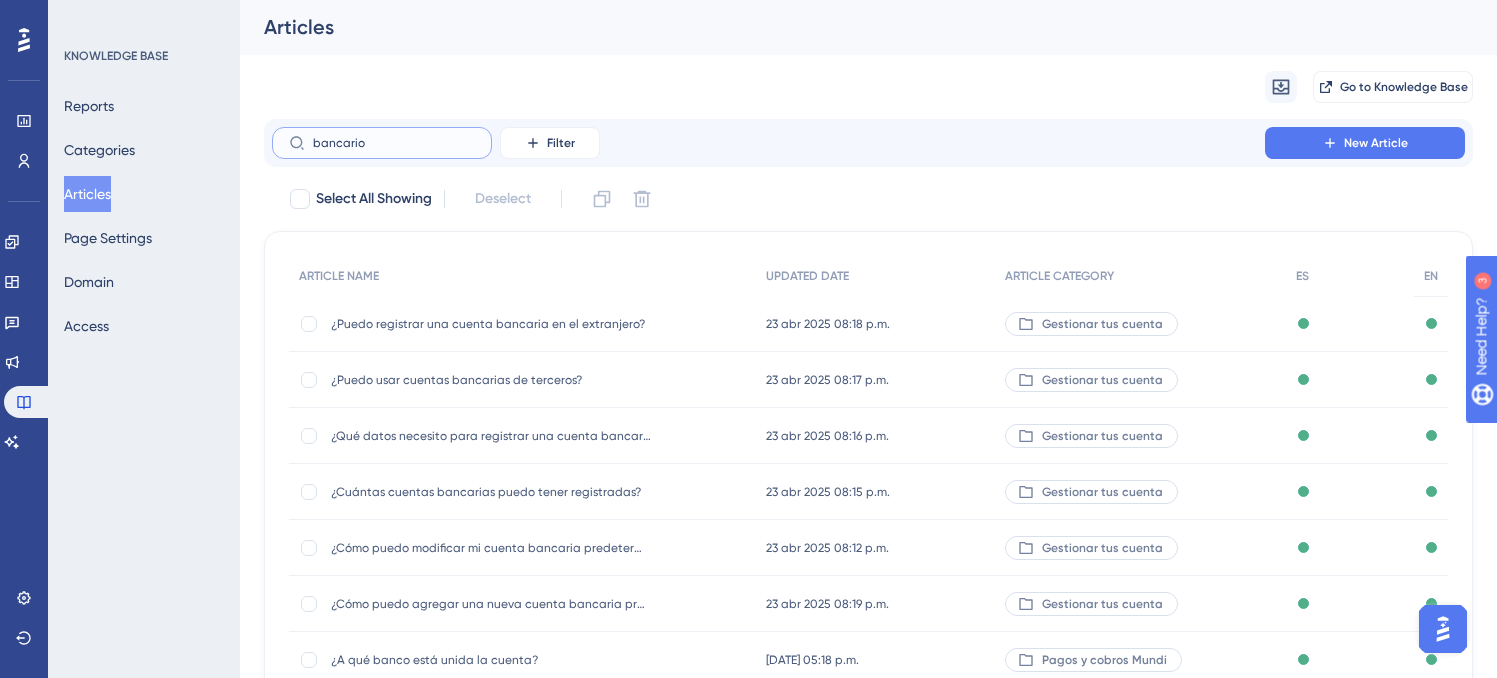checkbox on "true" 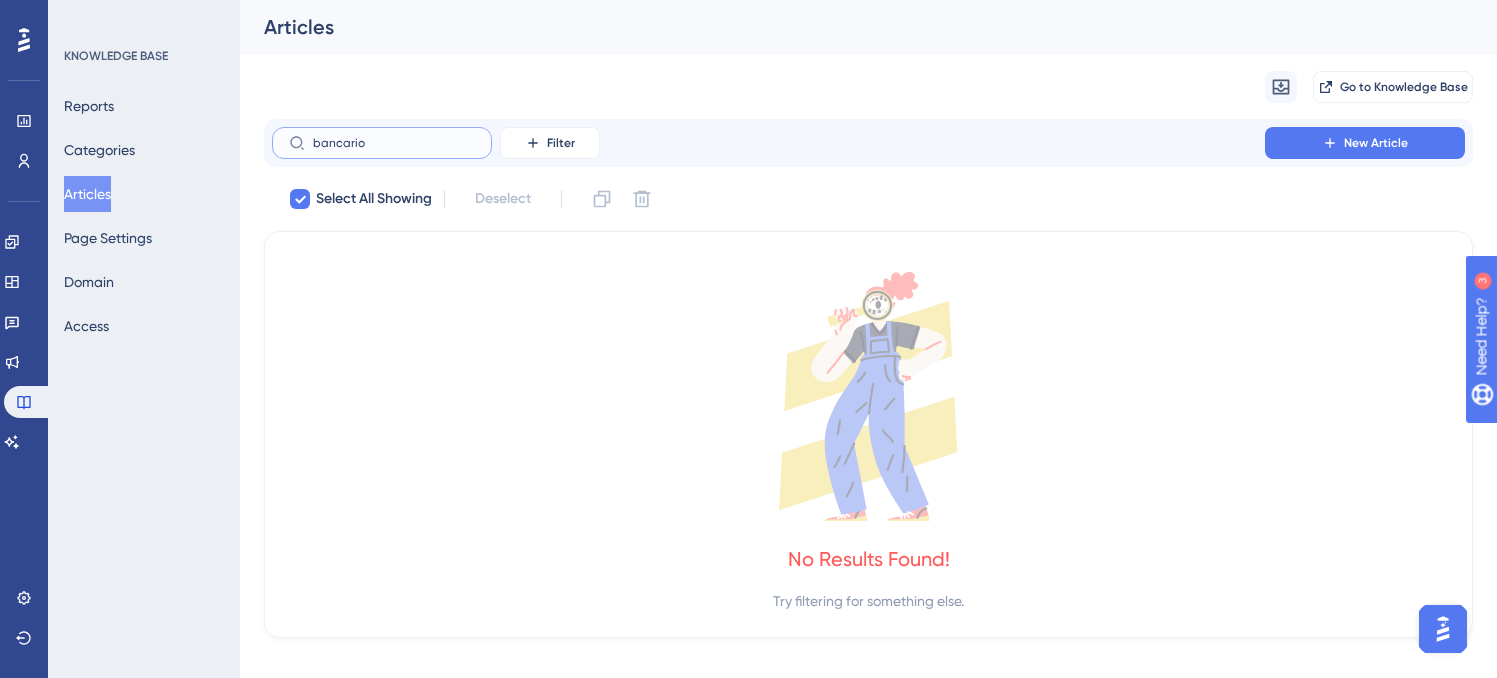 type on "bancari" 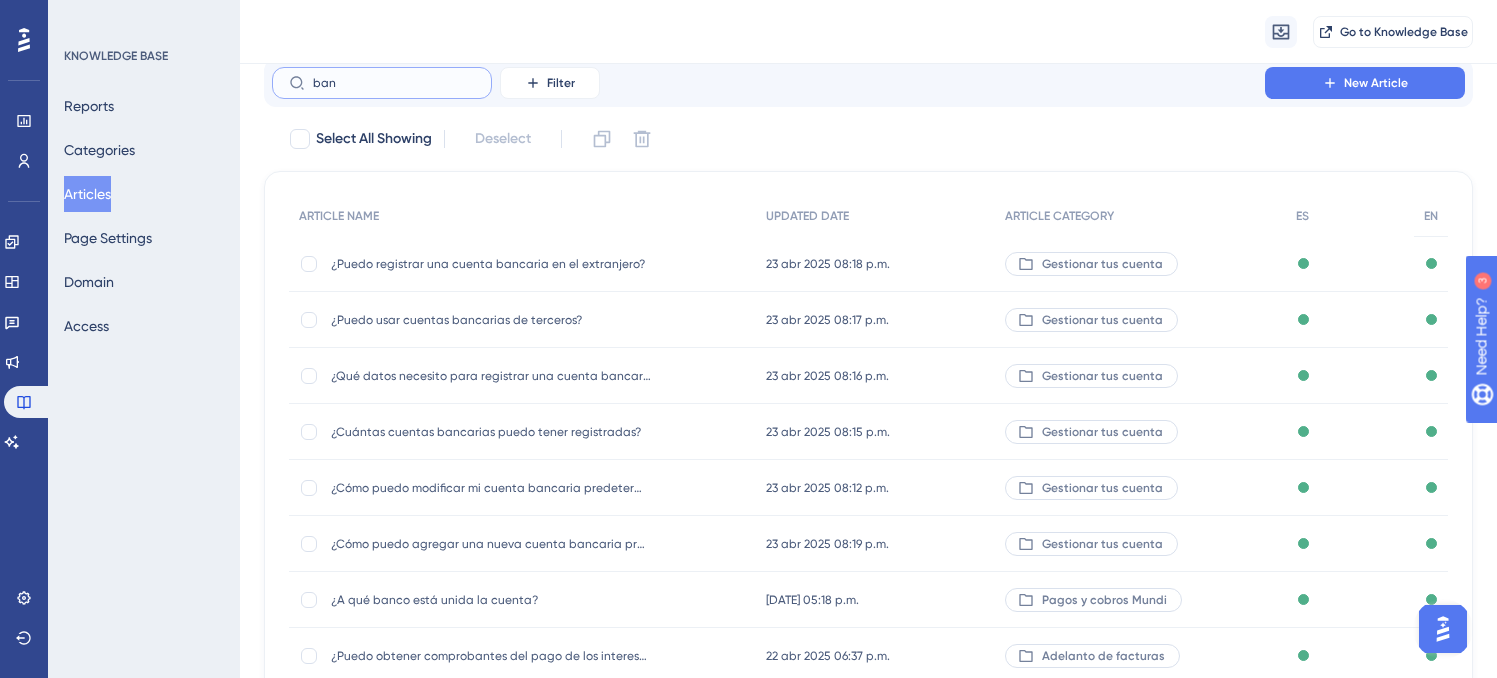 scroll, scrollTop: 0, scrollLeft: 0, axis: both 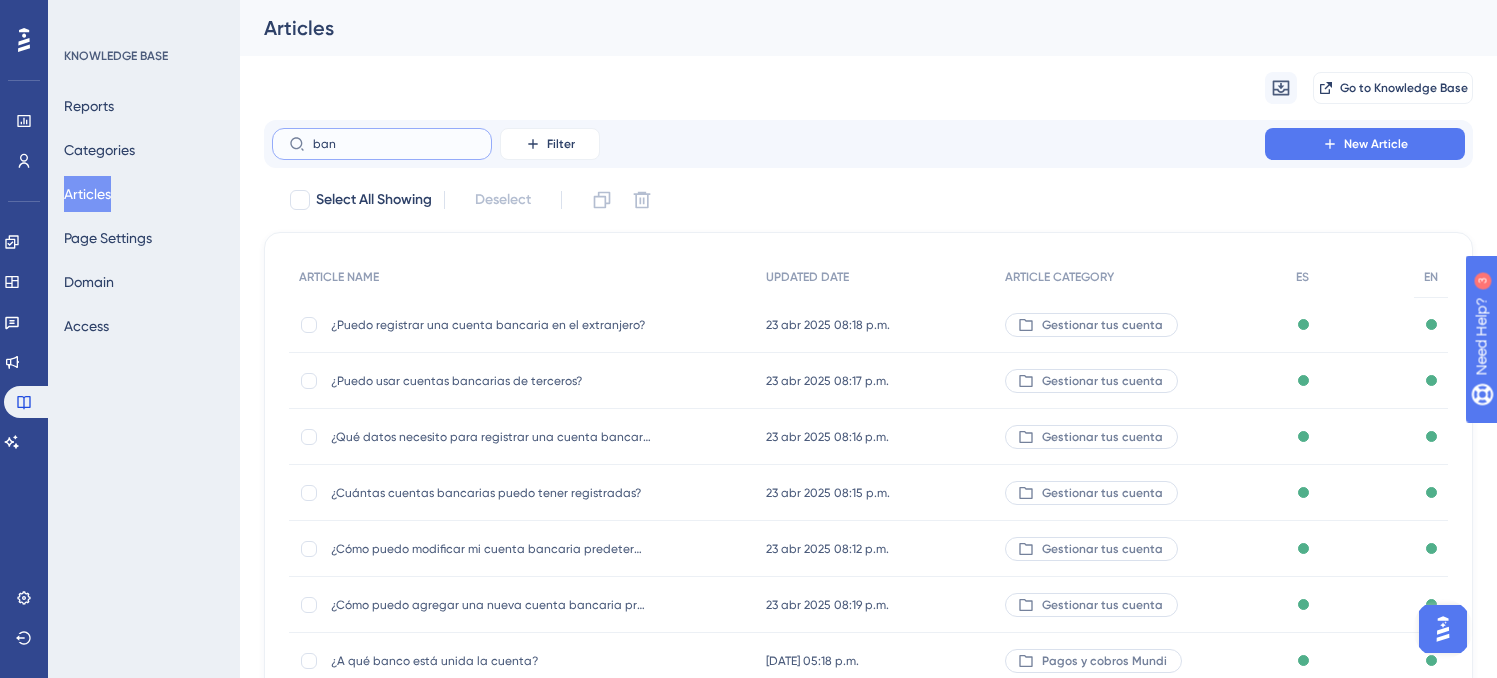 drag, startPoint x: 372, startPoint y: 138, endPoint x: 277, endPoint y: 139, distance: 95.005264 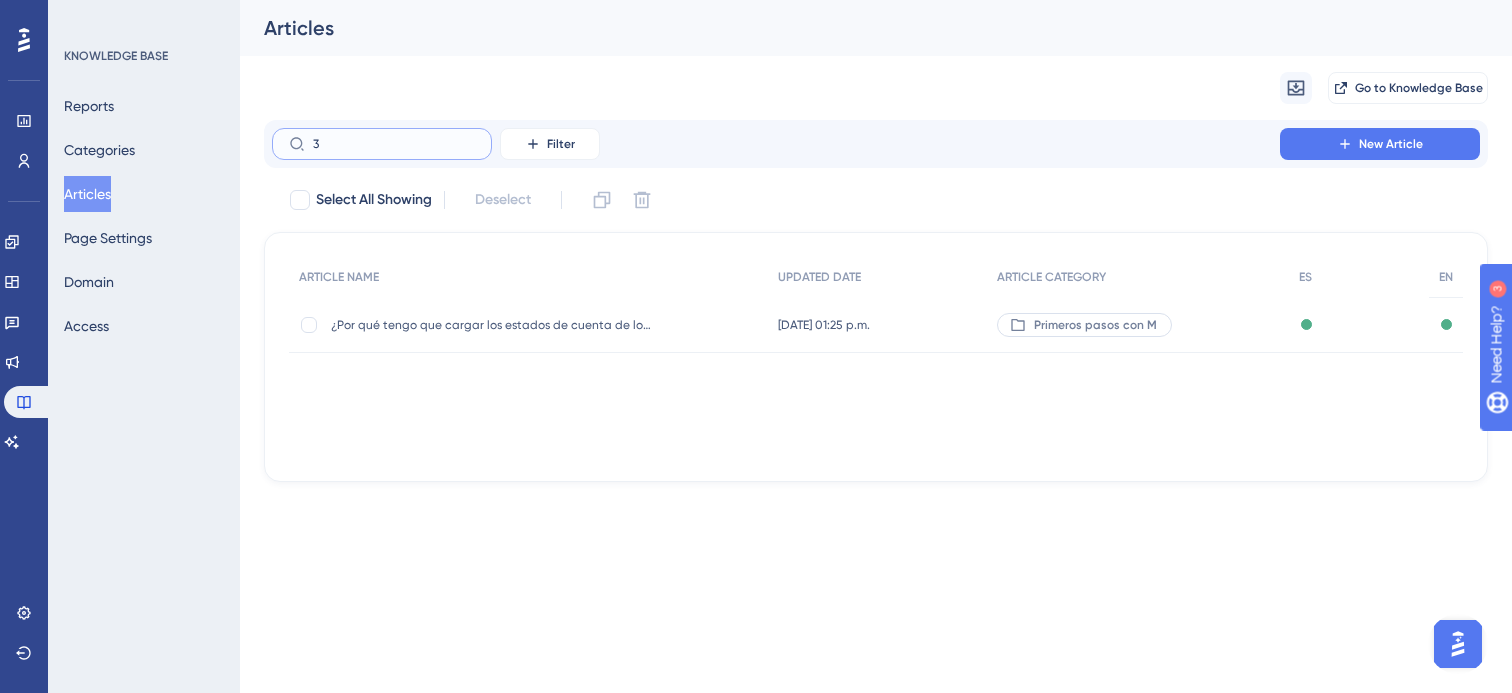 type on "3" 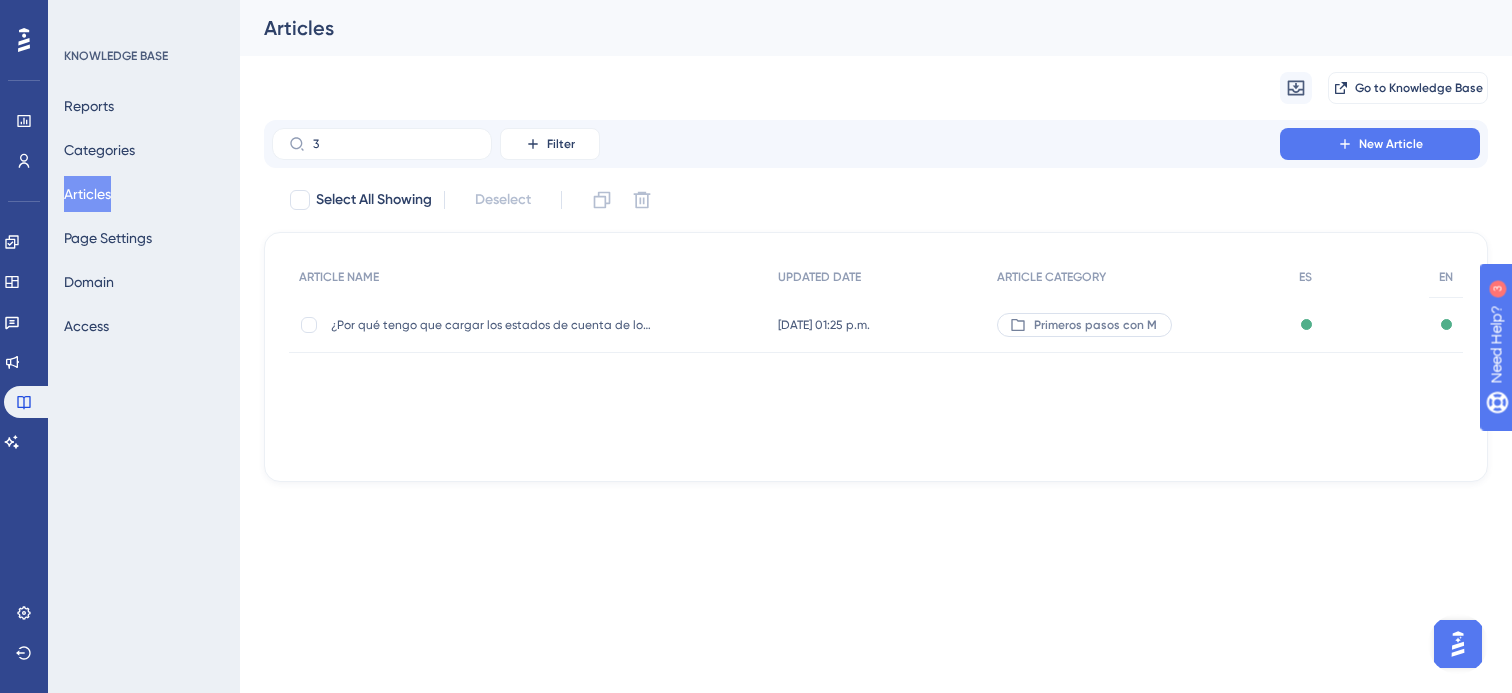 click on "Primeros pasos con M" at bounding box center (1095, 325) 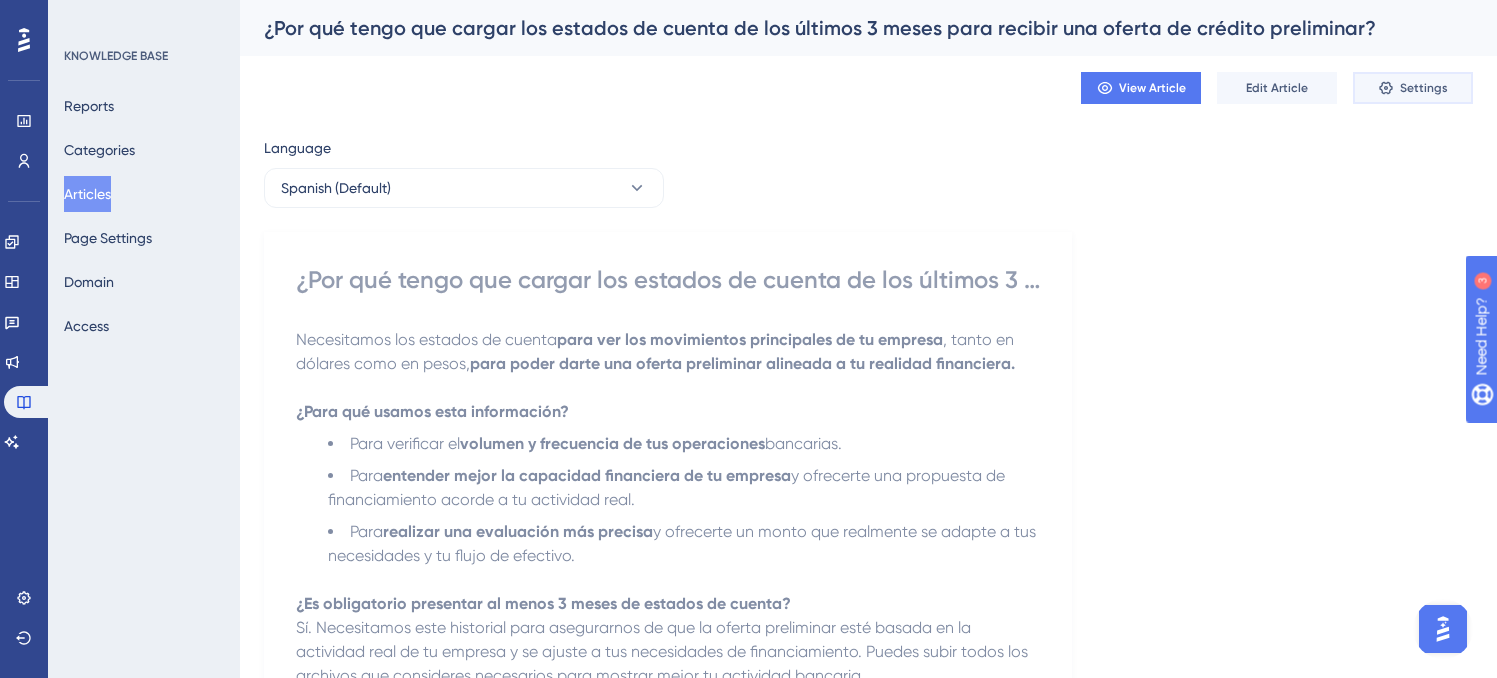 click on "Settings" at bounding box center (1424, 88) 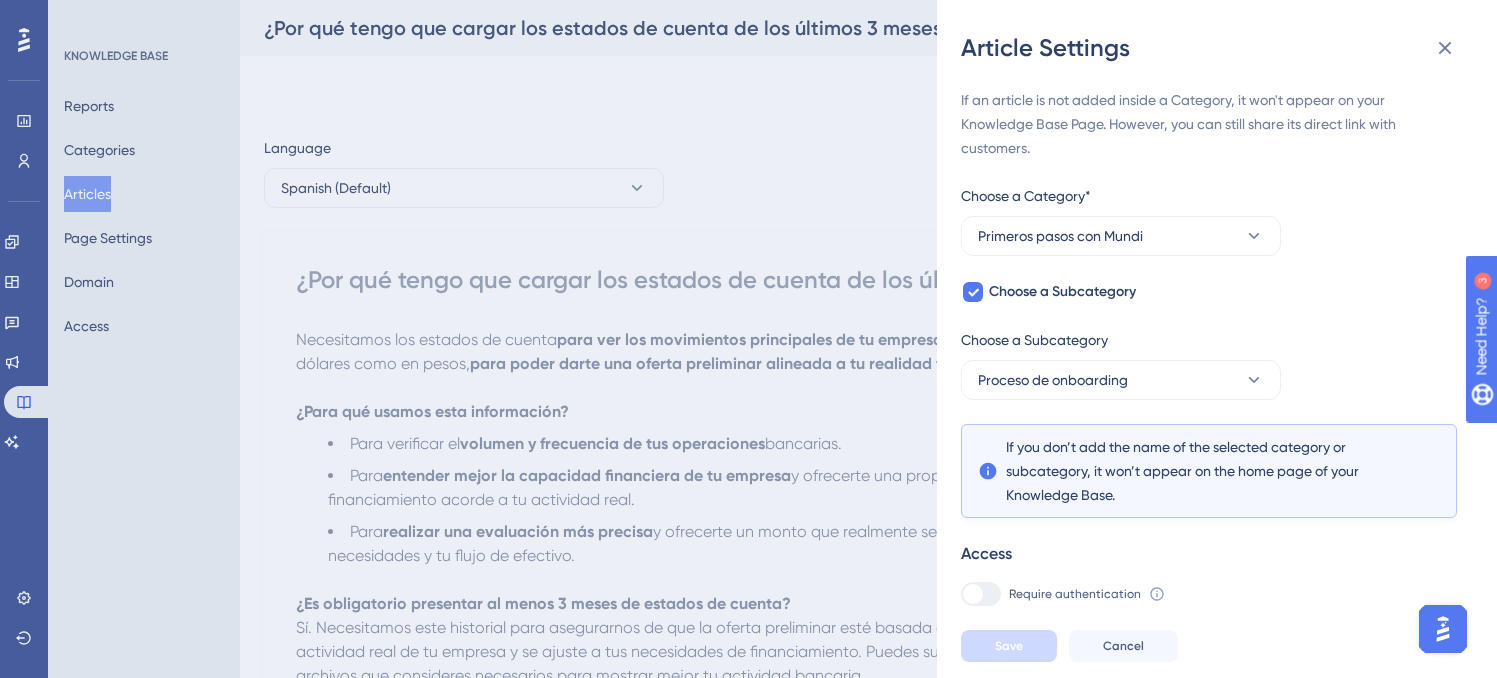 click on "Article Settings If an article is not added inside a Category, it won't appear on your Knowledge Base Page. However, you can still share its direct link with customers. Choose a Category* Primeros pasos con Mundi Choose a Subcategory Choose a Subcategory Proceso de onboarding If you don’t add the name of the selected category or subcategory, it won’t appear on the home page of your Knowledge Base. Access Require authentication To change this setting you should manage your access preferences  under the Access tab. Learn more Related Articles Add Related Articles Save Cancel" at bounding box center [748, 339] 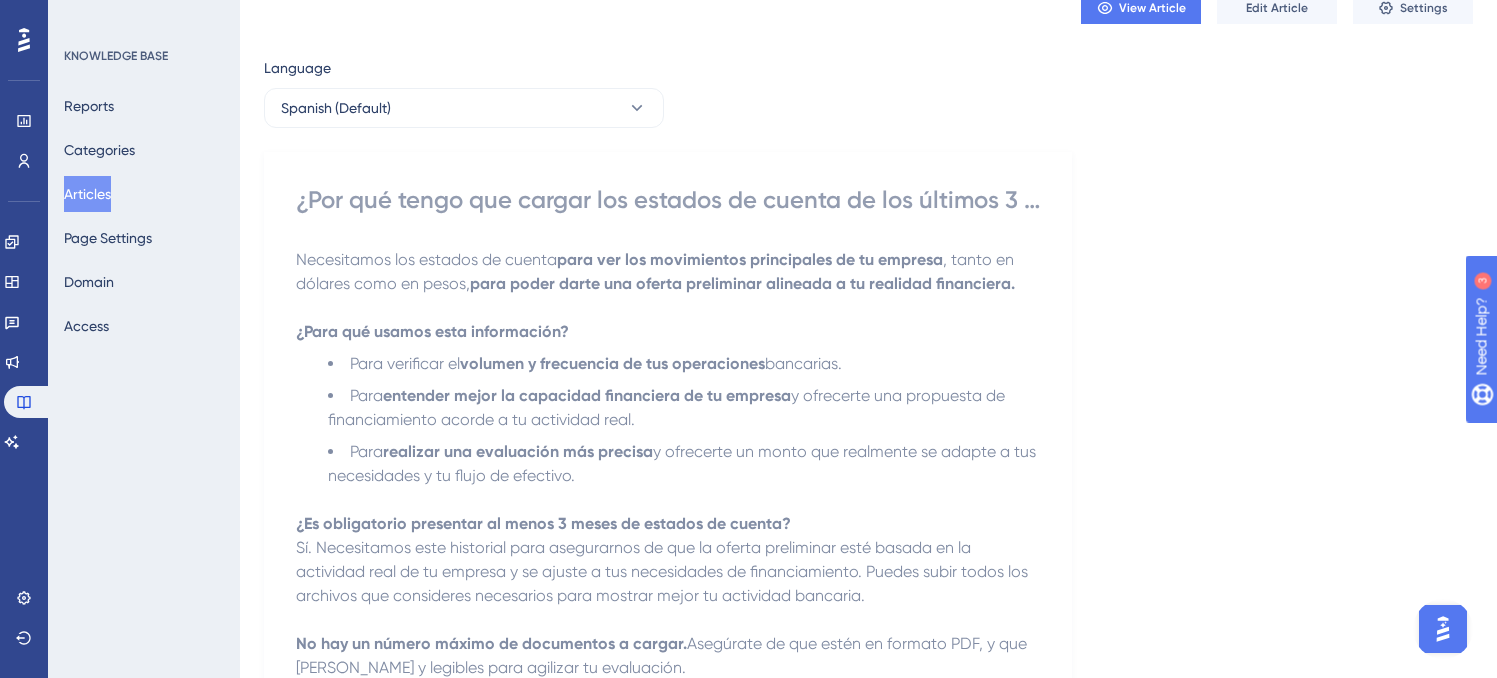 scroll, scrollTop: 94, scrollLeft: 0, axis: vertical 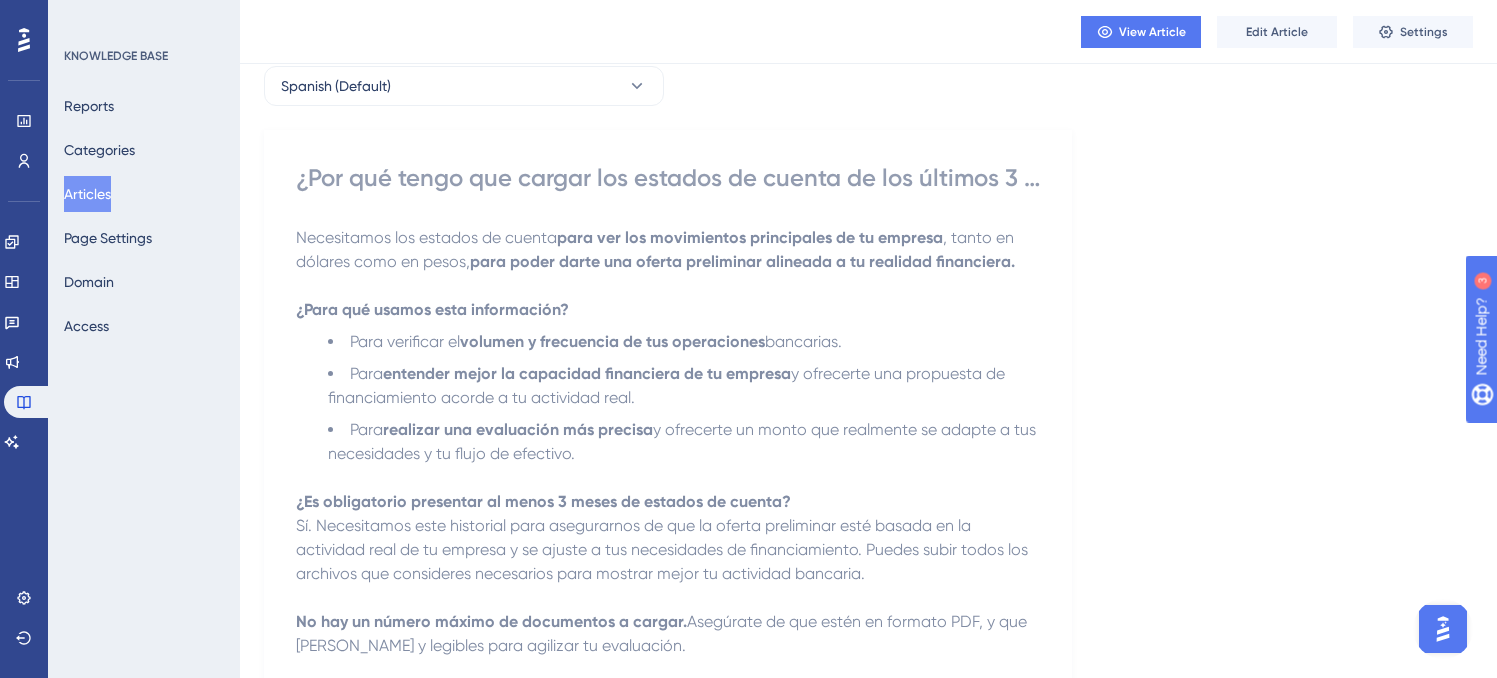 click on "Articles" at bounding box center [87, 194] 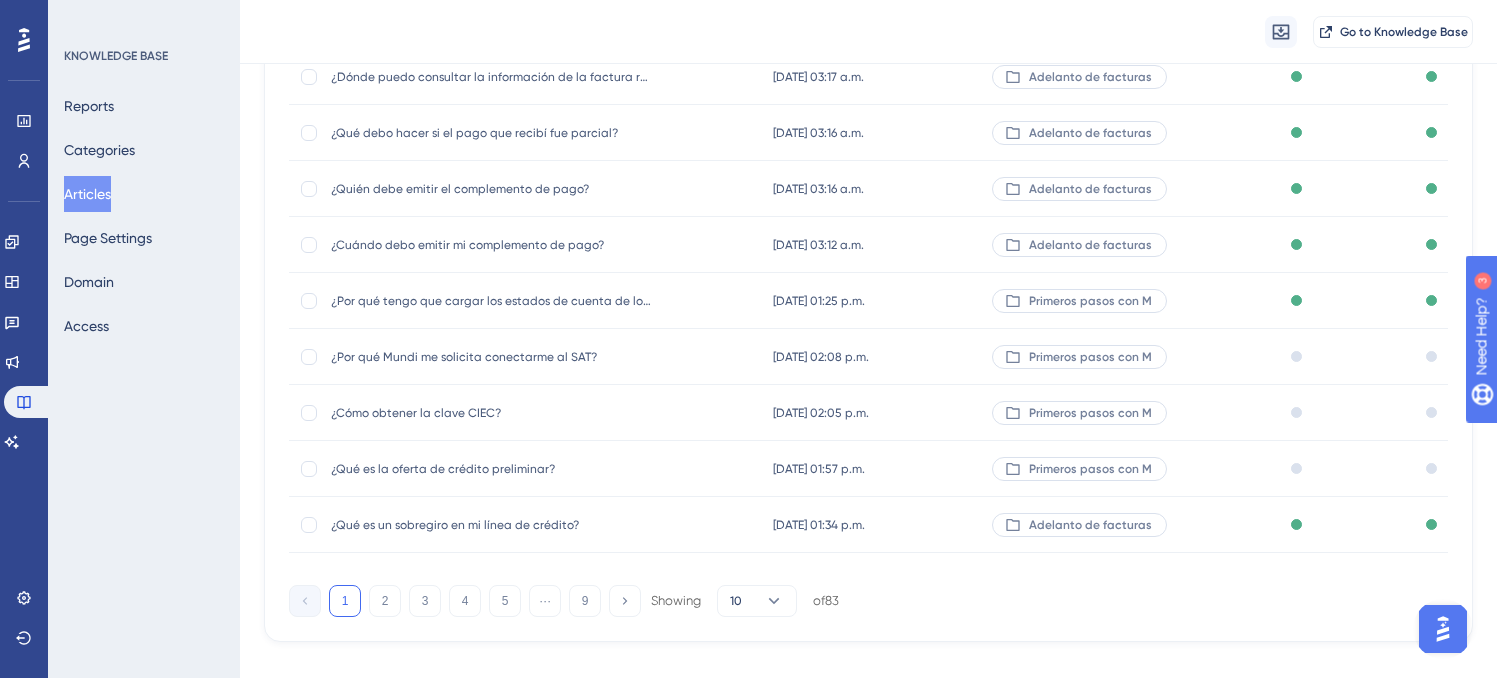 scroll, scrollTop: 355, scrollLeft: 0, axis: vertical 